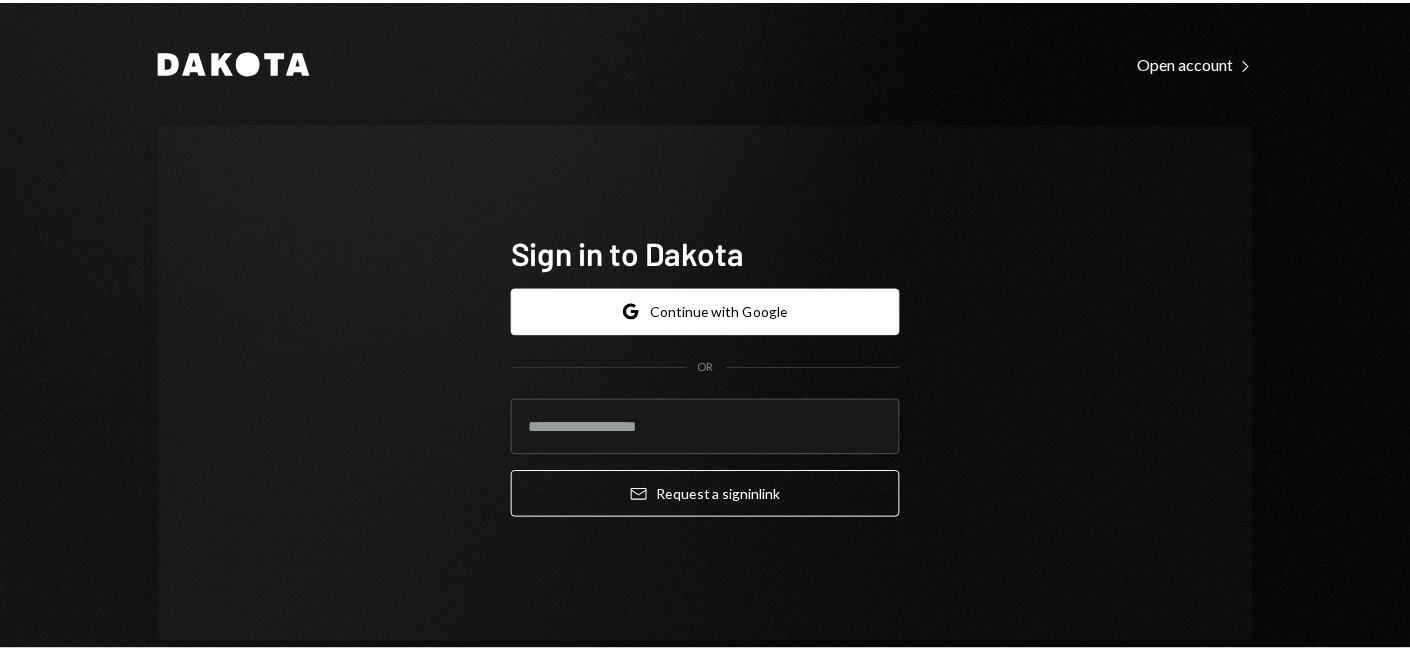 scroll, scrollTop: 0, scrollLeft: 0, axis: both 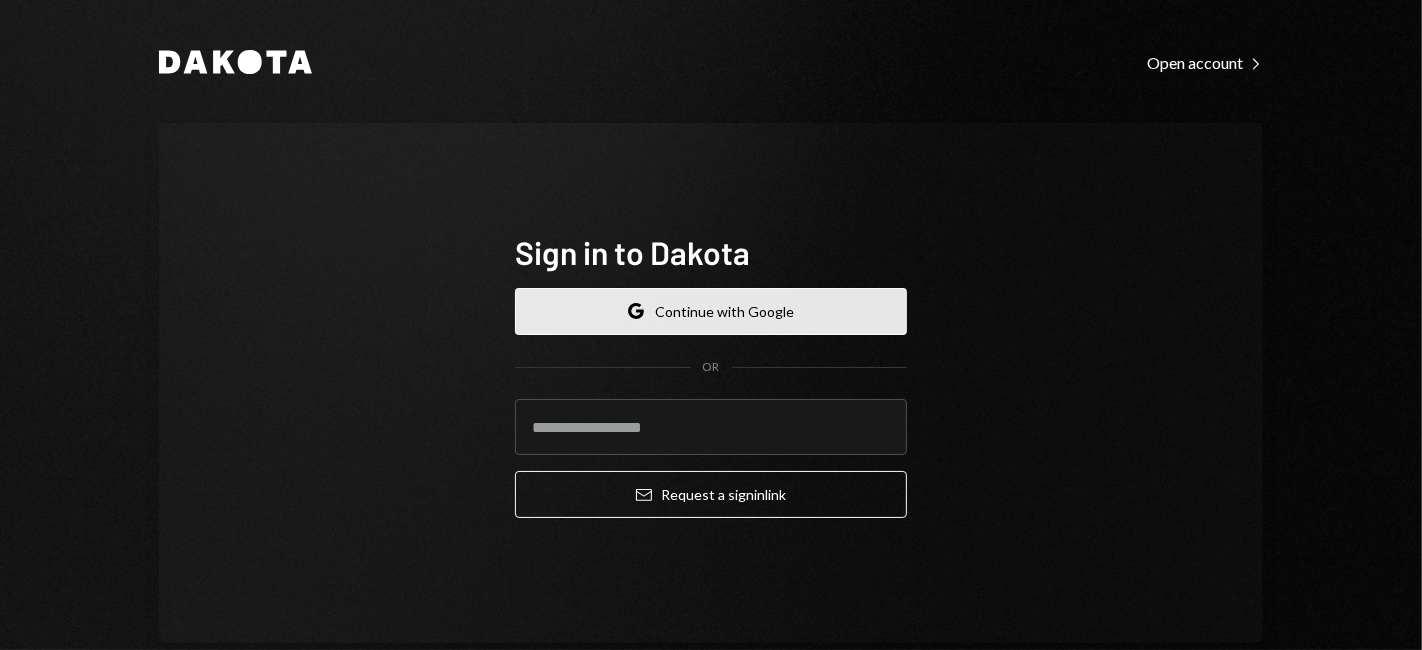click on "Google  Continue with Google" at bounding box center (711, 311) 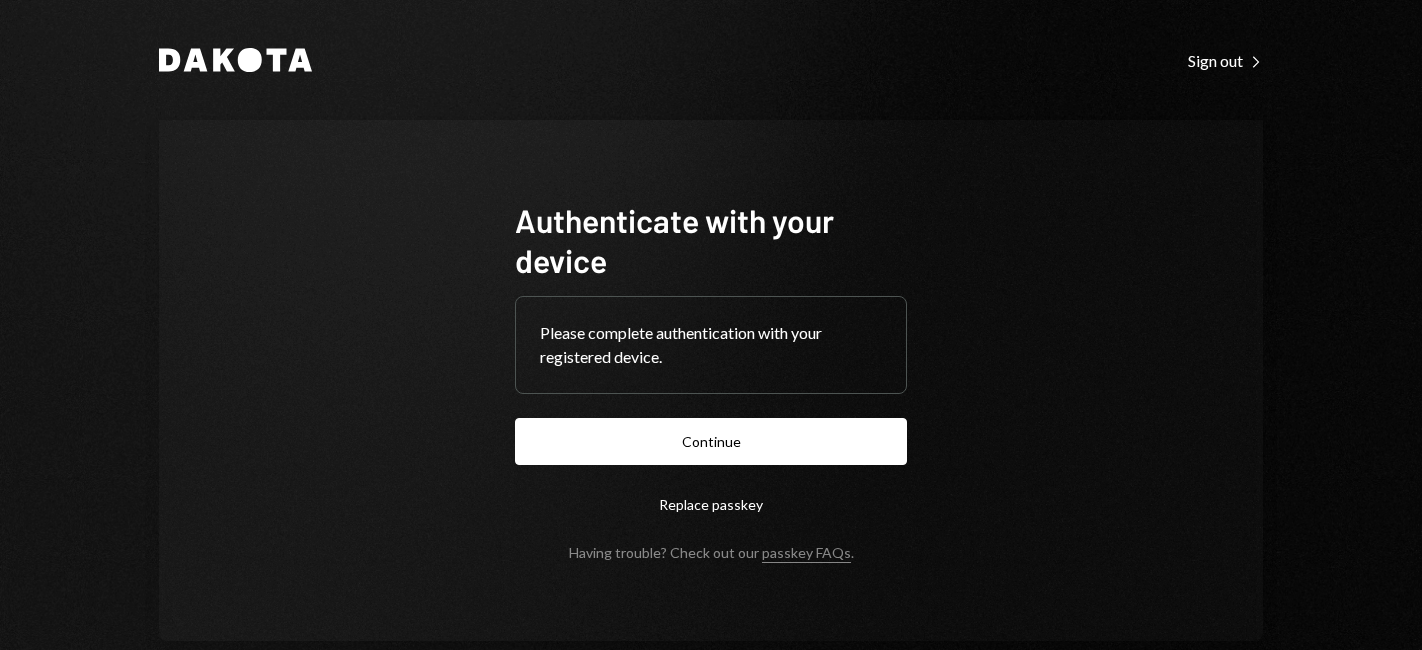 scroll, scrollTop: 0, scrollLeft: 0, axis: both 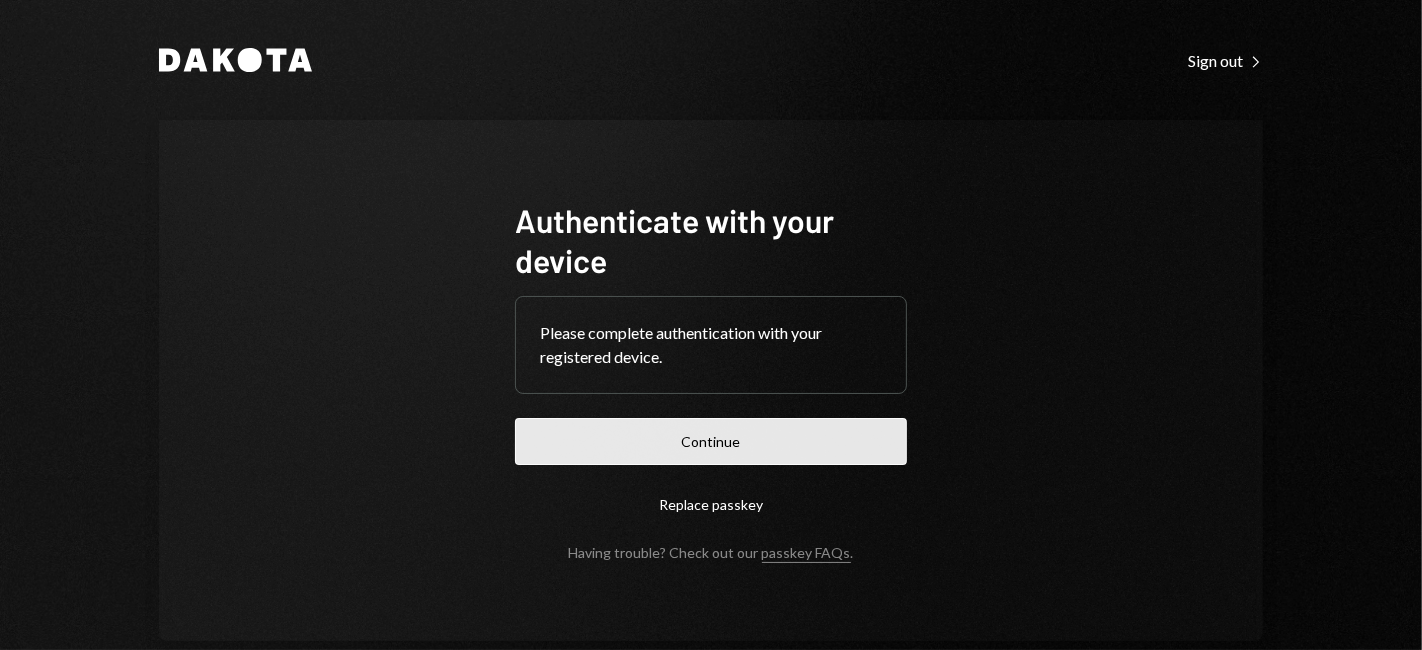click on "Continue" at bounding box center (711, 441) 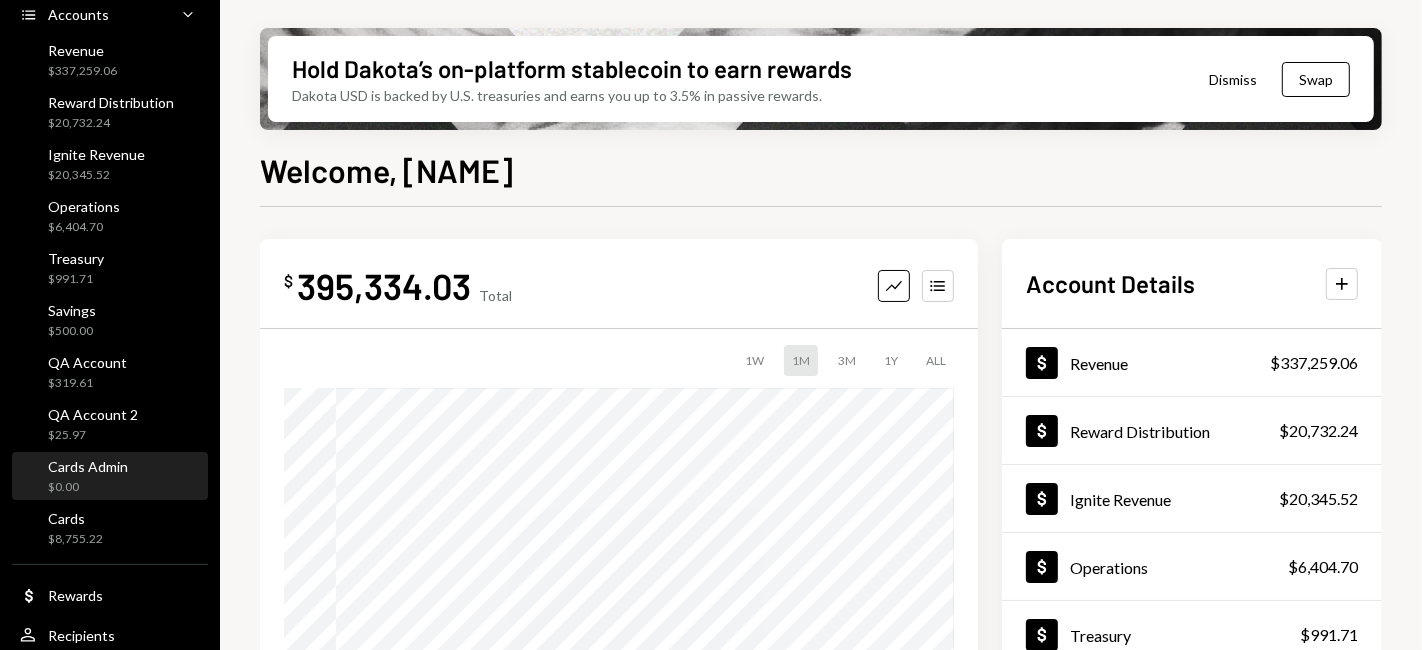 scroll, scrollTop: 268, scrollLeft: 0, axis: vertical 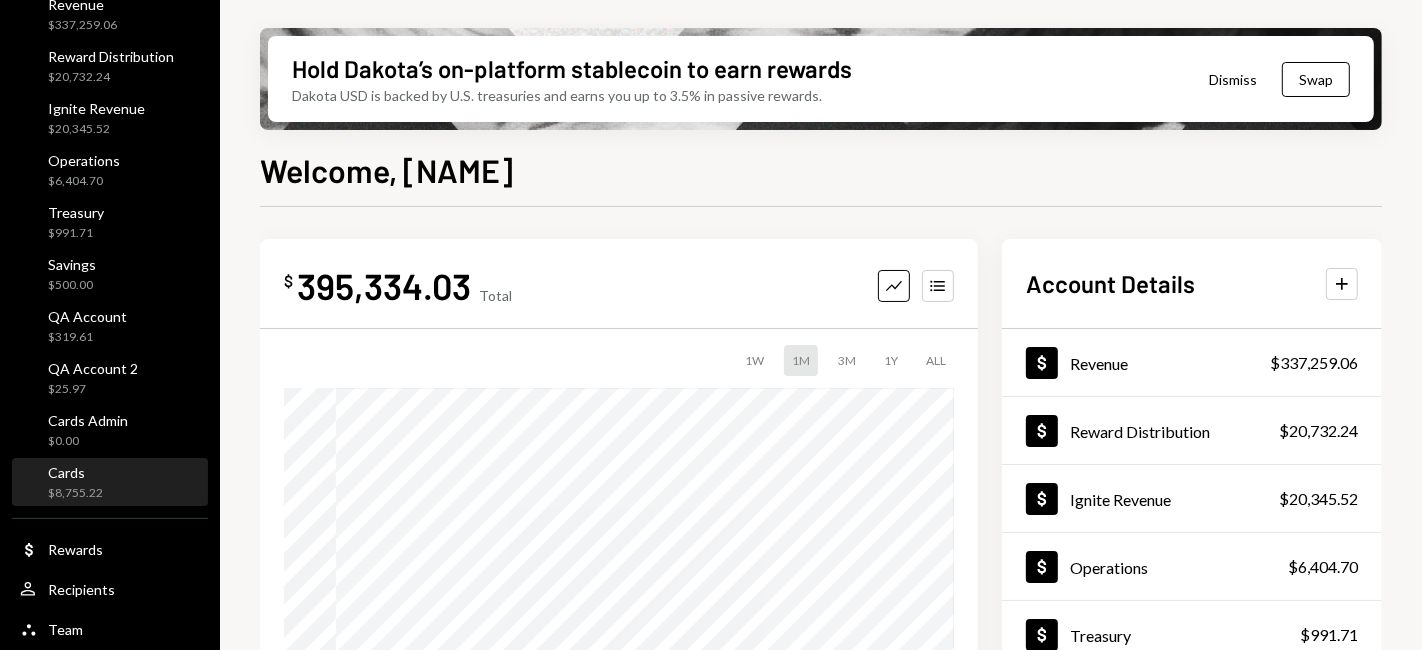 click on "Cards $8,755.22" at bounding box center [110, 483] 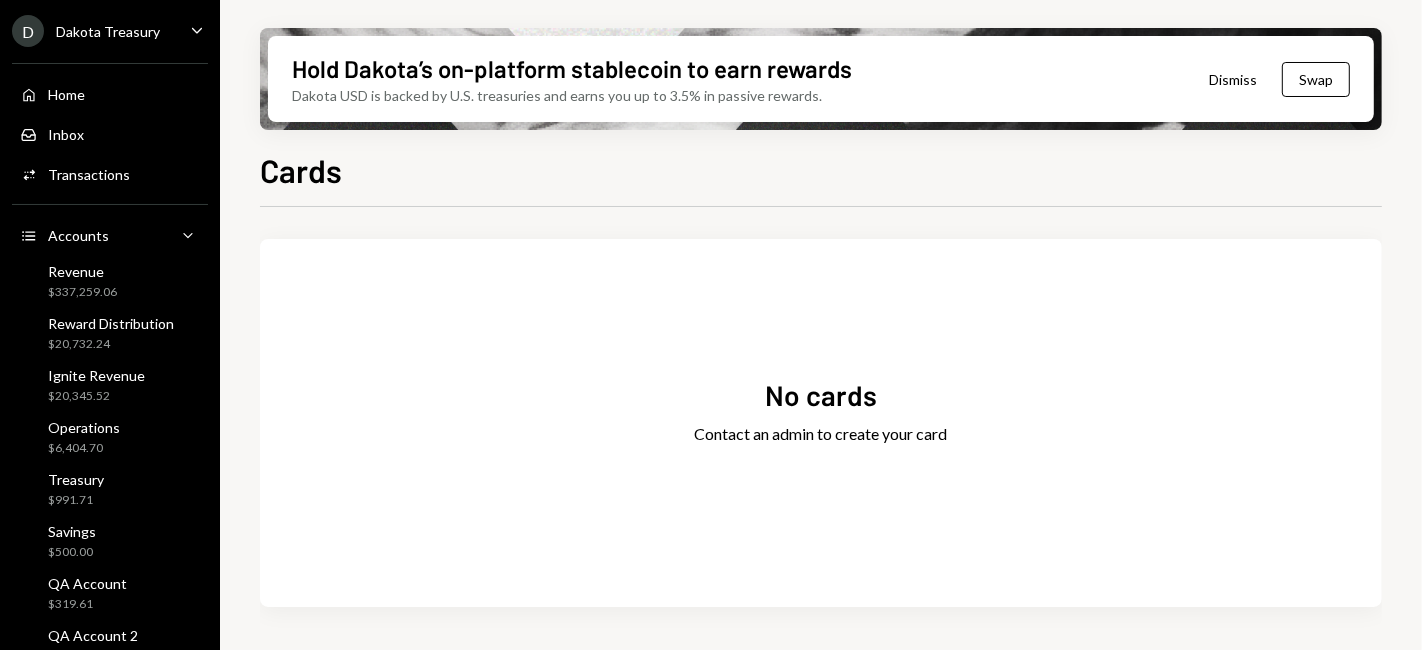scroll, scrollTop: 0, scrollLeft: 0, axis: both 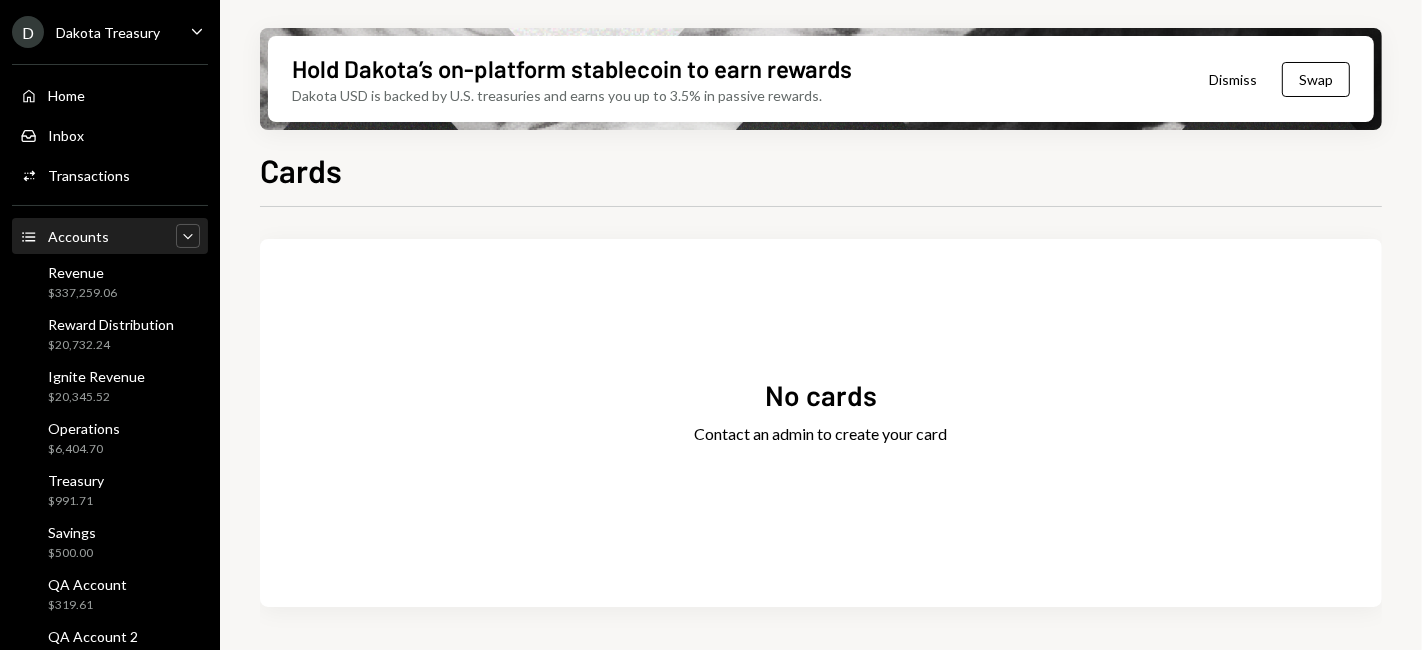 click on "Caret Down" at bounding box center [188, 236] 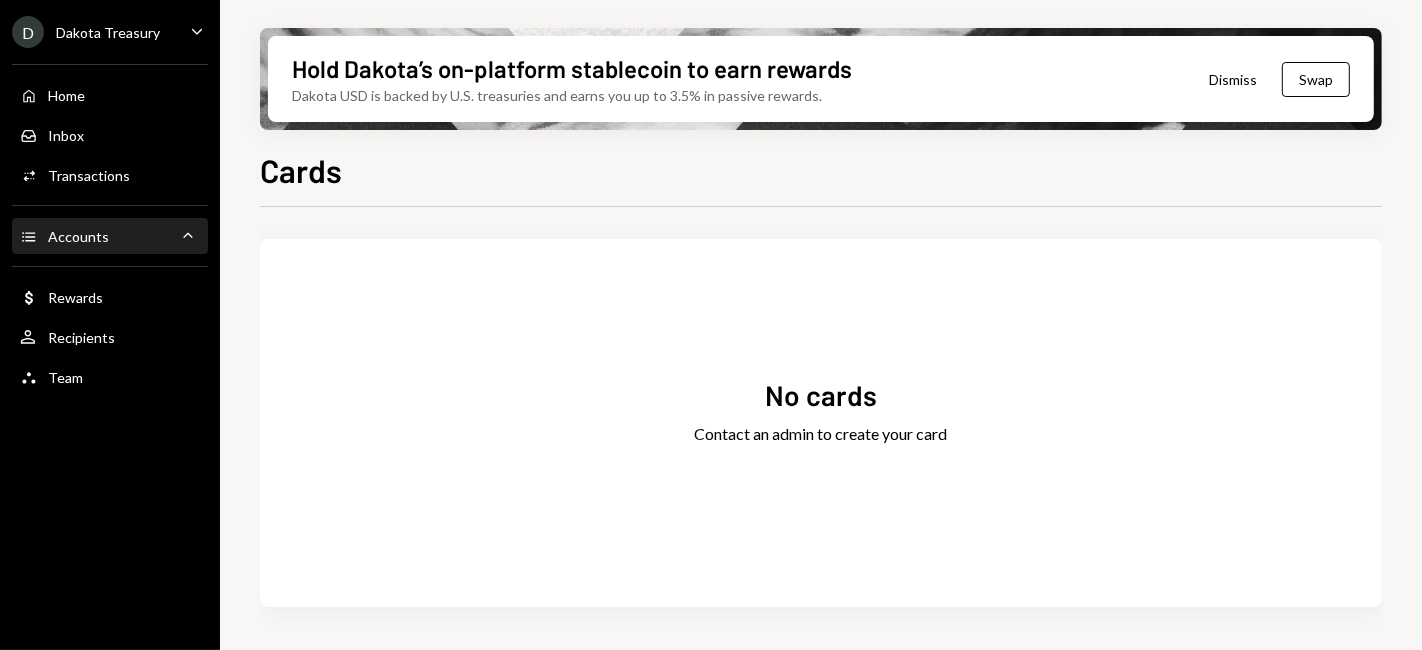 click on "Accounts Accounts Caret Up" at bounding box center (110, 237) 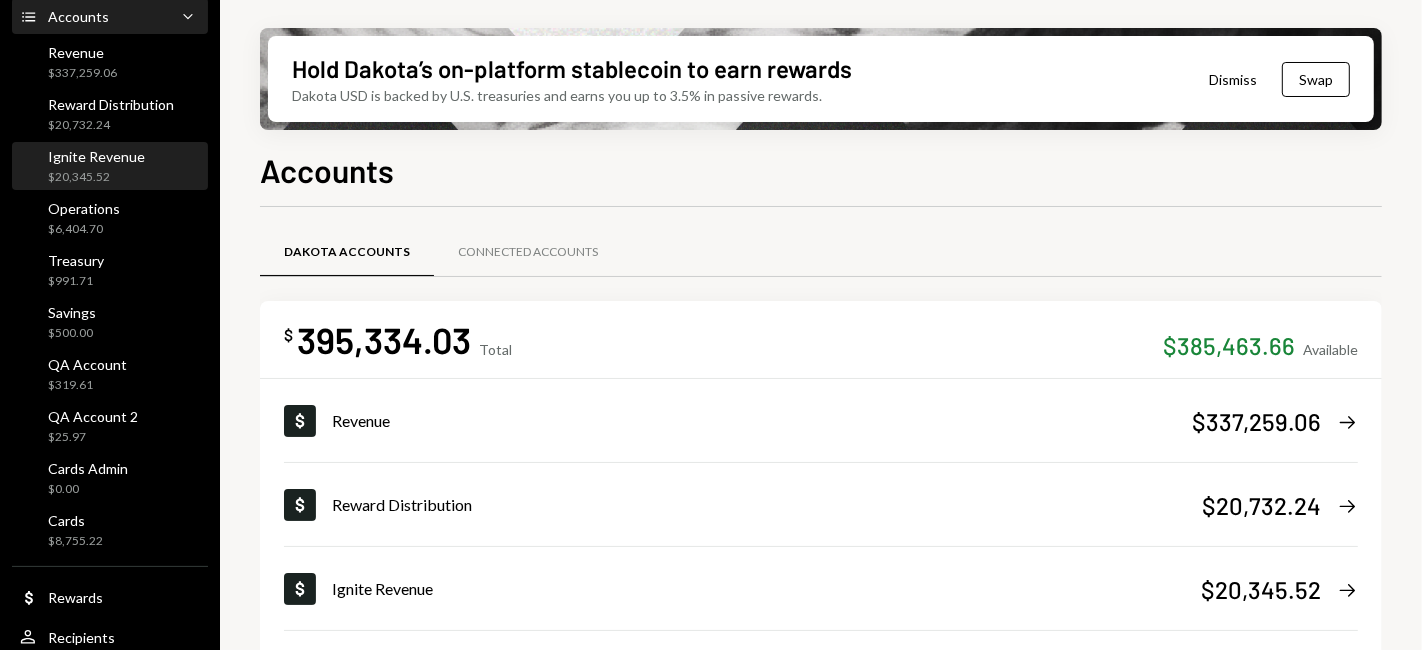 scroll, scrollTop: 222, scrollLeft: 0, axis: vertical 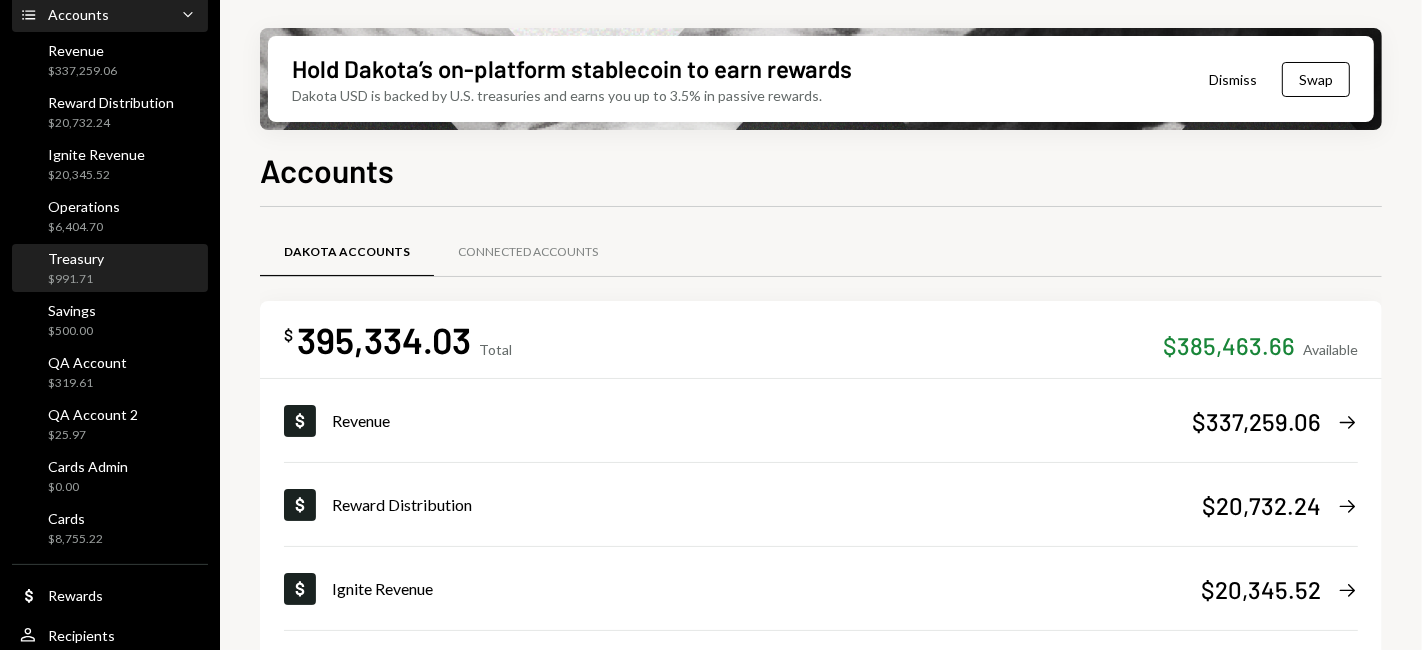 click on "Treasury $991.71" at bounding box center (110, 269) 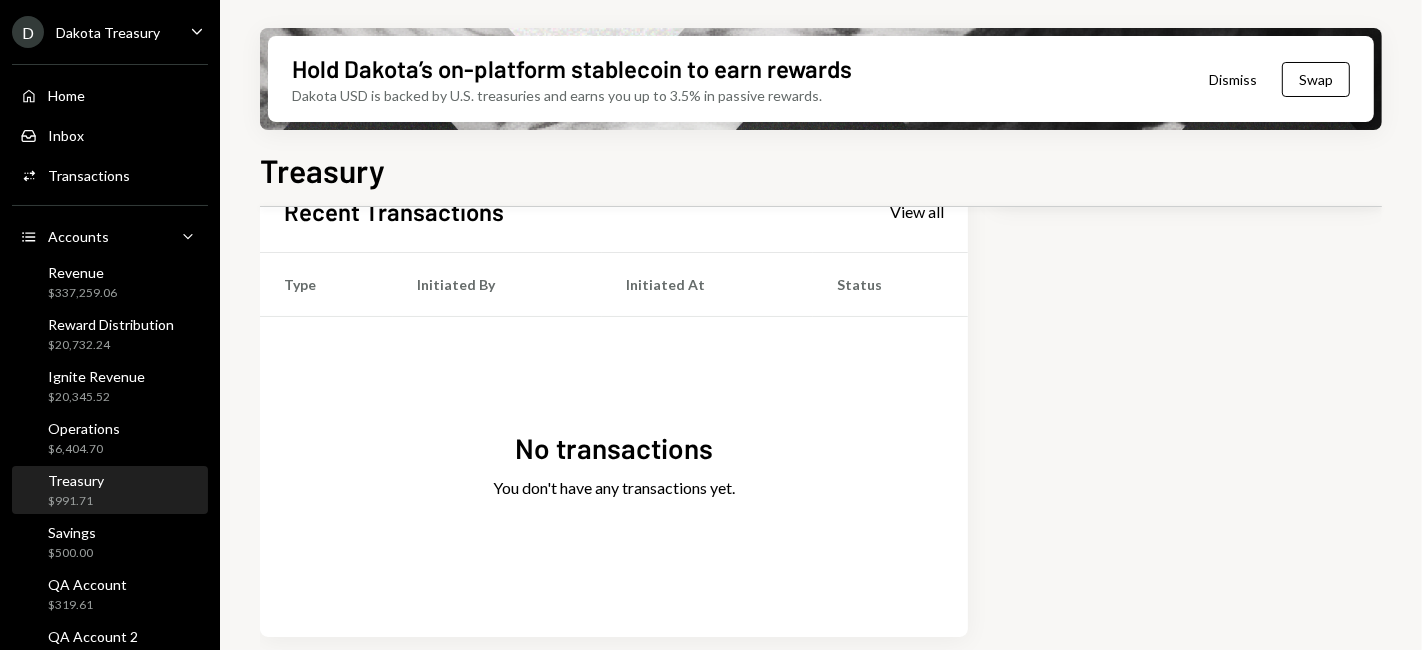 scroll, scrollTop: 389, scrollLeft: 0, axis: vertical 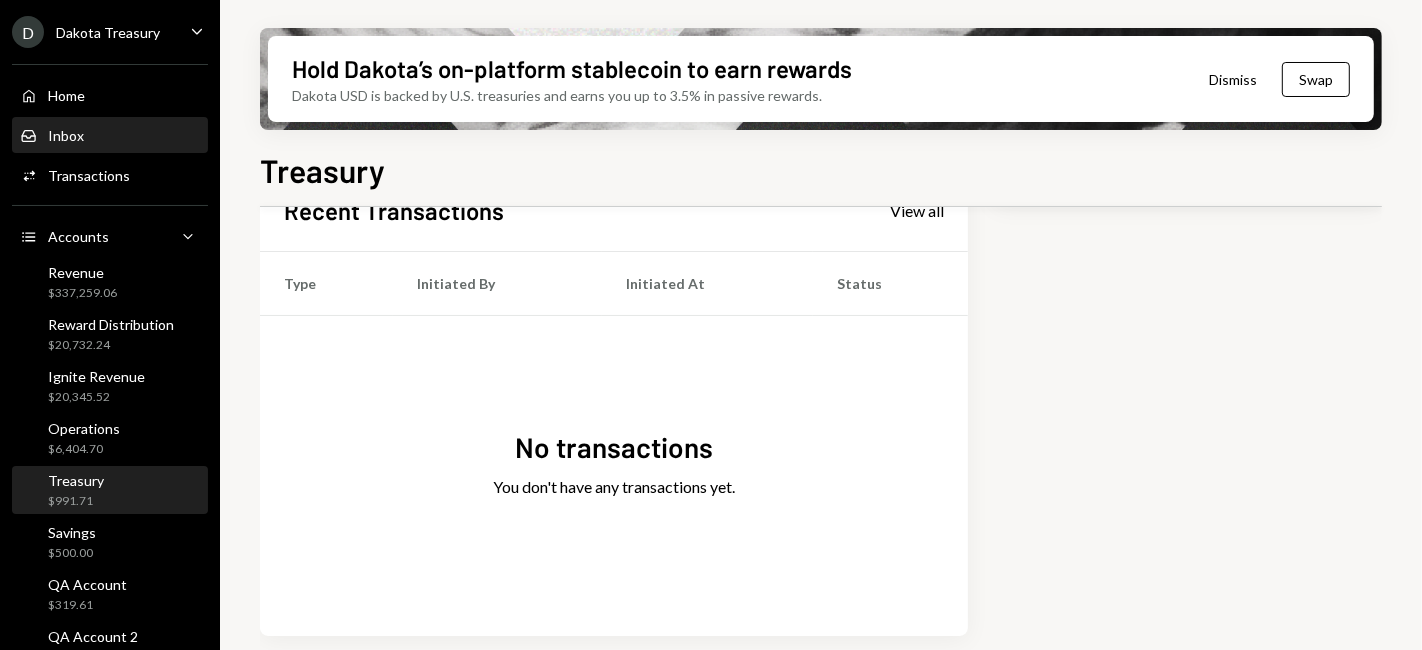 click on "Inbox Inbox" at bounding box center (110, 136) 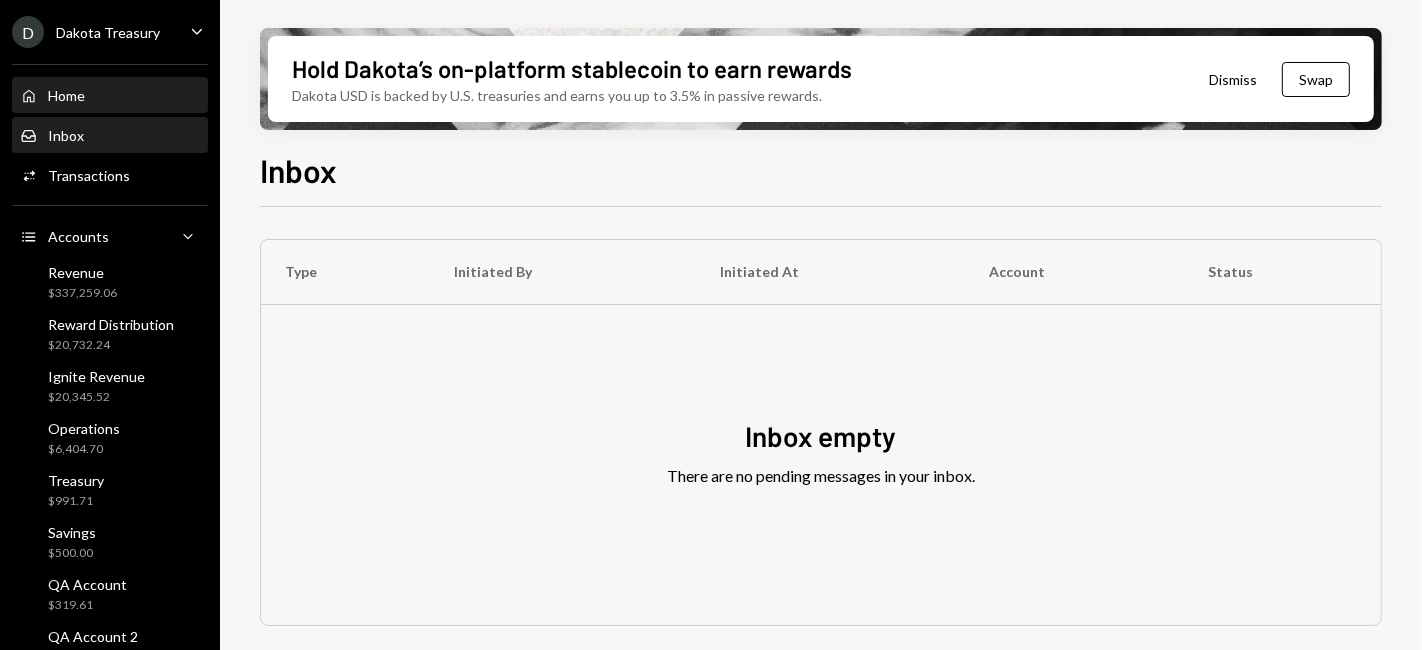 click on "Home Home" at bounding box center [110, 96] 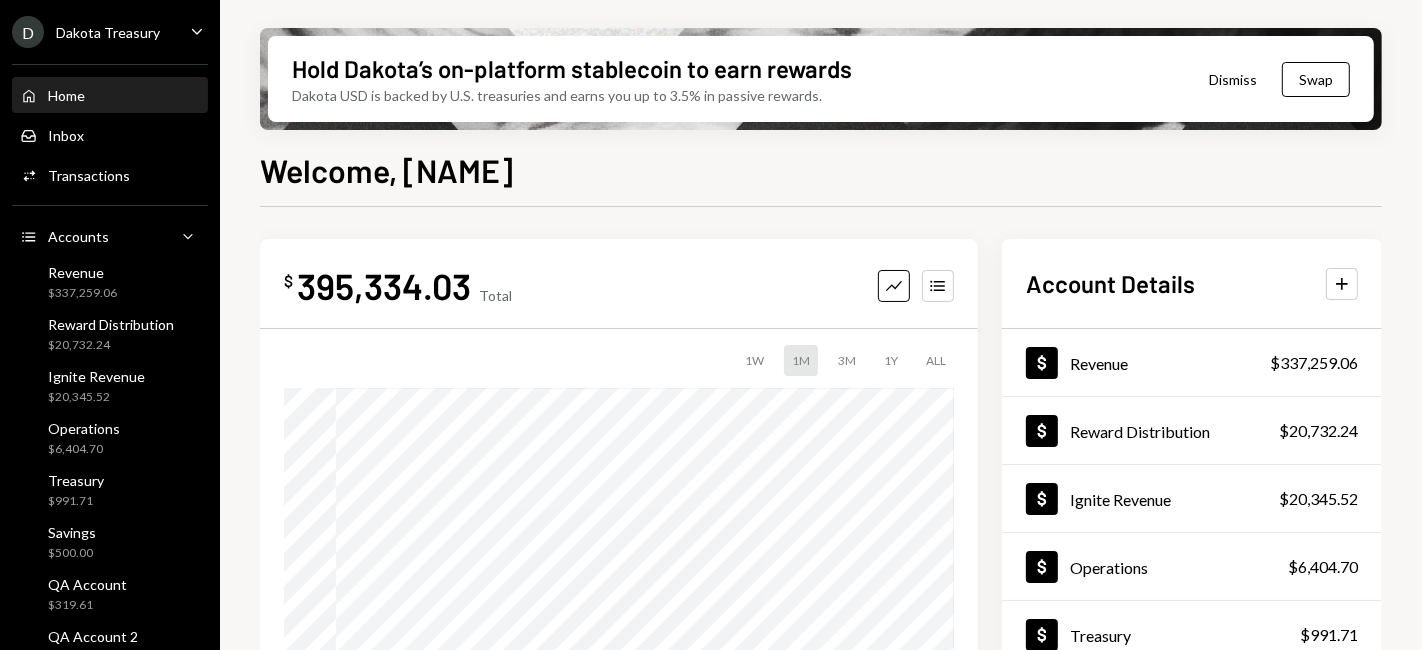 click on "D Dakota Treasury Caret Down" at bounding box center [110, 32] 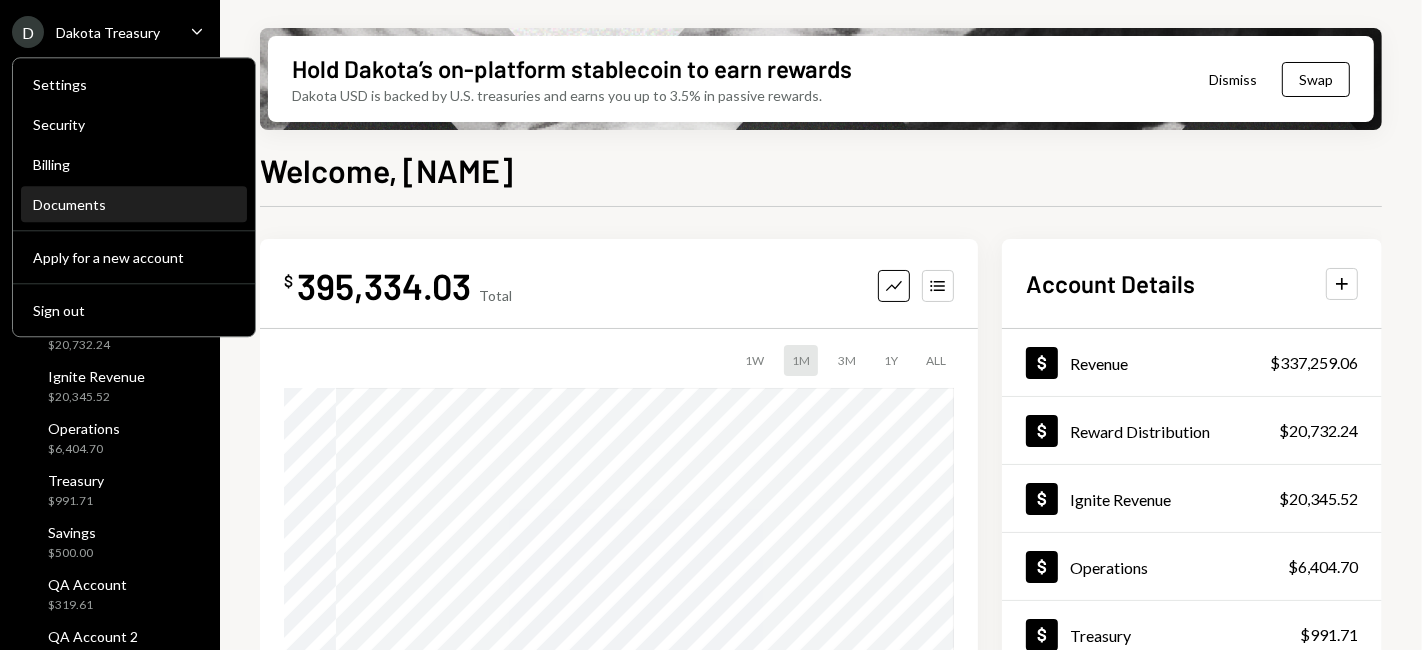 click on "Documents" at bounding box center [134, 204] 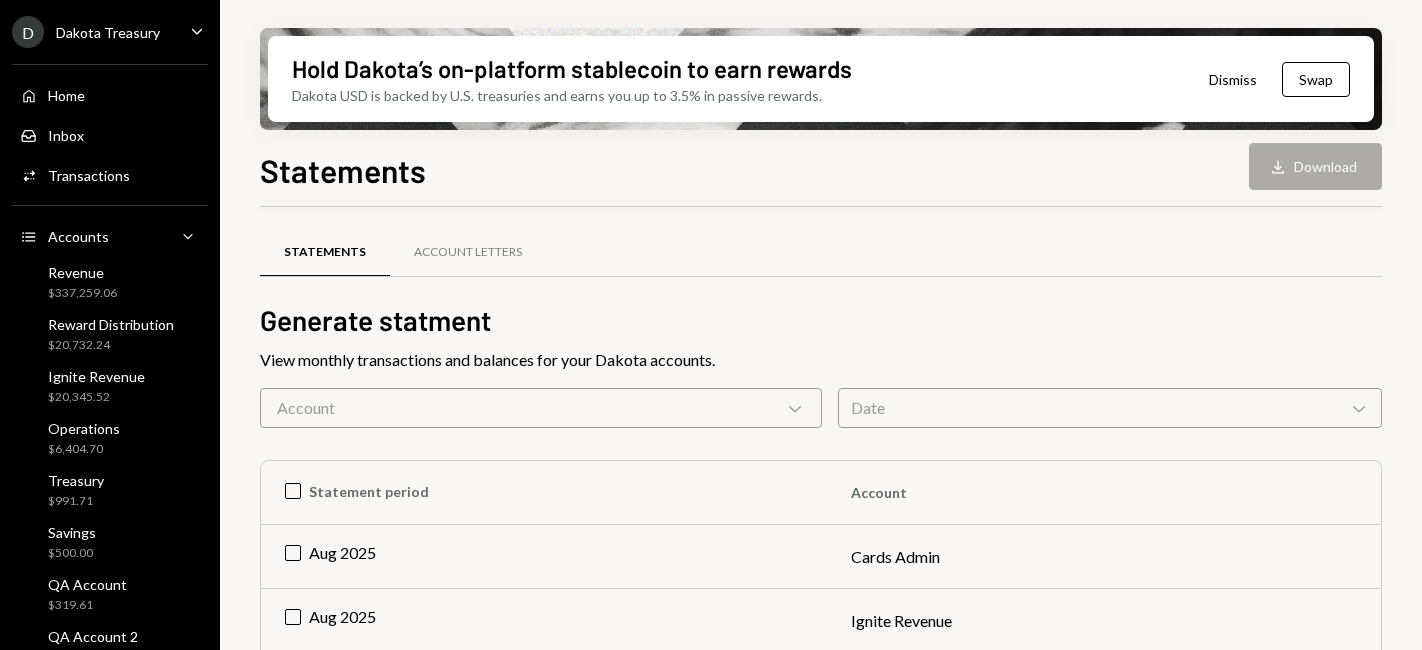 scroll, scrollTop: 0, scrollLeft: 0, axis: both 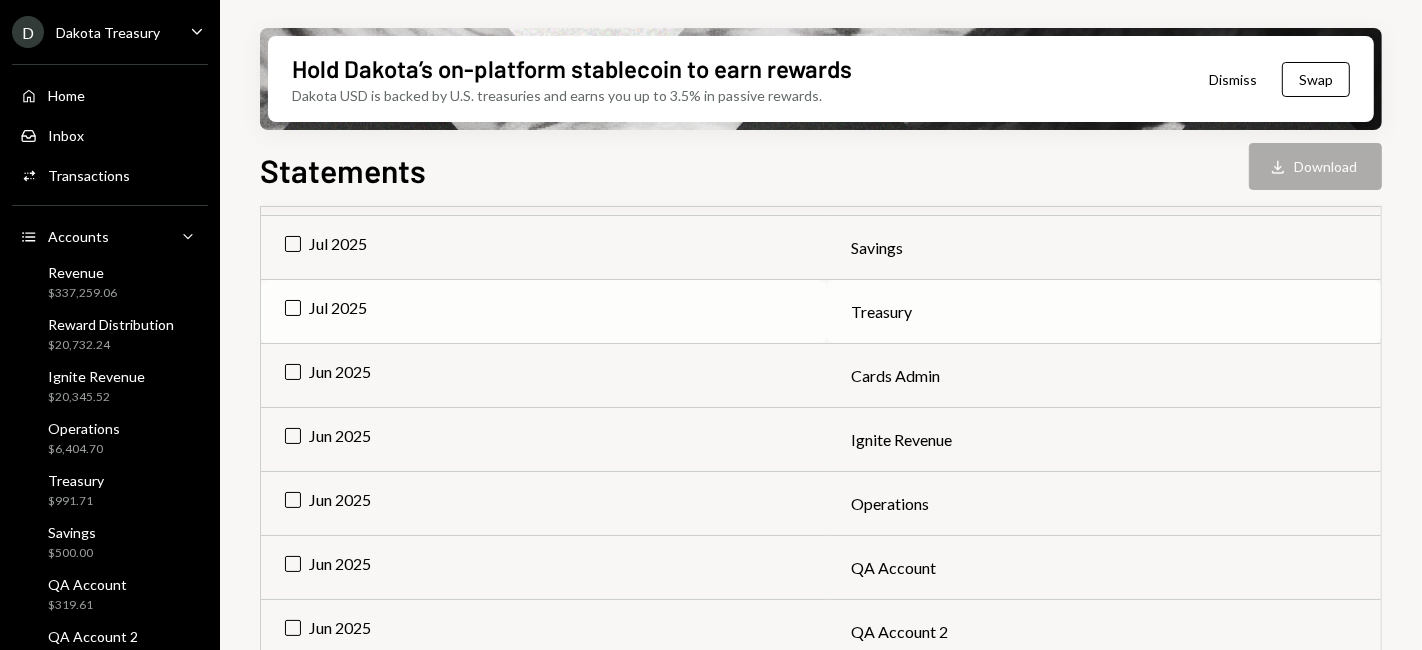 click on "Jul 2025" at bounding box center (544, 312) 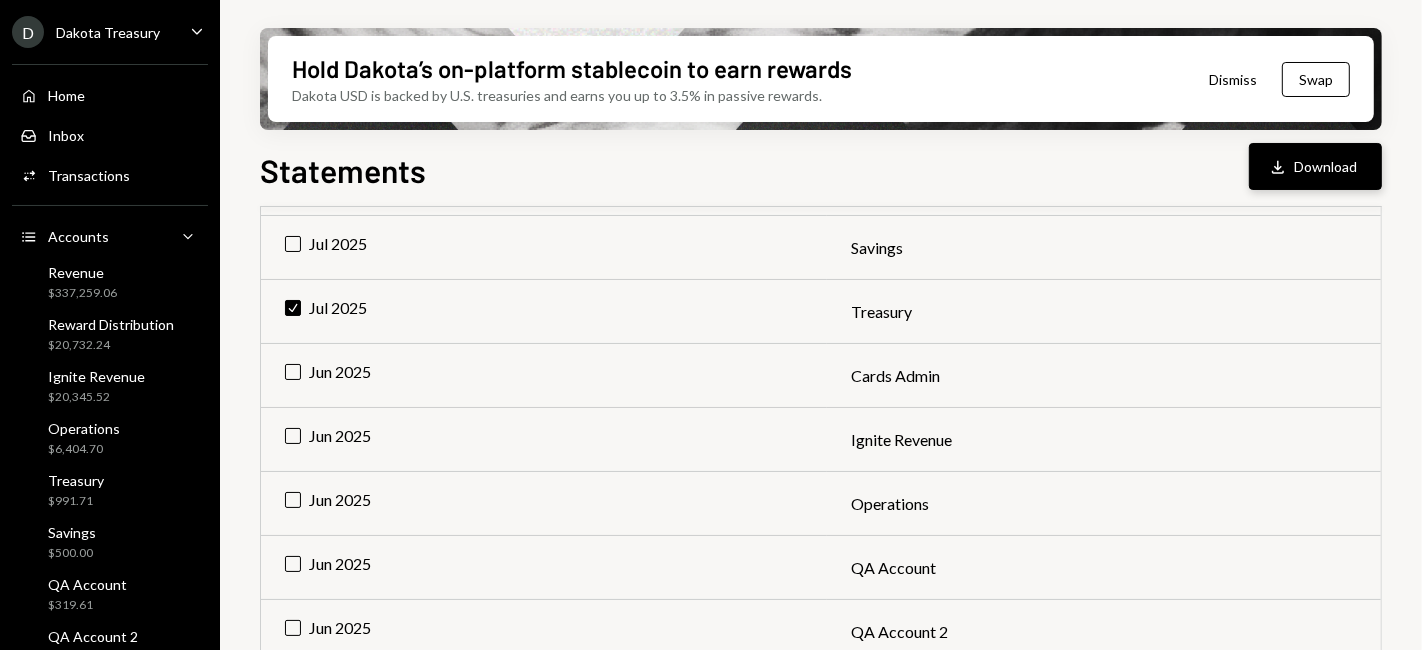 click 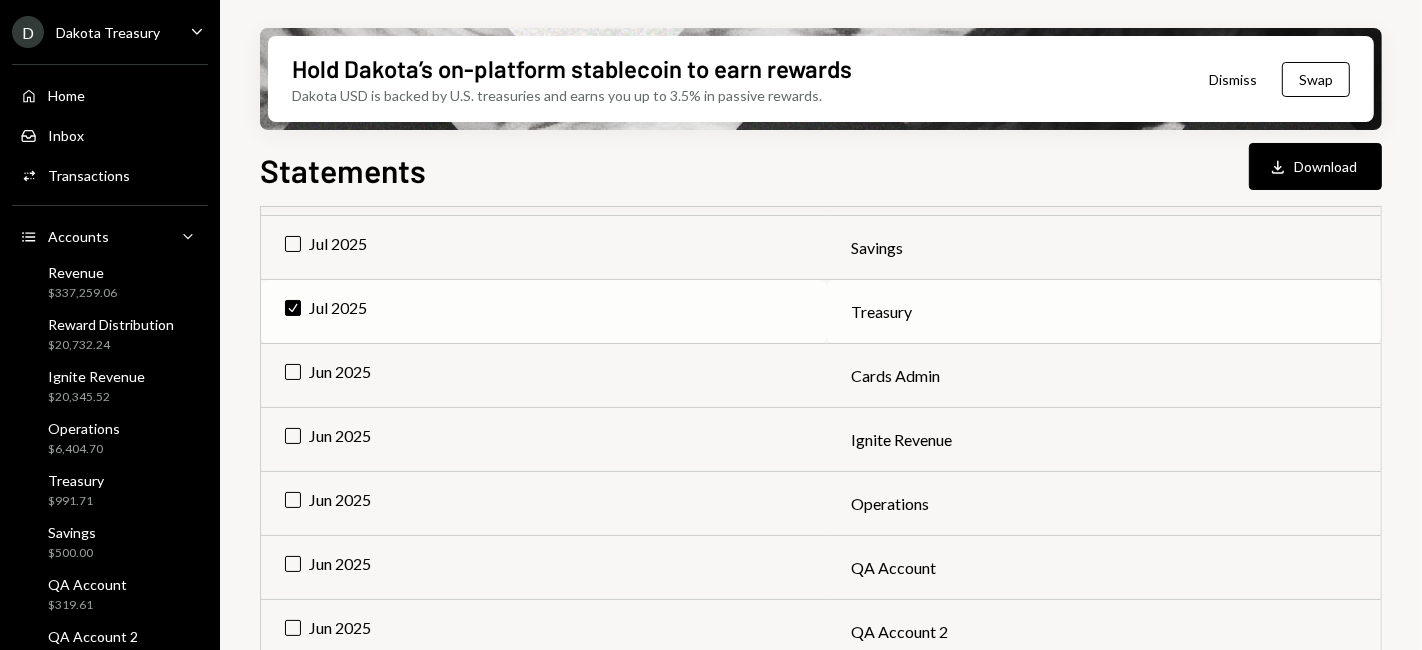 click on "Check Jul 2025" at bounding box center (544, 312) 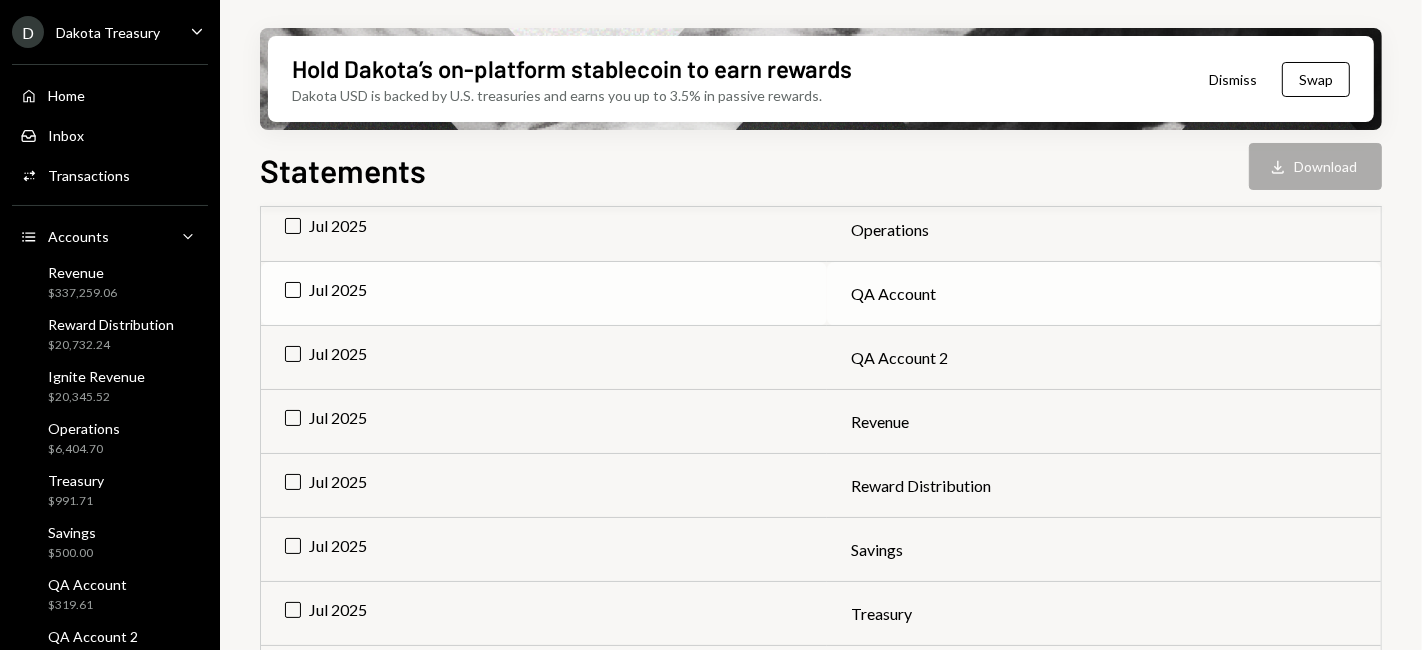 scroll, scrollTop: 1000, scrollLeft: 0, axis: vertical 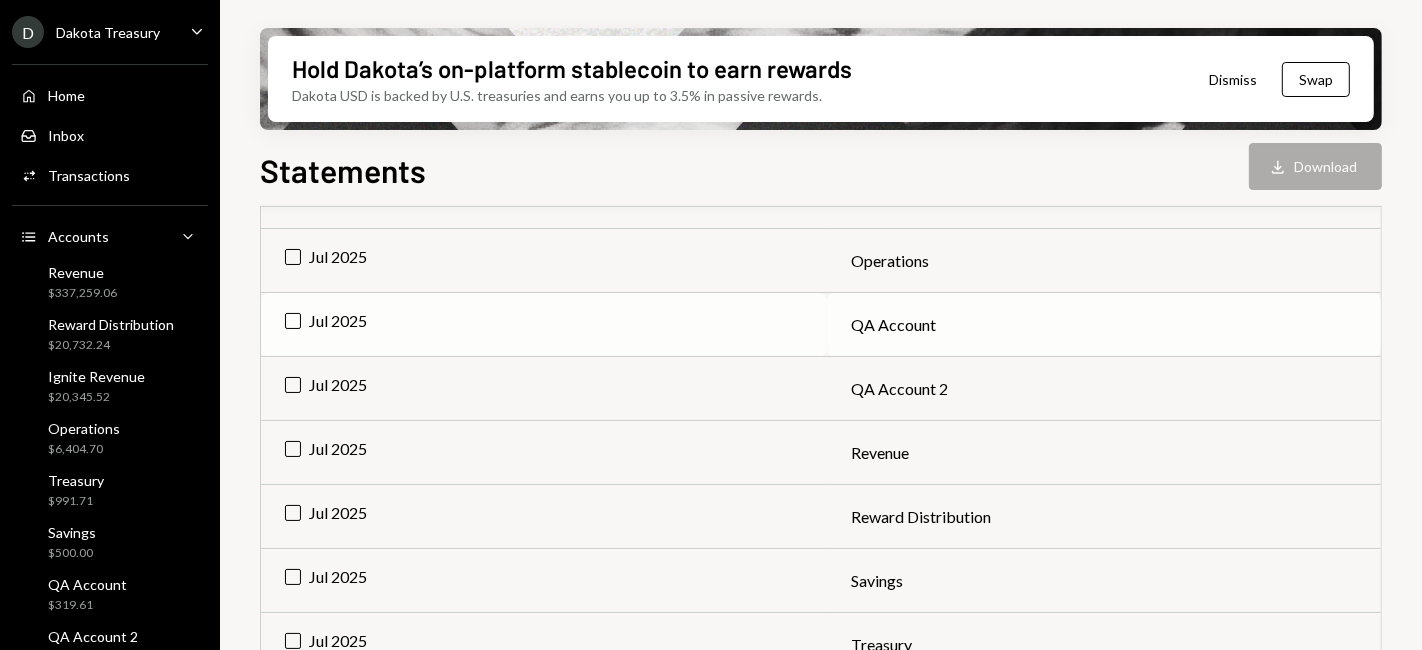 click on "Jul 2025" at bounding box center [544, 325] 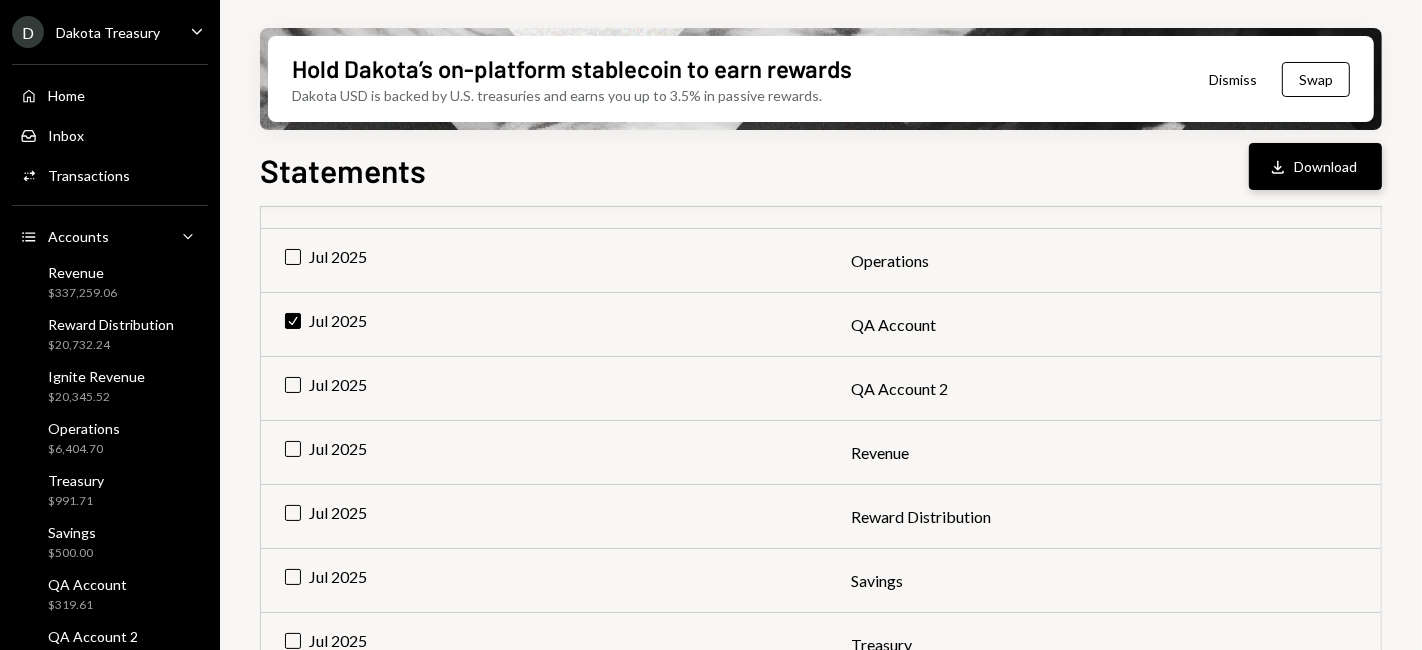 click on "Download Download" at bounding box center [1315, 166] 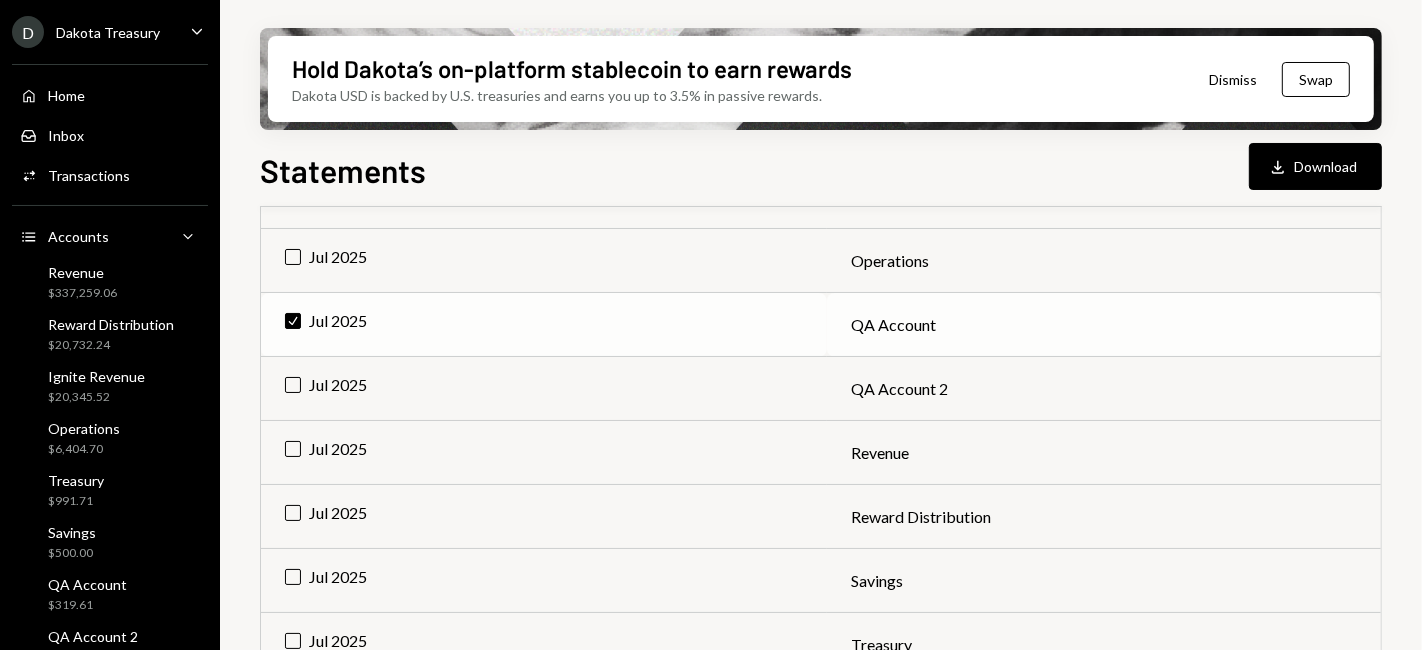 click on "Check Jul 2025" at bounding box center [544, 325] 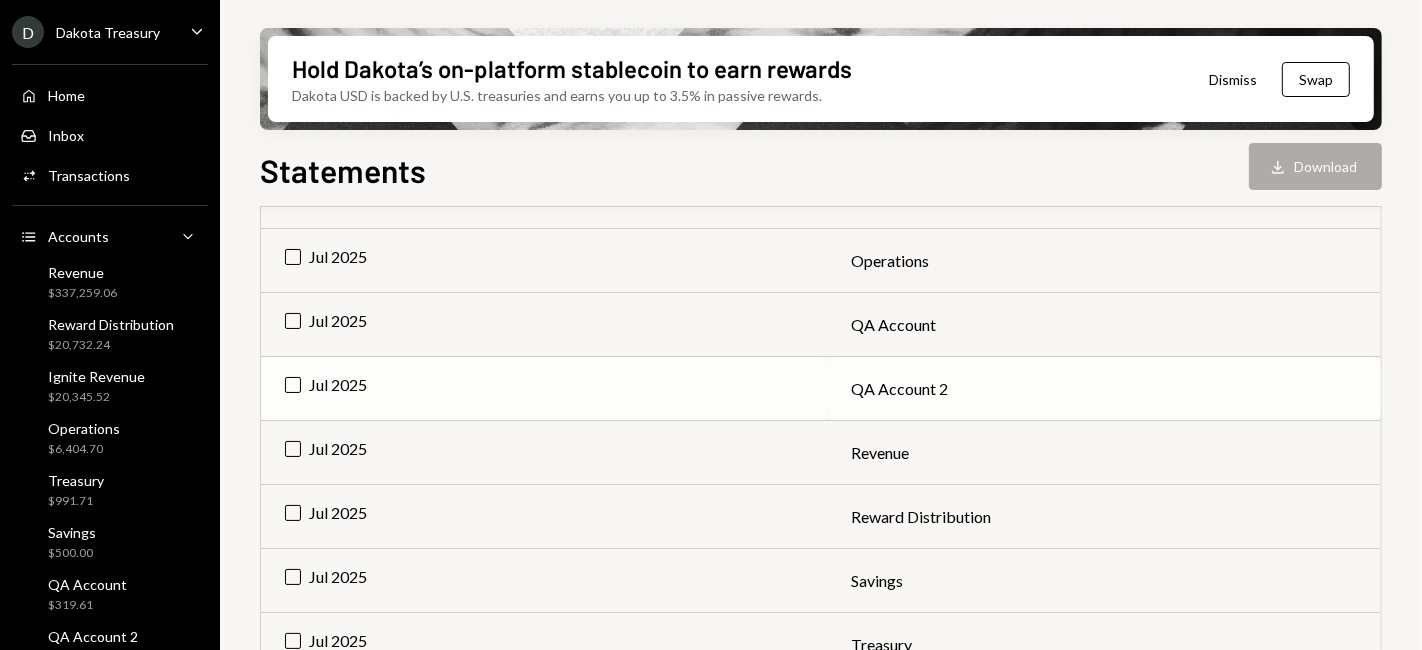 click on "Jul 2025" at bounding box center (544, 389) 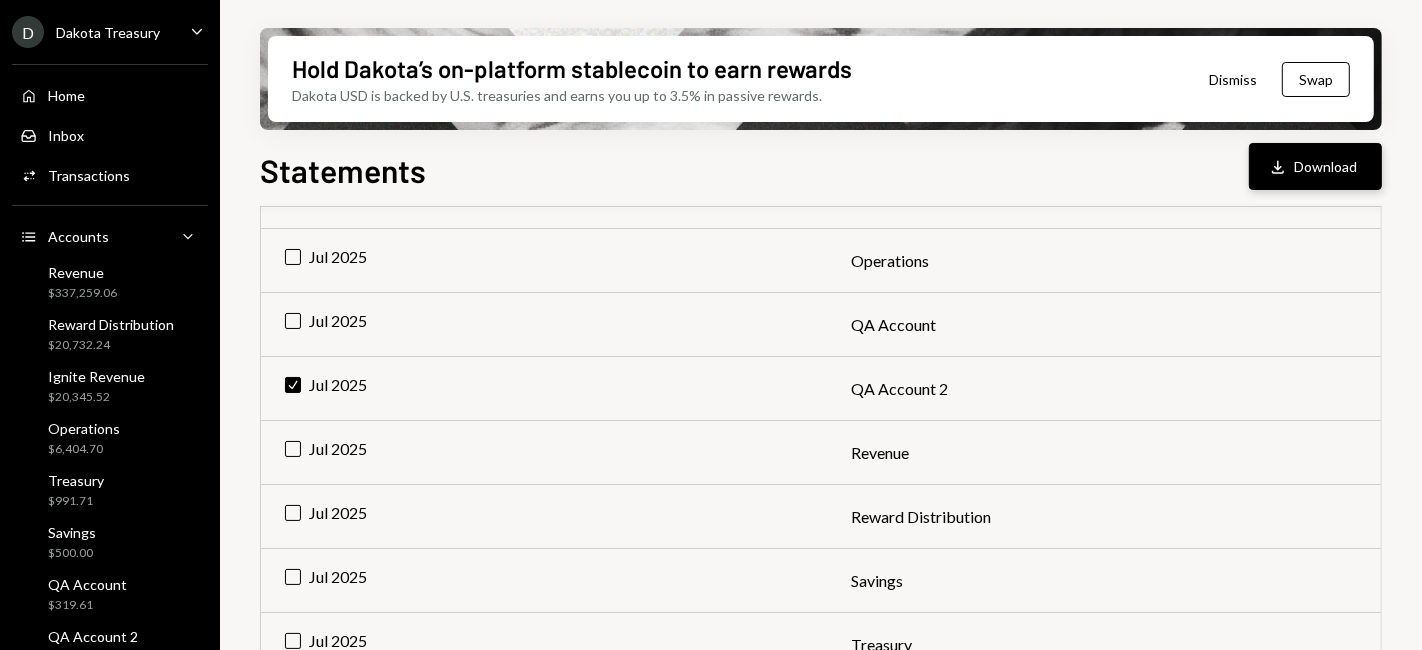click 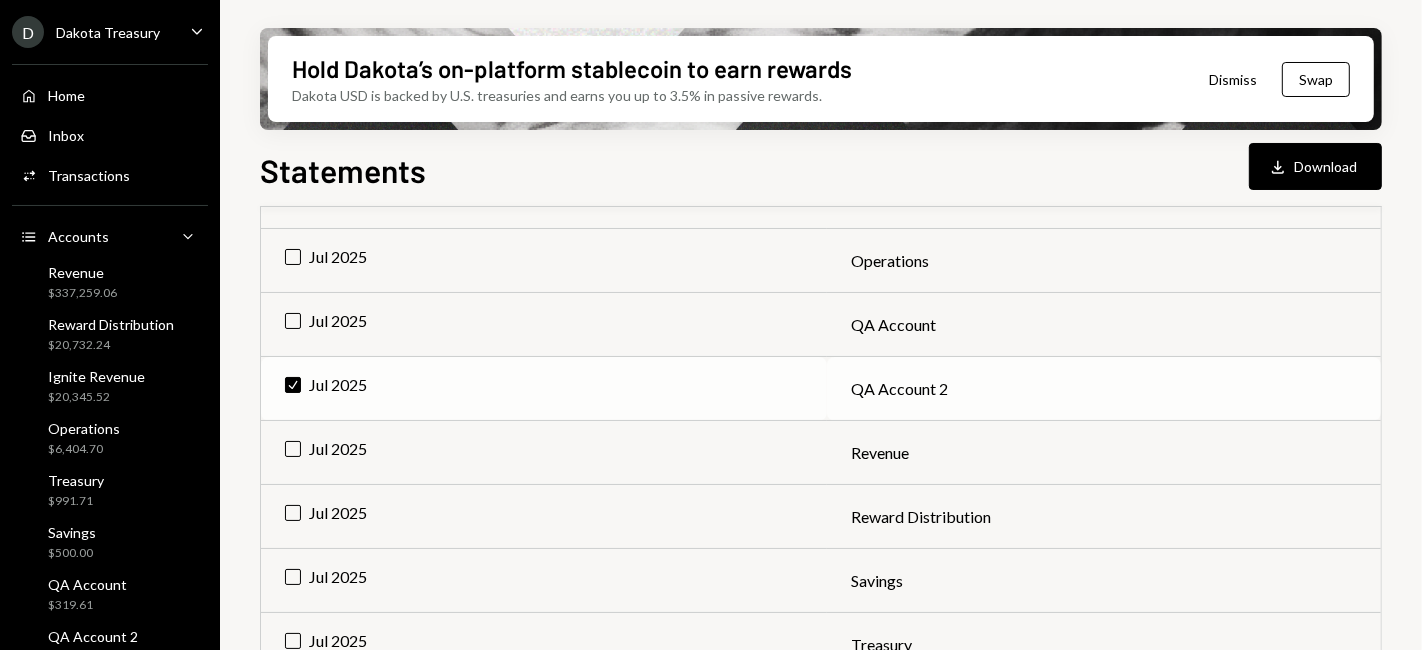 click on "Check Jul 2025" at bounding box center [544, 389] 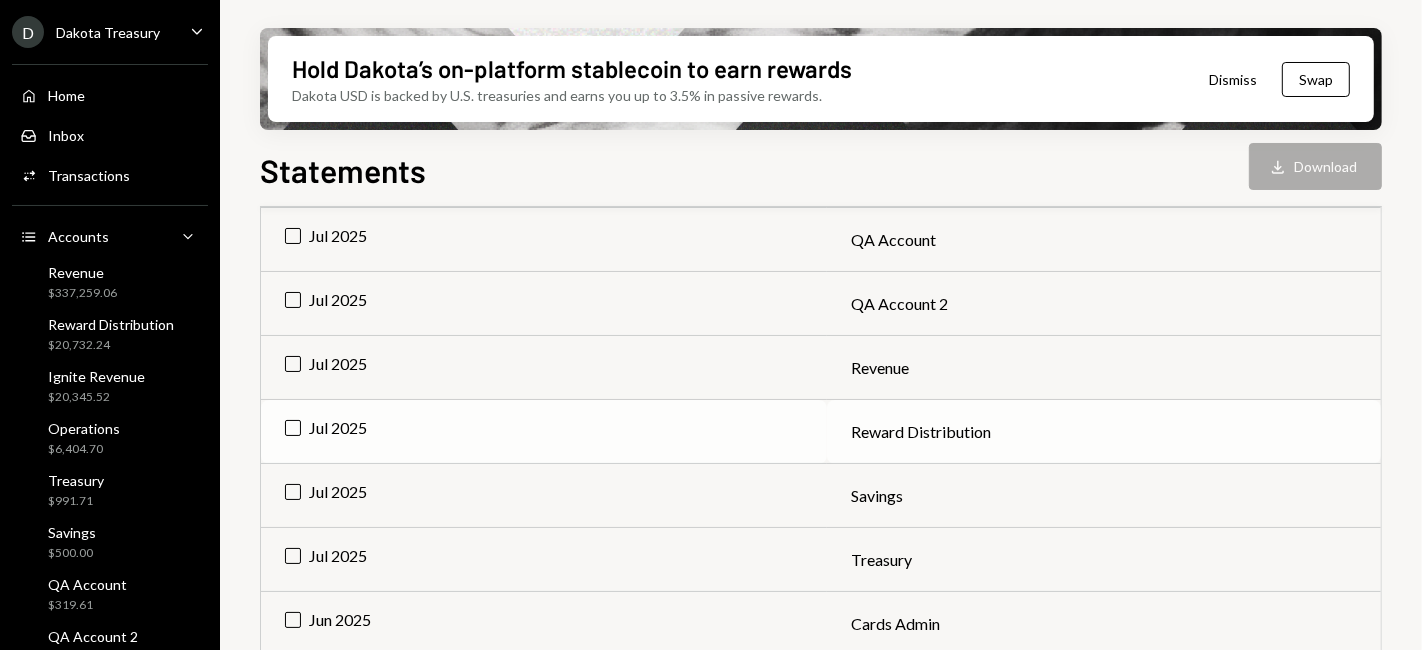 scroll, scrollTop: 1111, scrollLeft: 0, axis: vertical 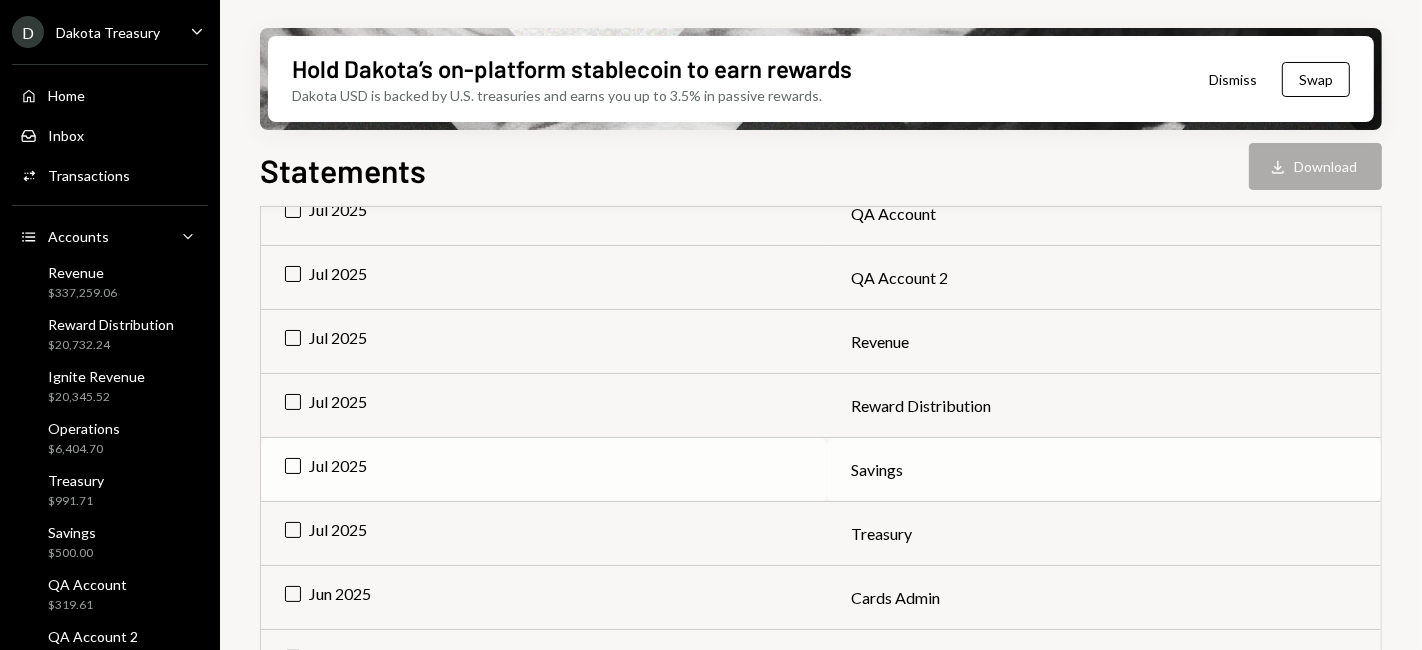 click on "Jul 2025" at bounding box center [544, 470] 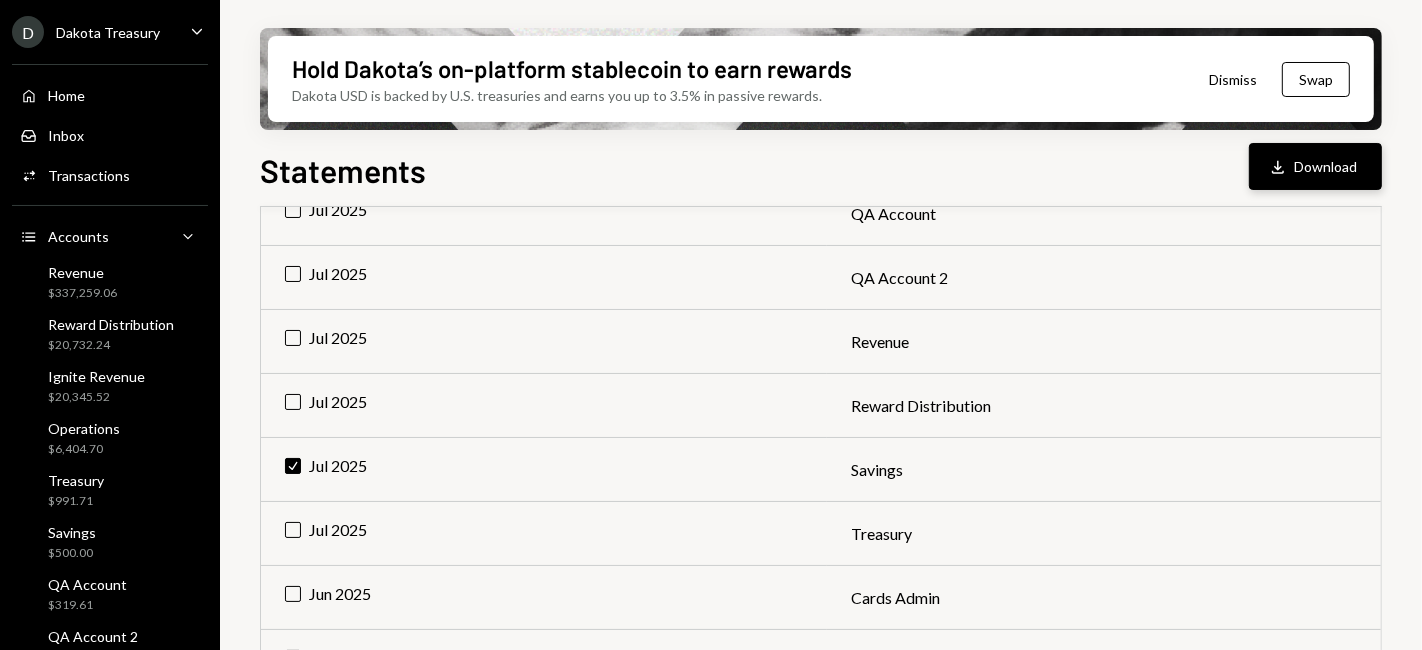 click on "Download Download" at bounding box center [1315, 166] 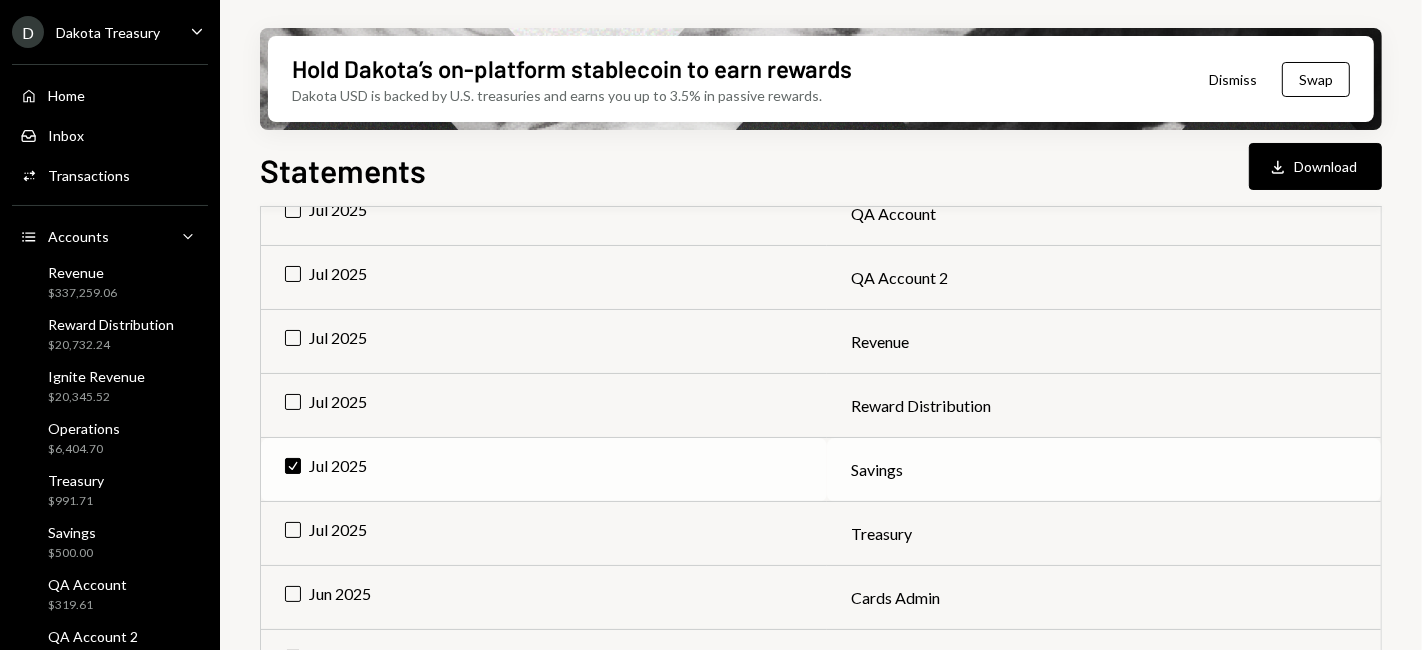 click on "Check Jul 2025" at bounding box center [544, 470] 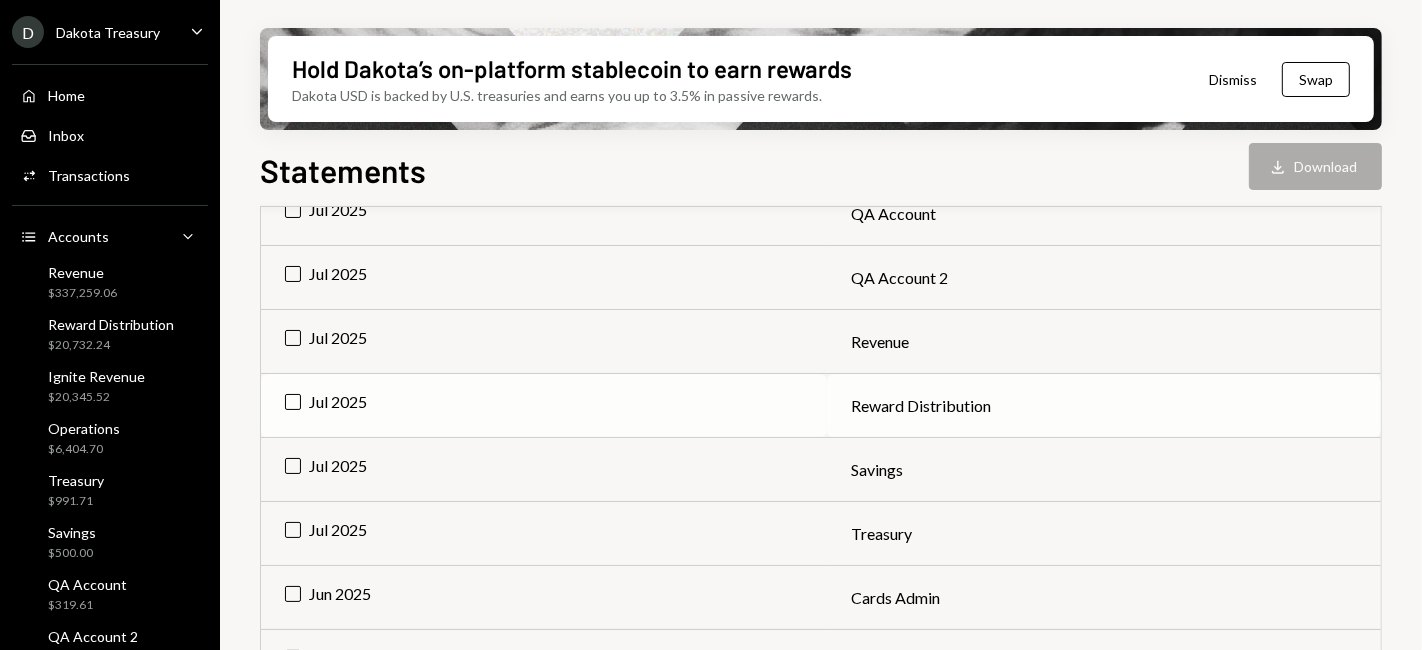 click on "Jul 2025" at bounding box center [544, 406] 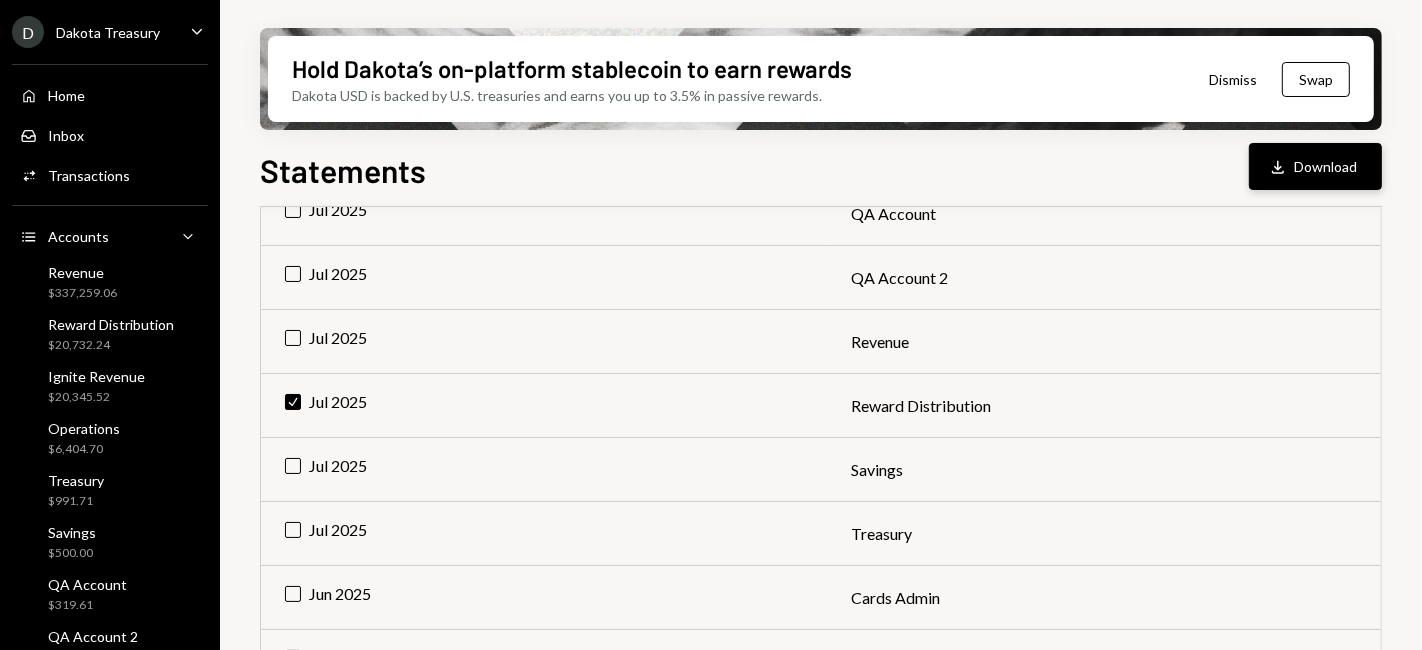 click on "Download Download" at bounding box center (1315, 166) 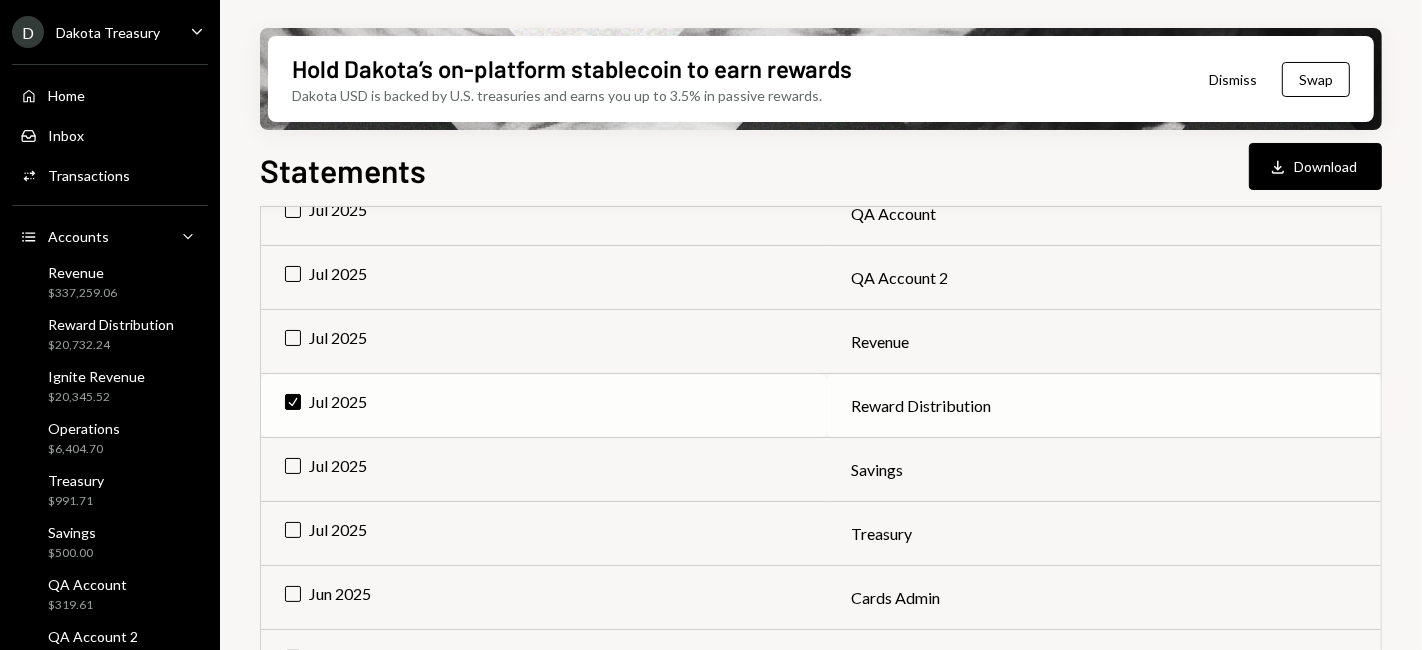 click on "Check Jul 2025" at bounding box center (544, 406) 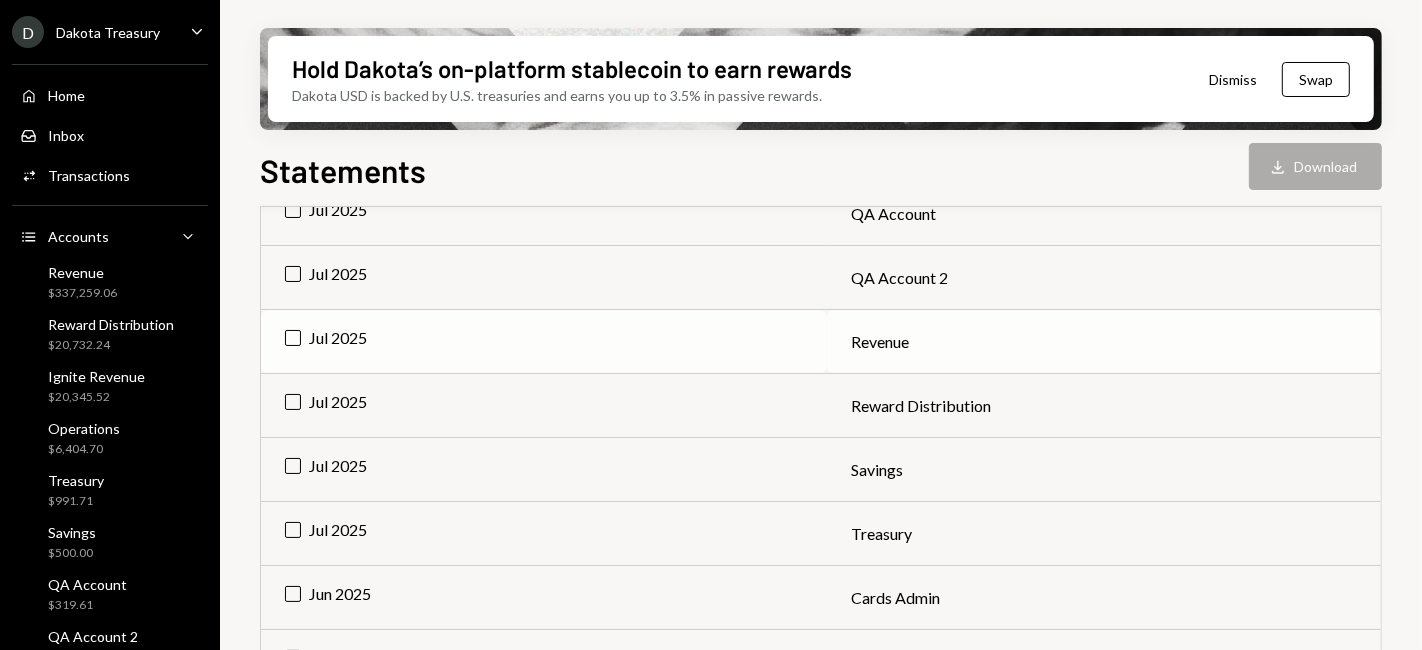 scroll, scrollTop: 1000, scrollLeft: 0, axis: vertical 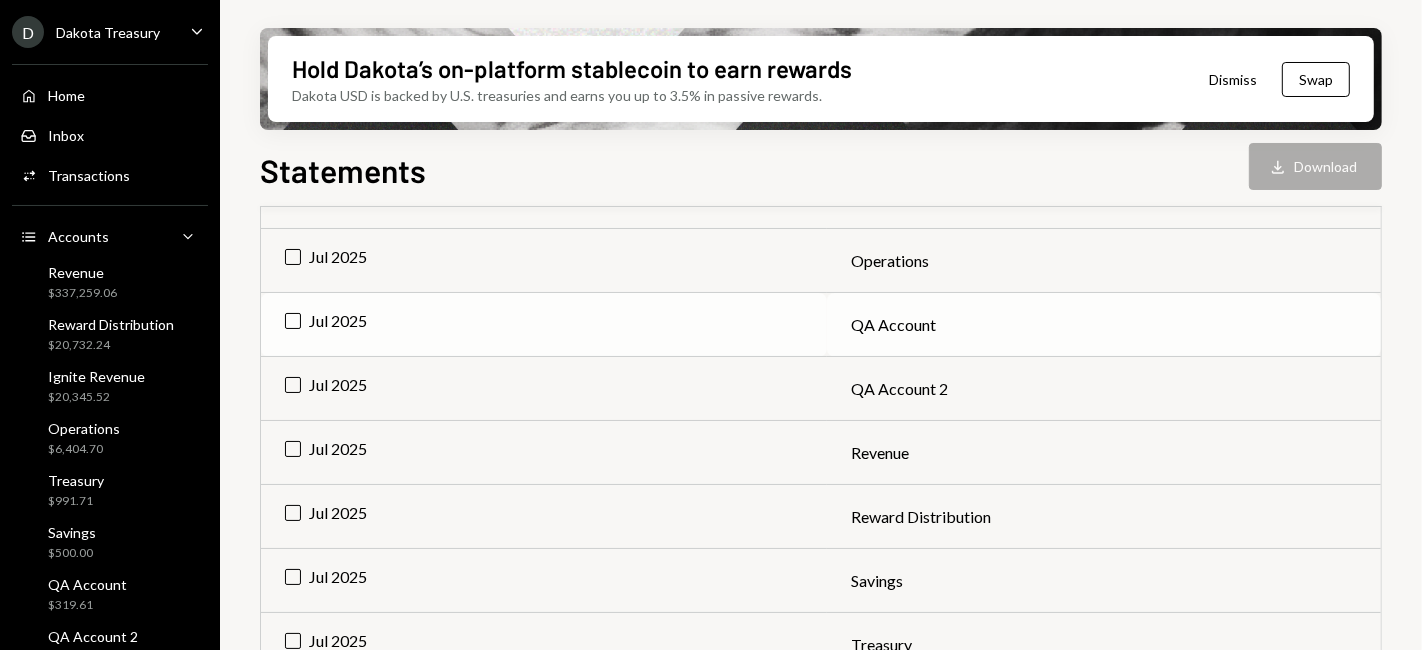 click on "Jul 2025" at bounding box center [544, 325] 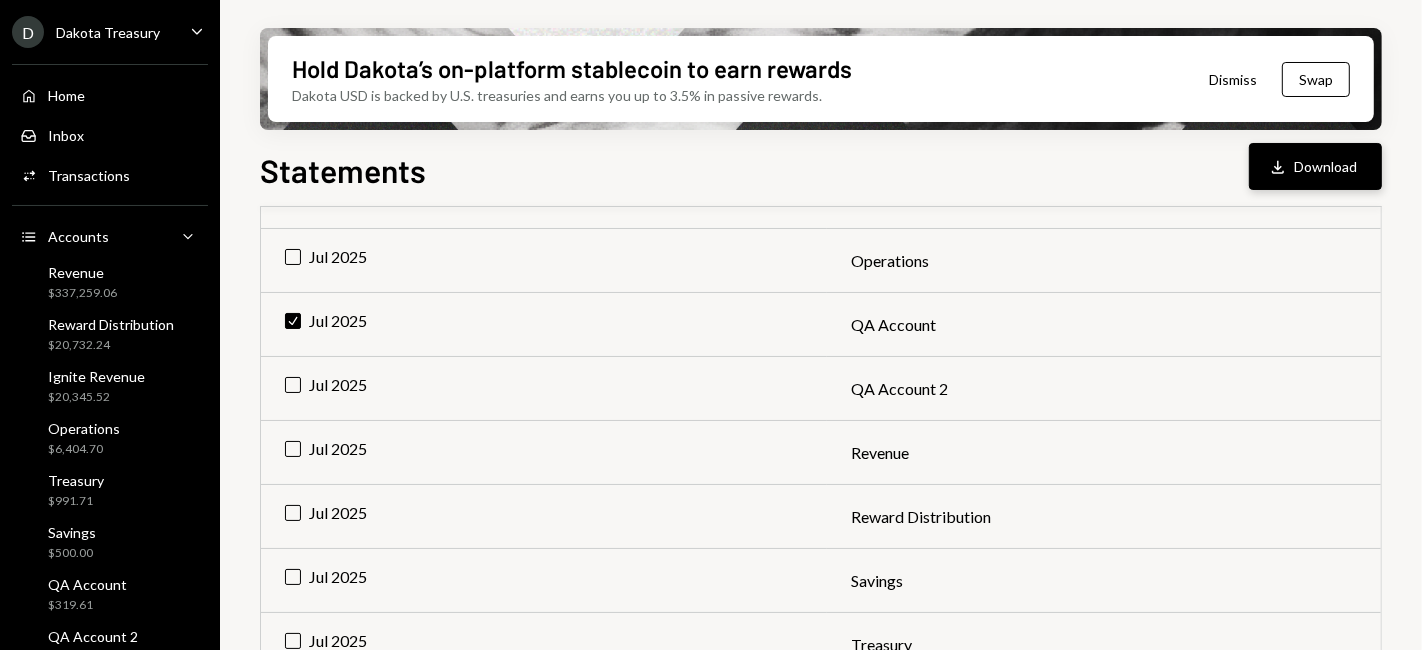 click on "Download" 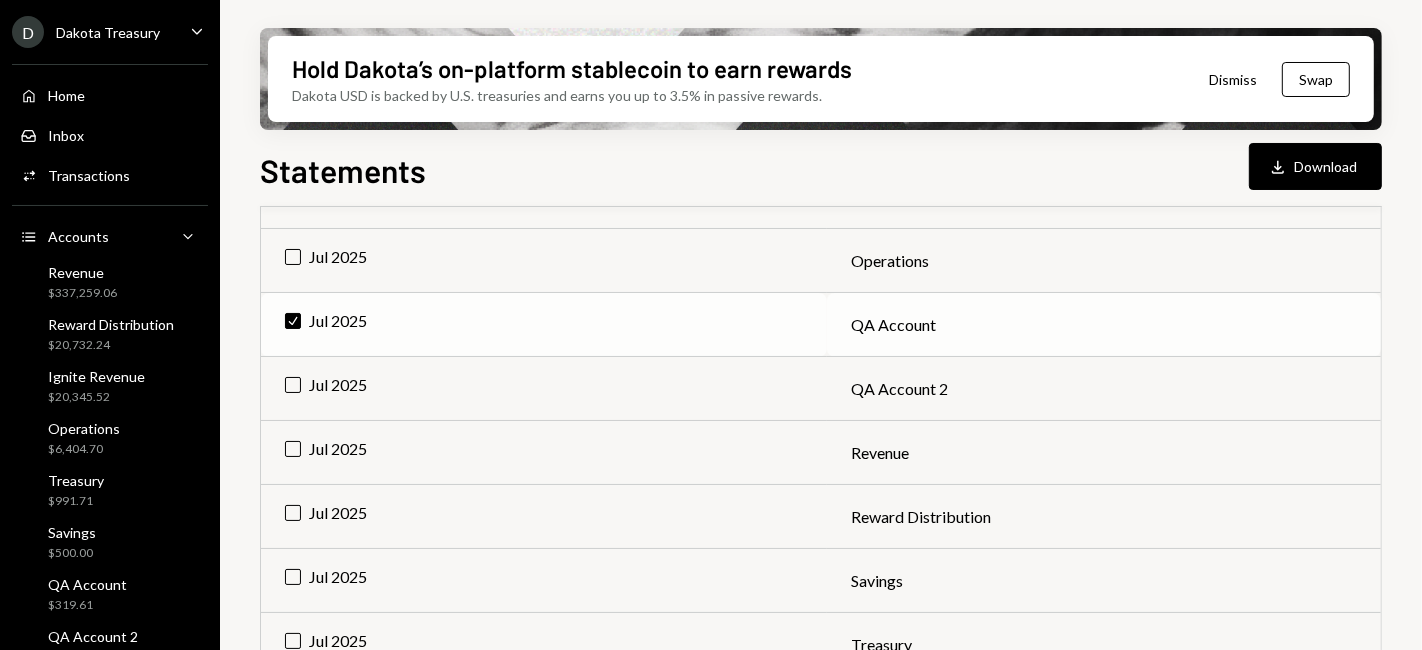 click on "Check Jul 2025" at bounding box center (544, 325) 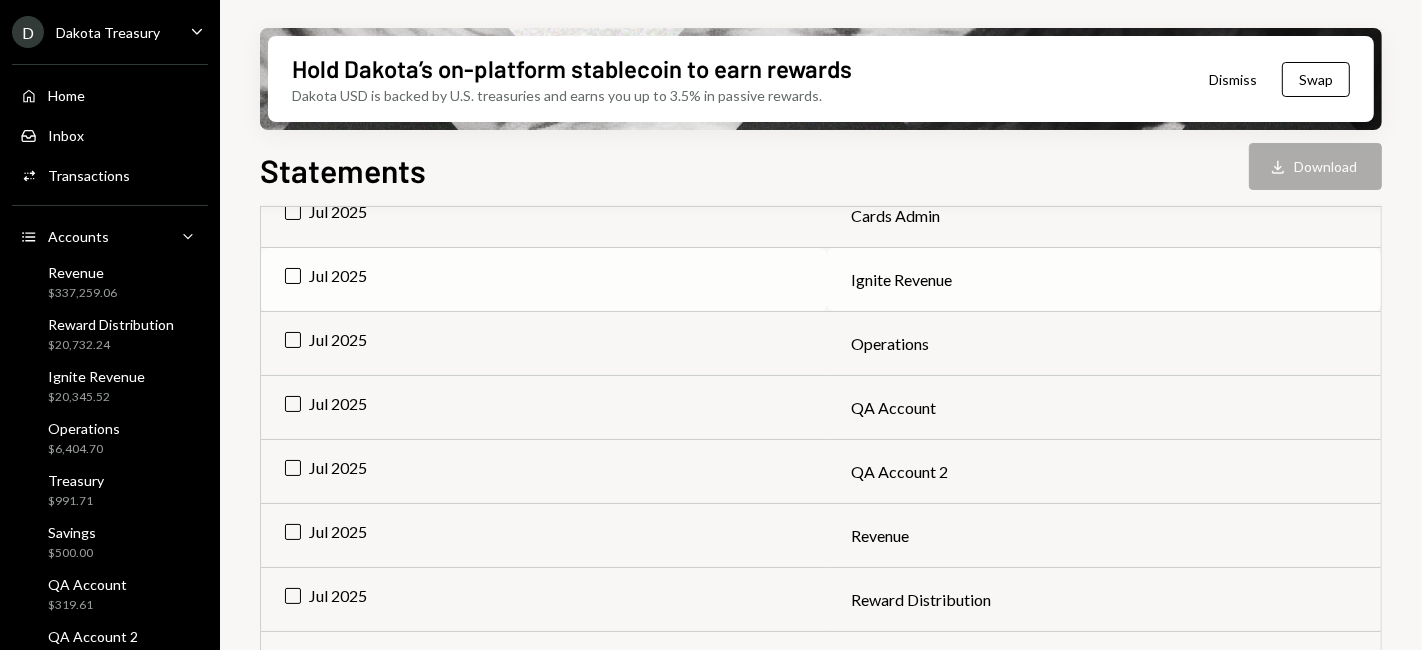 scroll, scrollTop: 888, scrollLeft: 0, axis: vertical 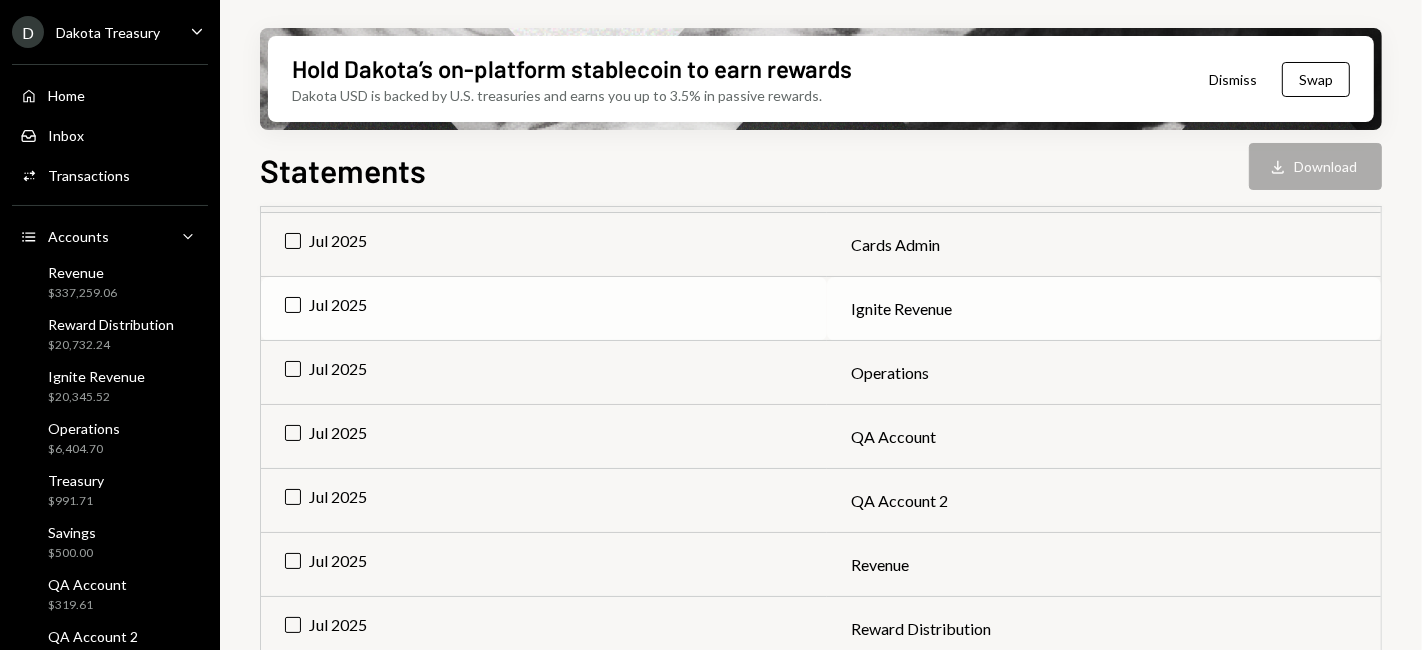 click on "Jul 2025" at bounding box center (544, 309) 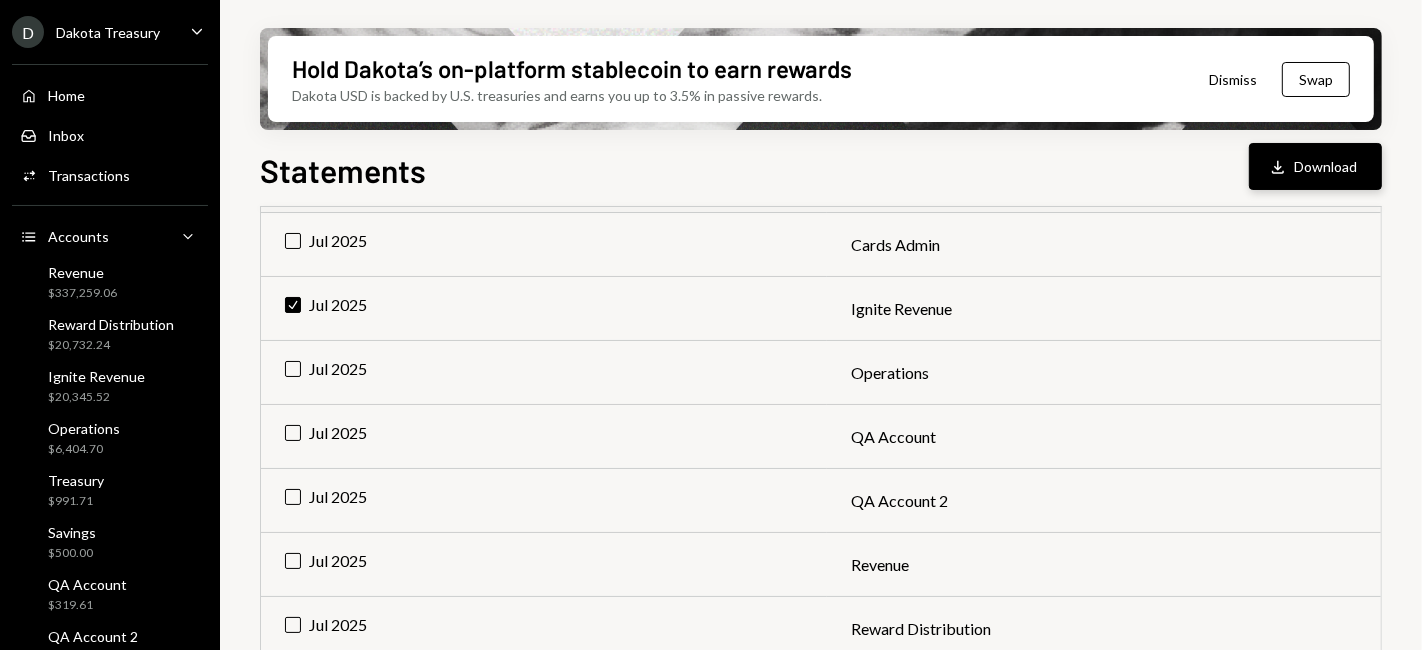 click on "Download Download" at bounding box center (1315, 166) 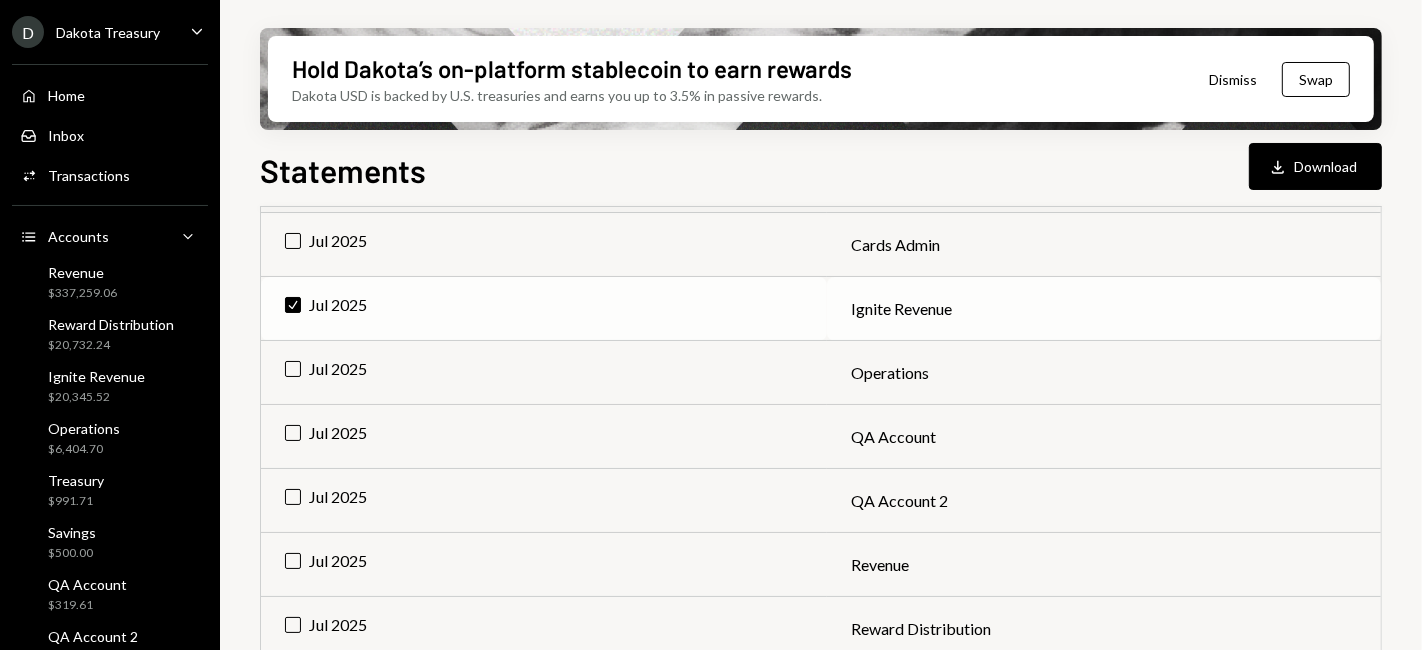 click on "Check Jul 2025" at bounding box center (544, 309) 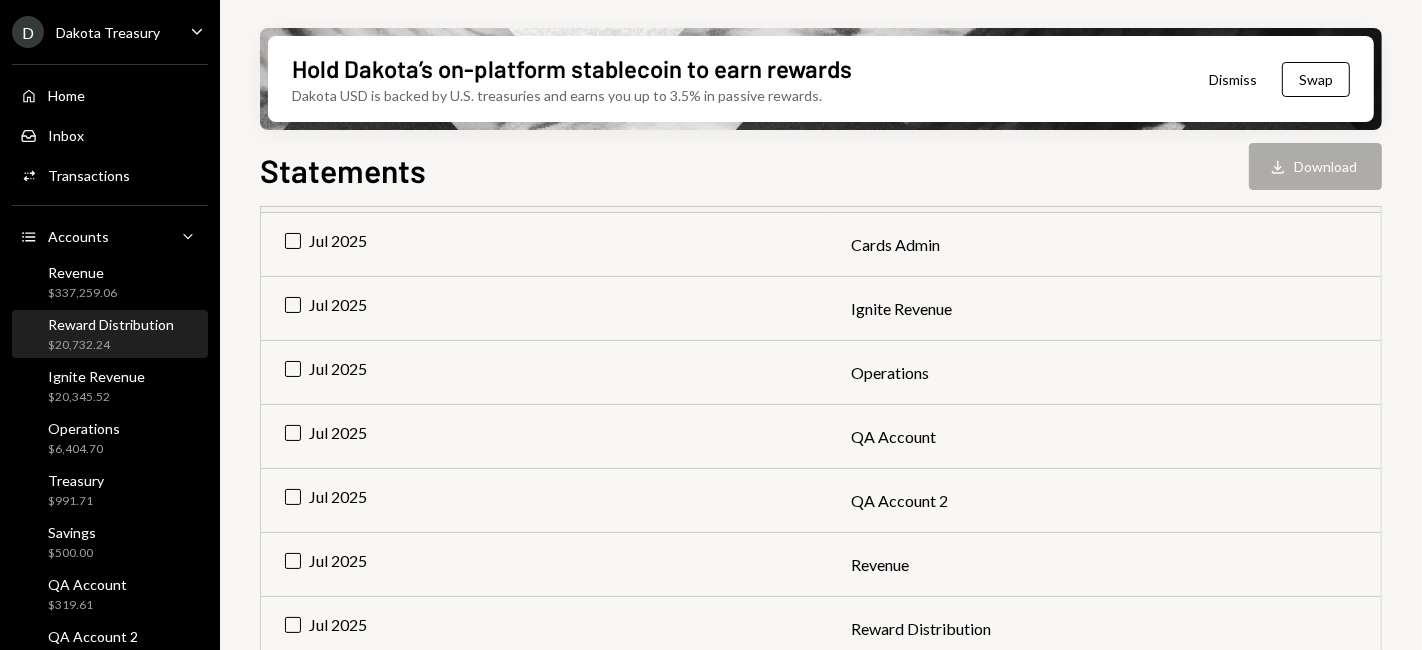 click on "Reward Distribution" at bounding box center (111, 324) 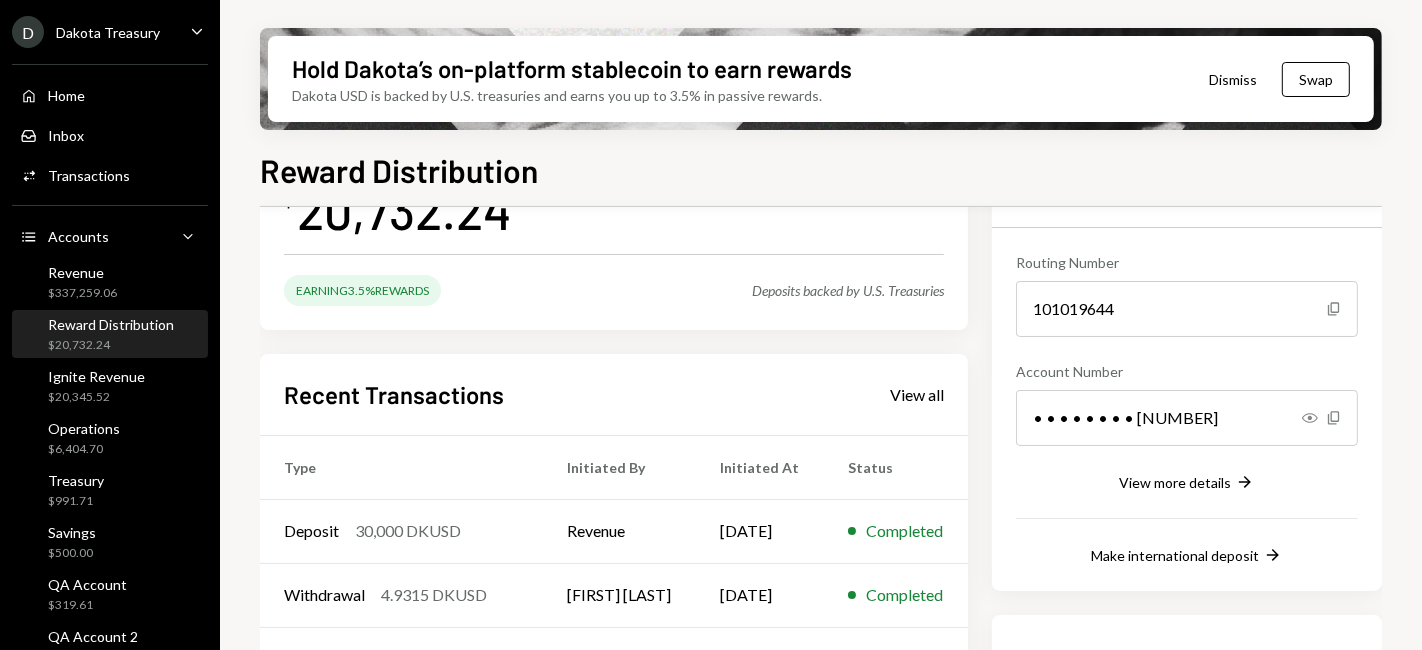 scroll, scrollTop: 0, scrollLeft: 0, axis: both 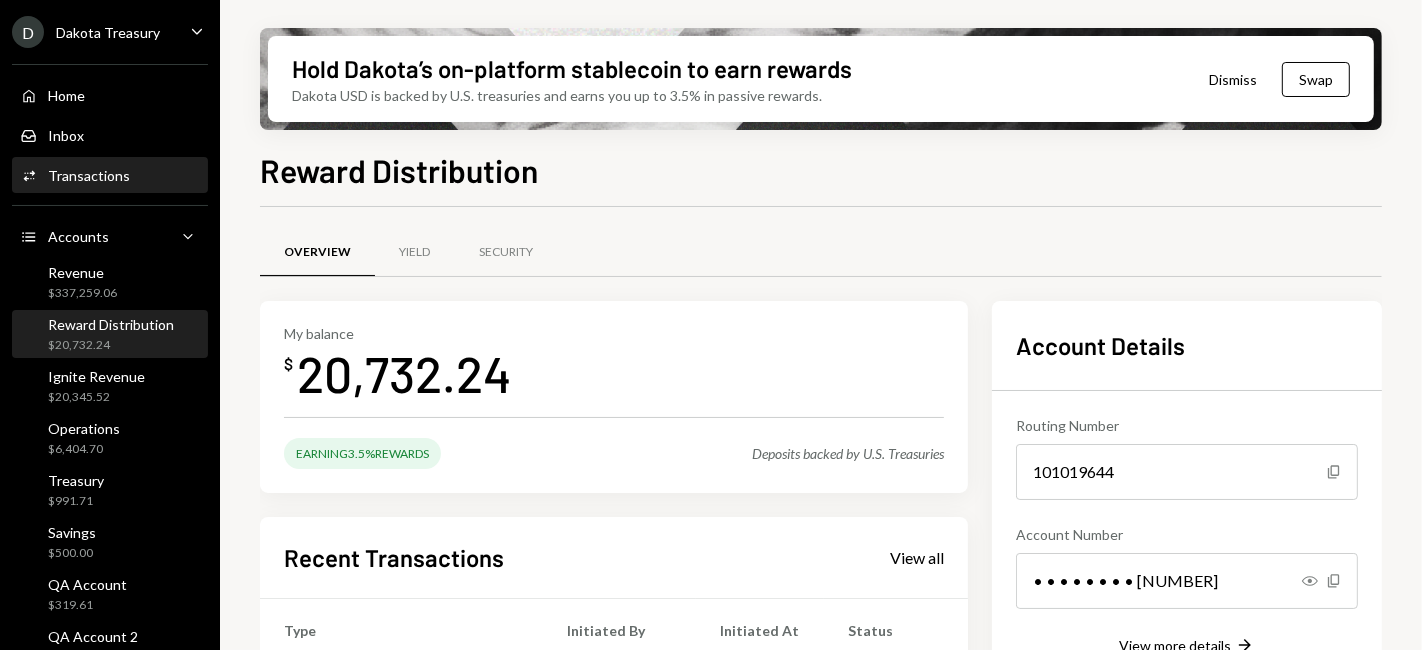 click on "Activities Transactions" at bounding box center (110, 176) 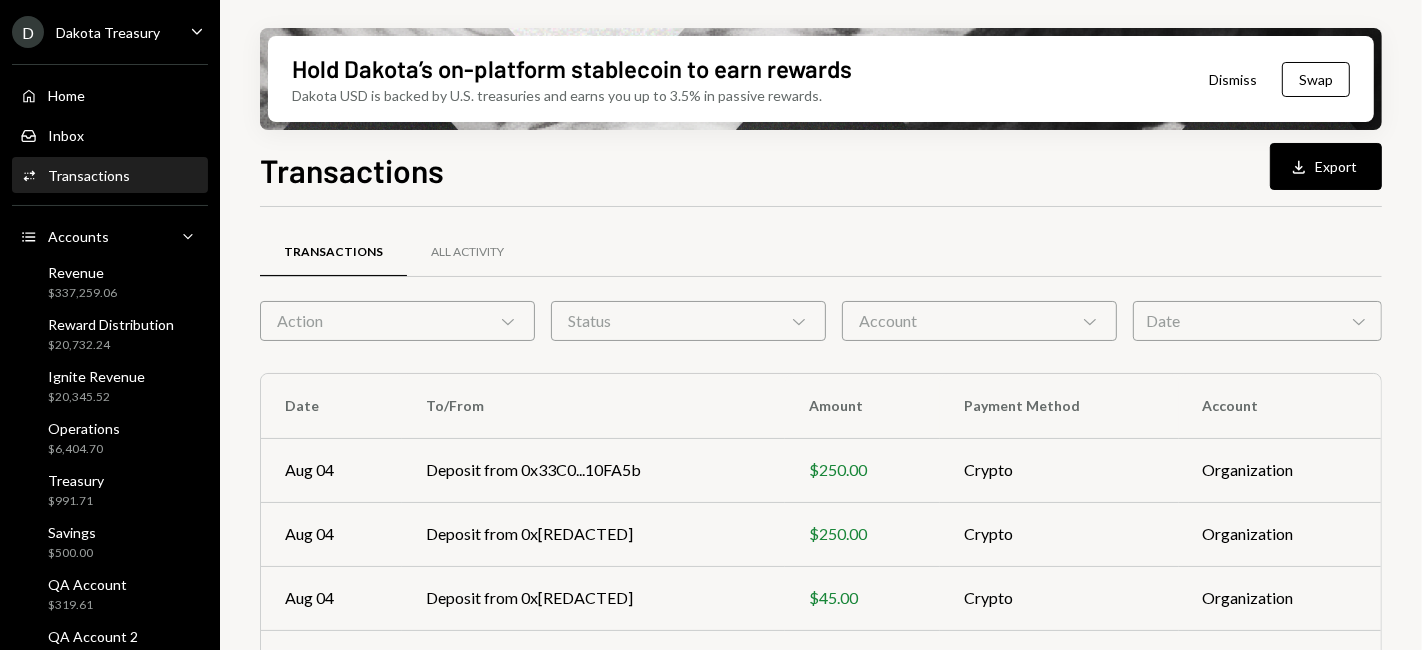 click on "Action Chevron Down" at bounding box center (397, 321) 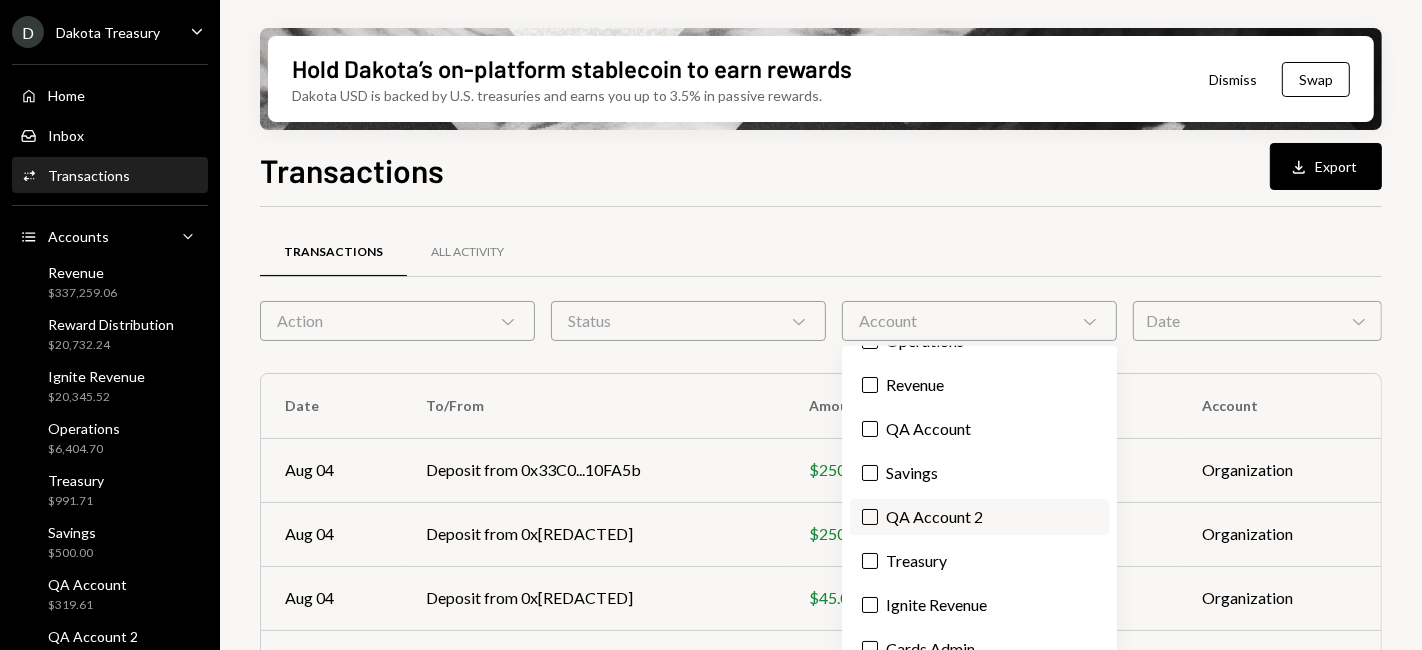 scroll, scrollTop: 48, scrollLeft: 0, axis: vertical 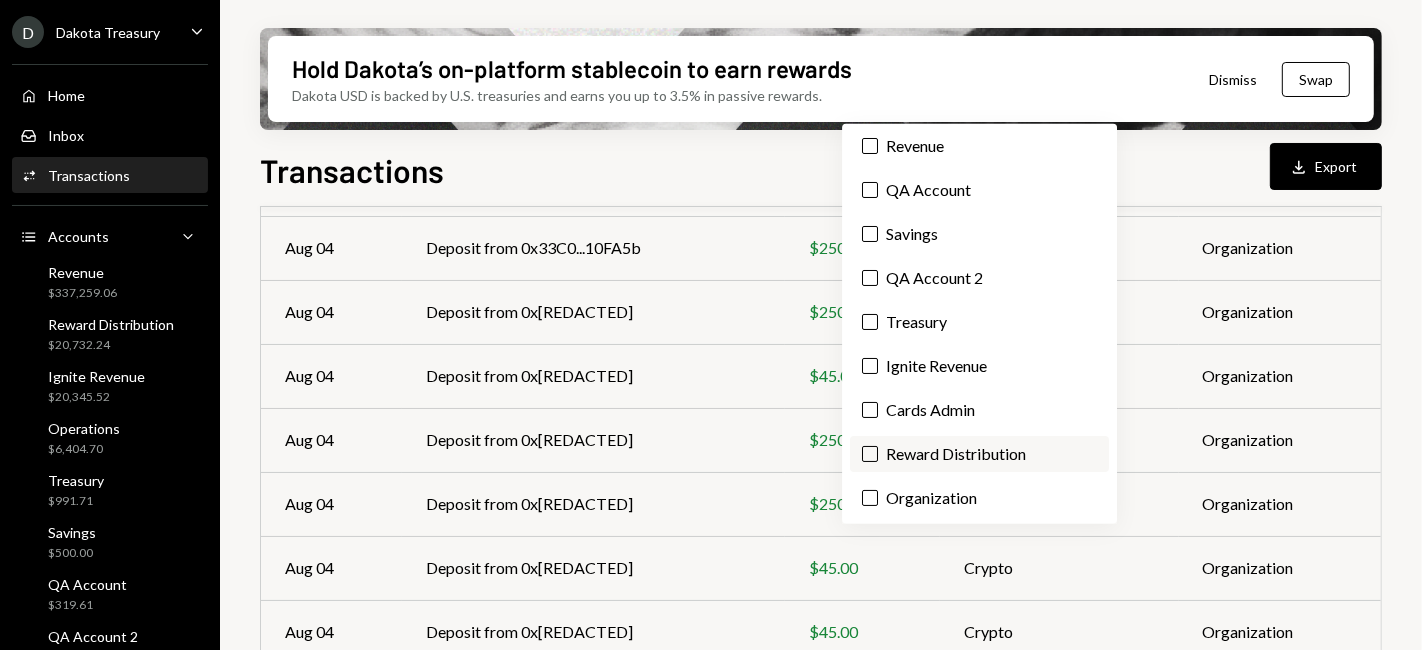 click on "Reward Distribution" at bounding box center [979, 454] 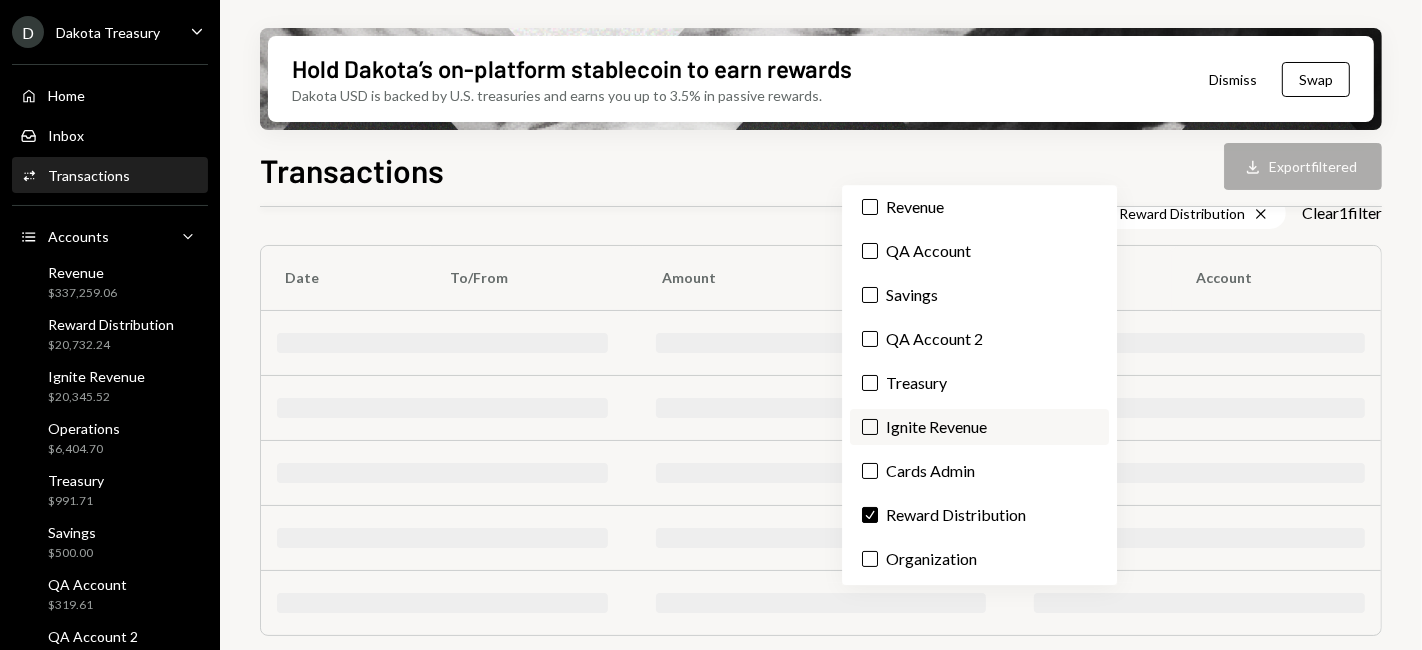 scroll, scrollTop: 254, scrollLeft: 0, axis: vertical 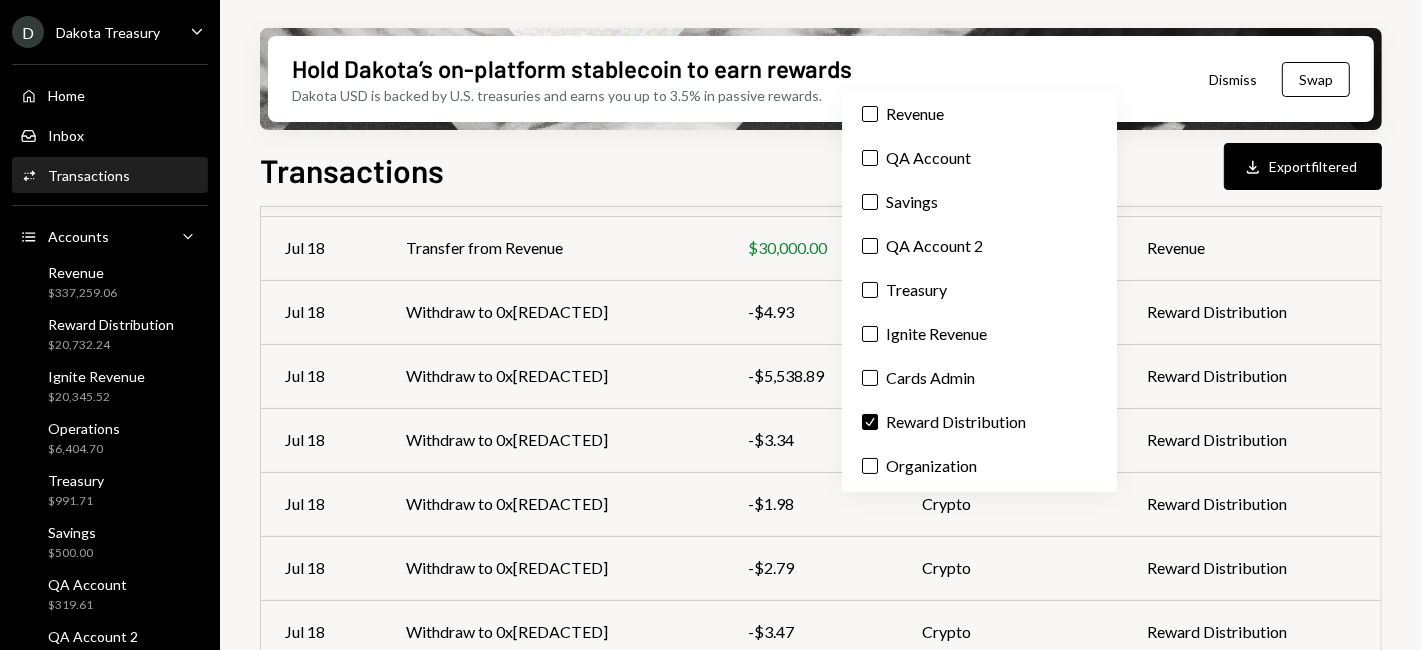 click on "Transactions Download Export  filtered" at bounding box center [821, 168] 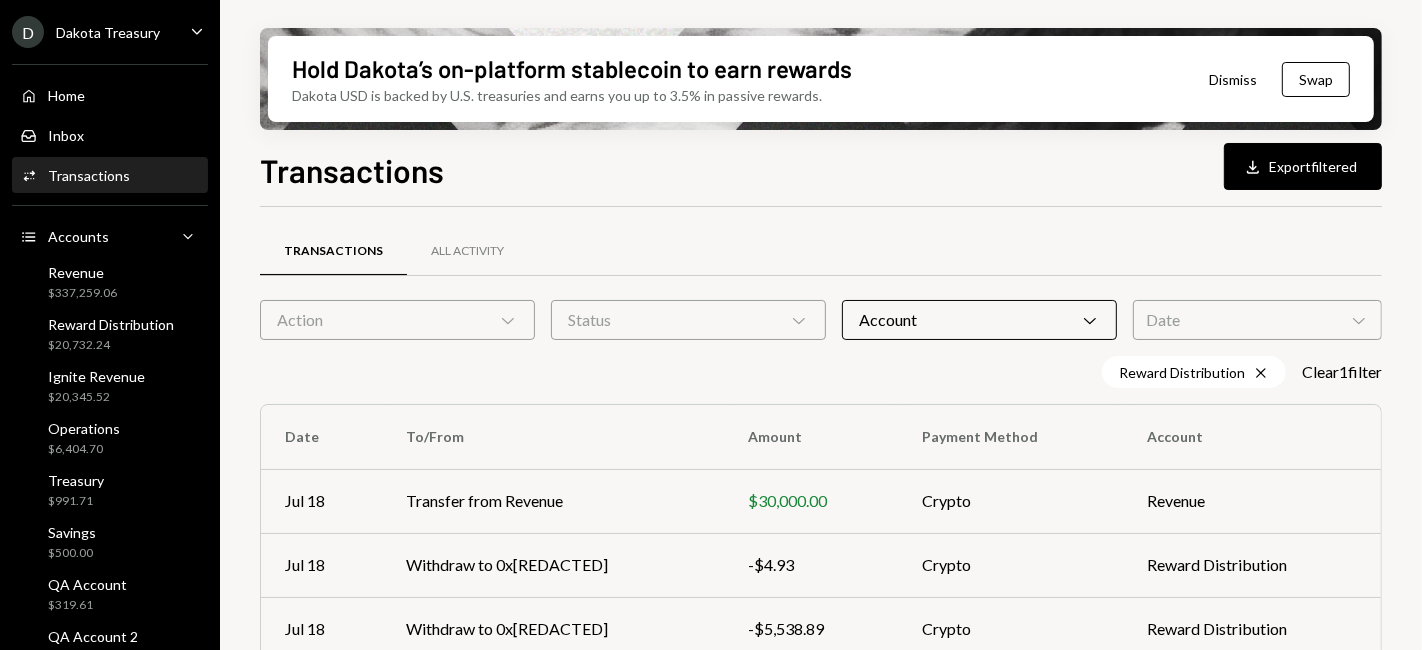 scroll, scrollTop: 0, scrollLeft: 0, axis: both 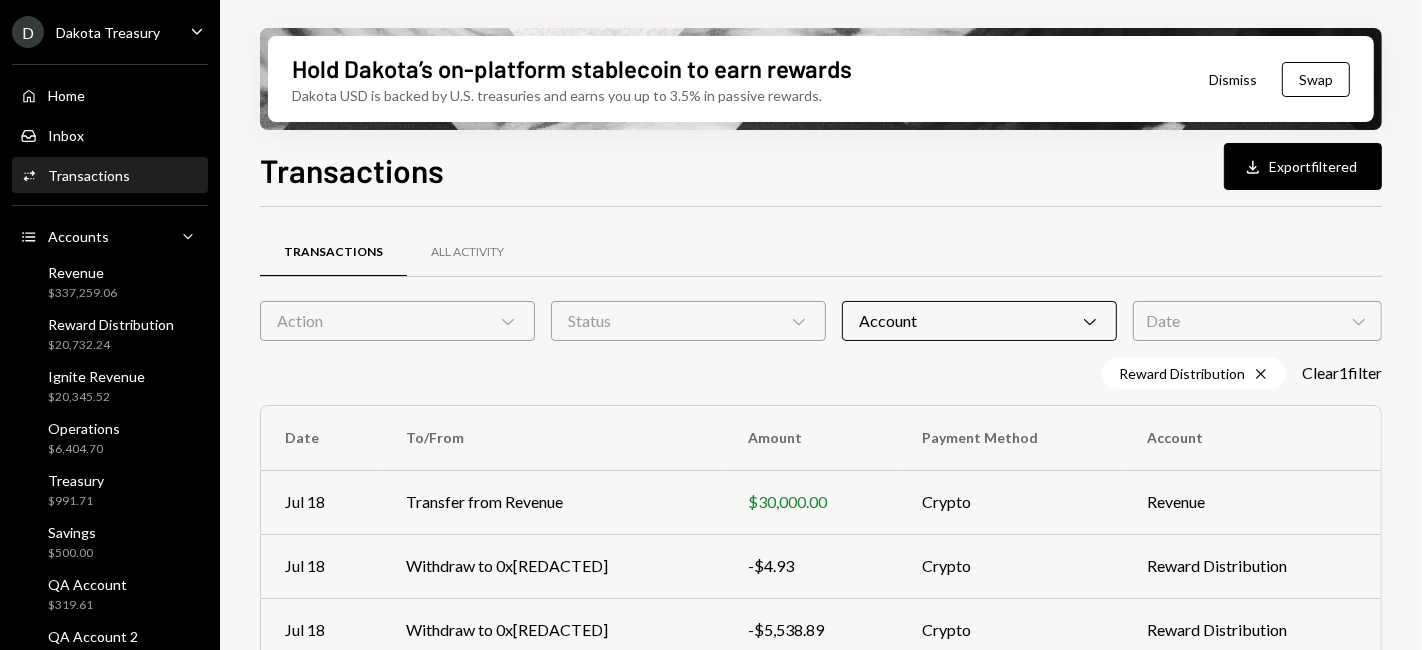click on "Date Chevron Down" at bounding box center [1257, 321] 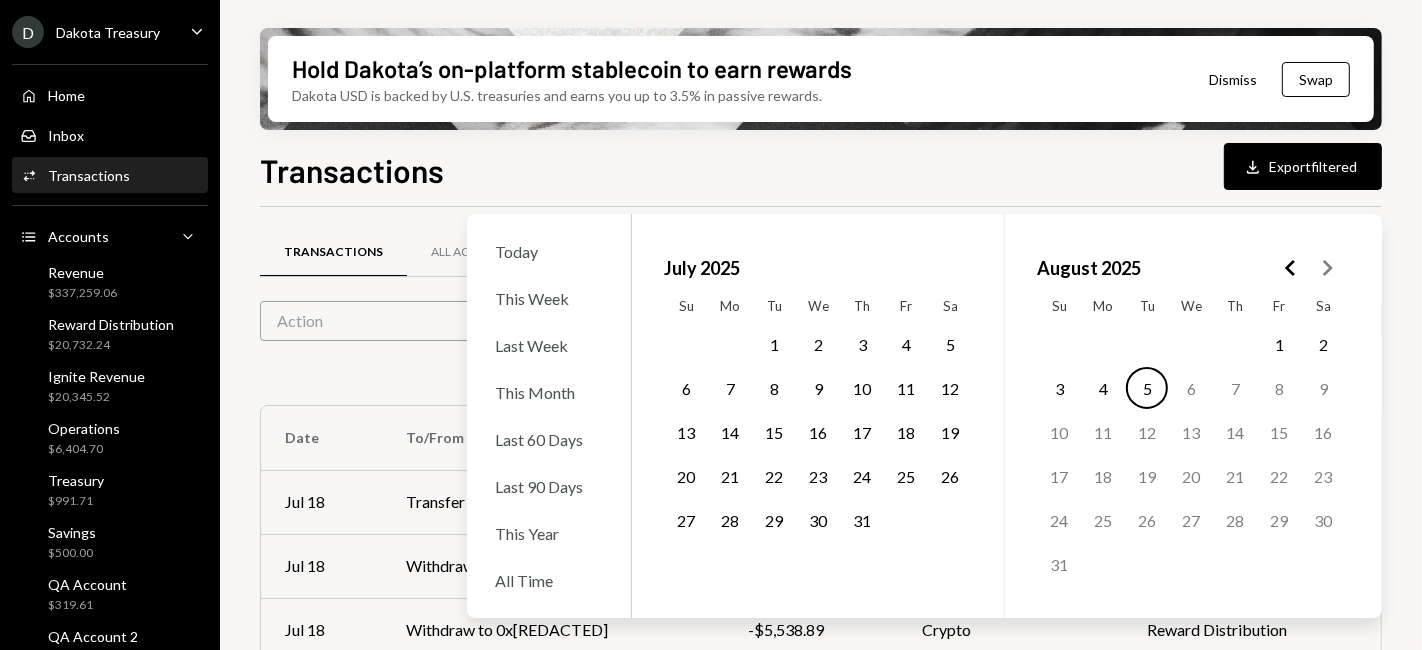 click on "1" at bounding box center (774, 344) 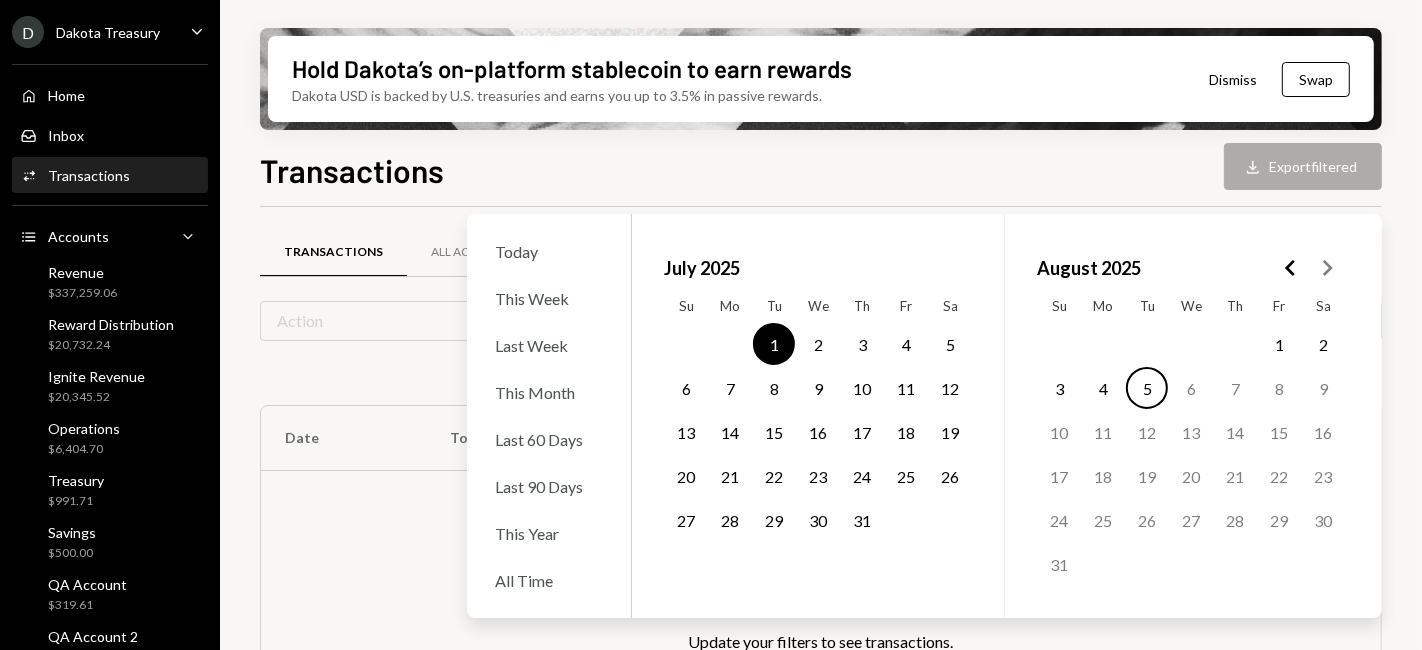 click on "31" at bounding box center (862, 520) 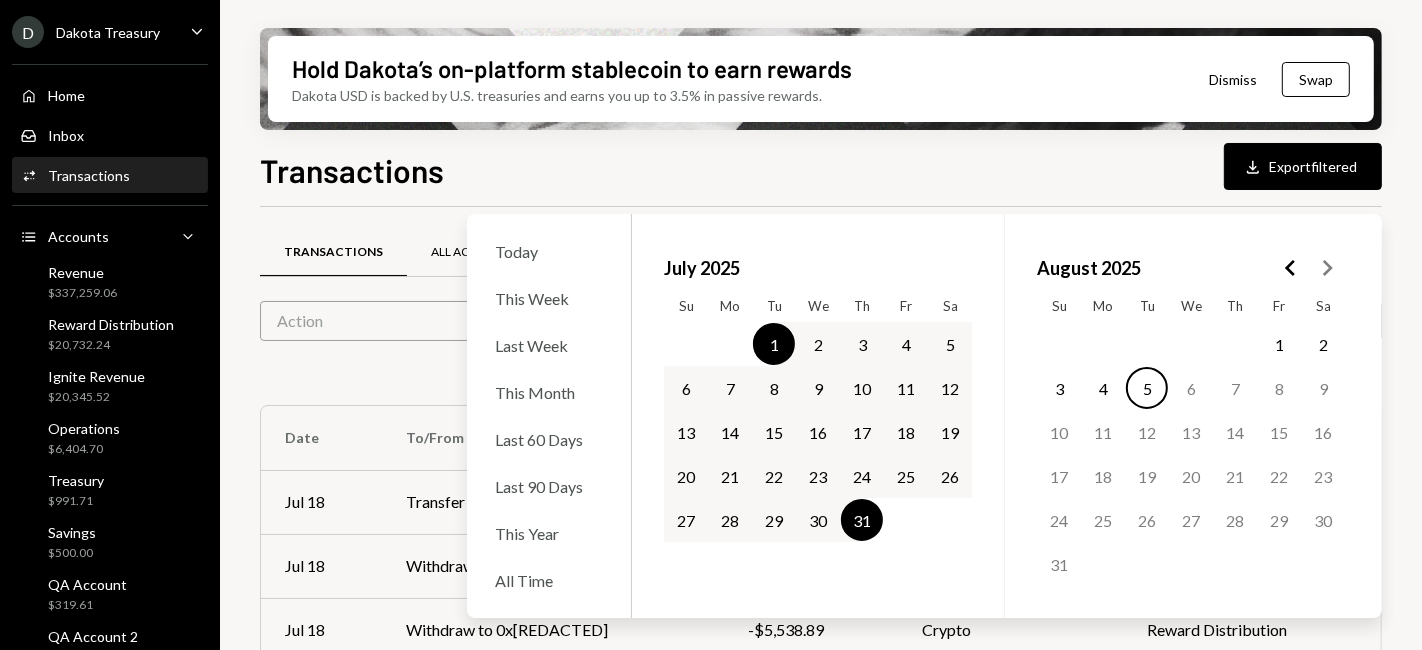 click on "Transactions All Activity" at bounding box center [821, 264] 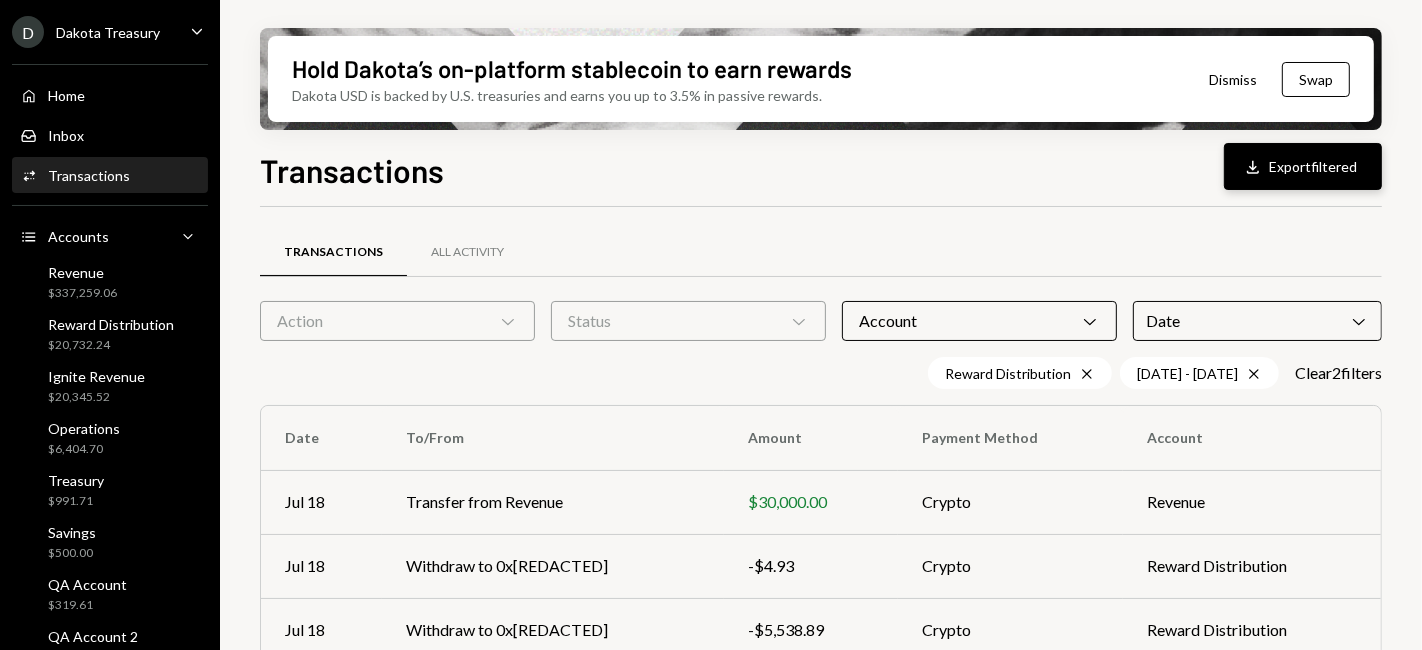 click on "Download Export  filtered" at bounding box center (1303, 166) 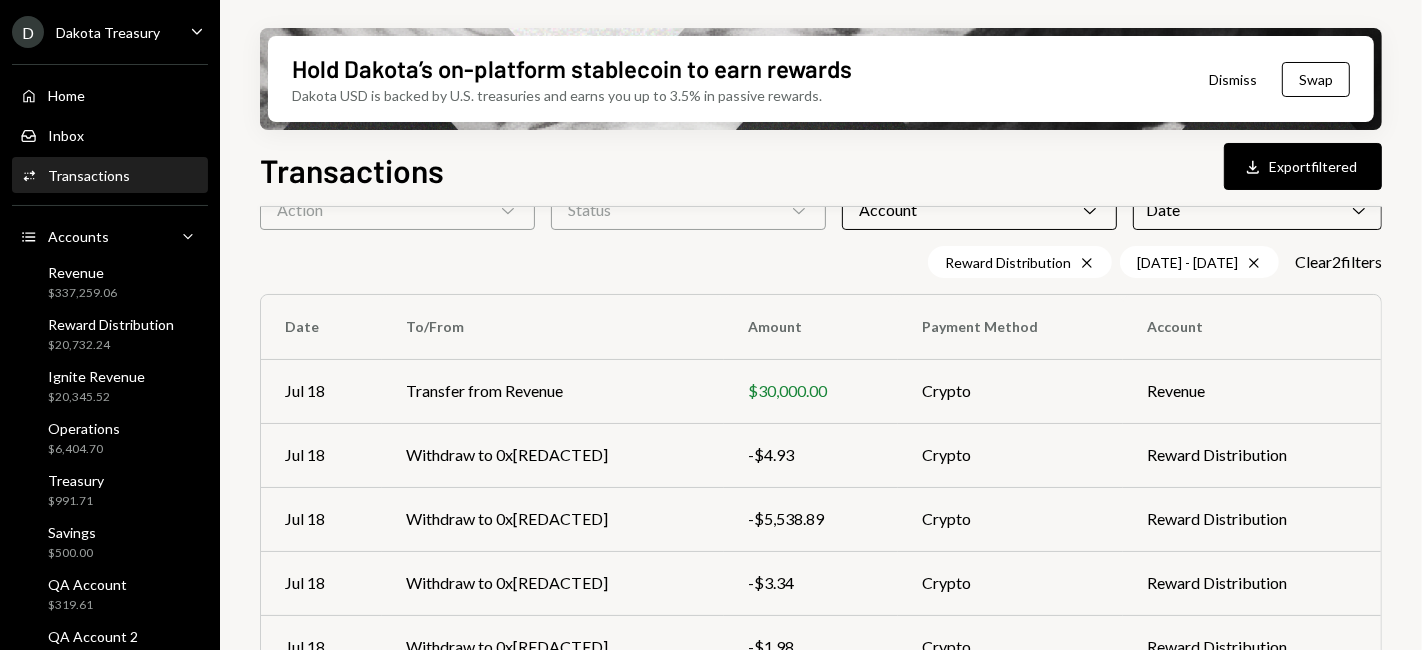 scroll, scrollTop: 0, scrollLeft: 0, axis: both 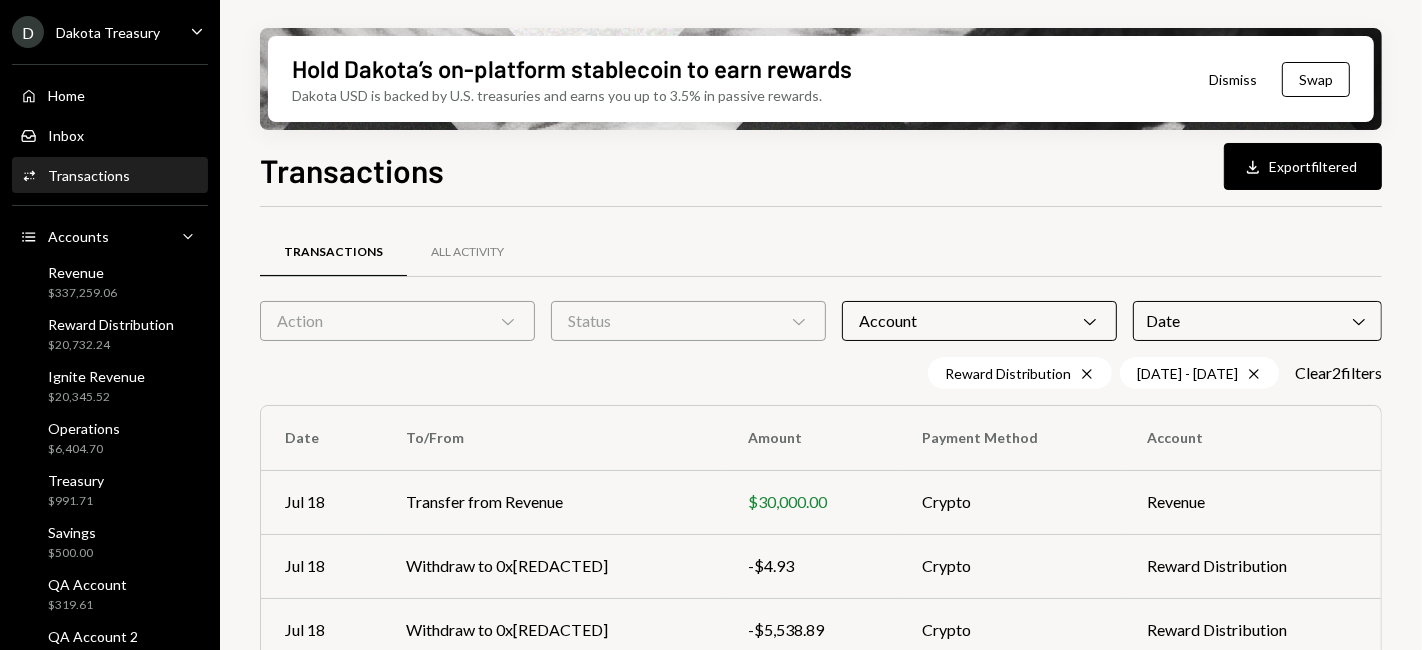 click on "Status Chevron Down" at bounding box center (688, 321) 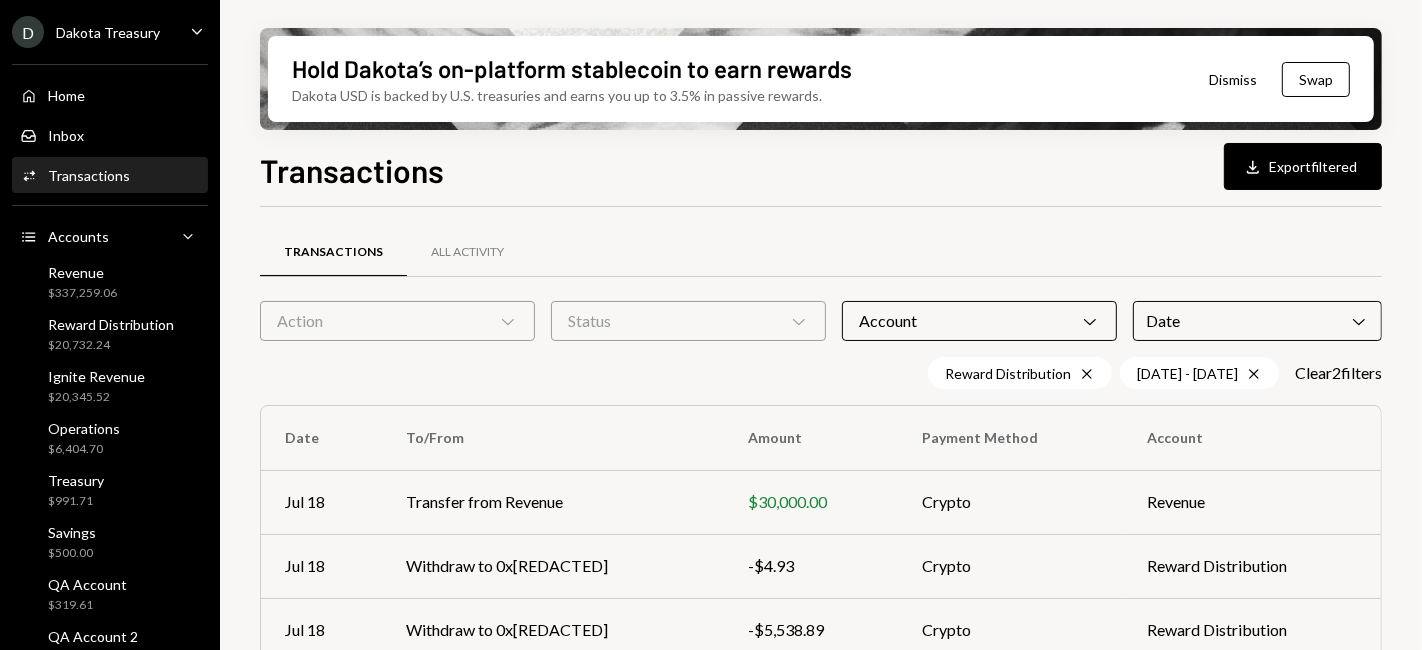 click on "Action Chevron Down" at bounding box center [397, 321] 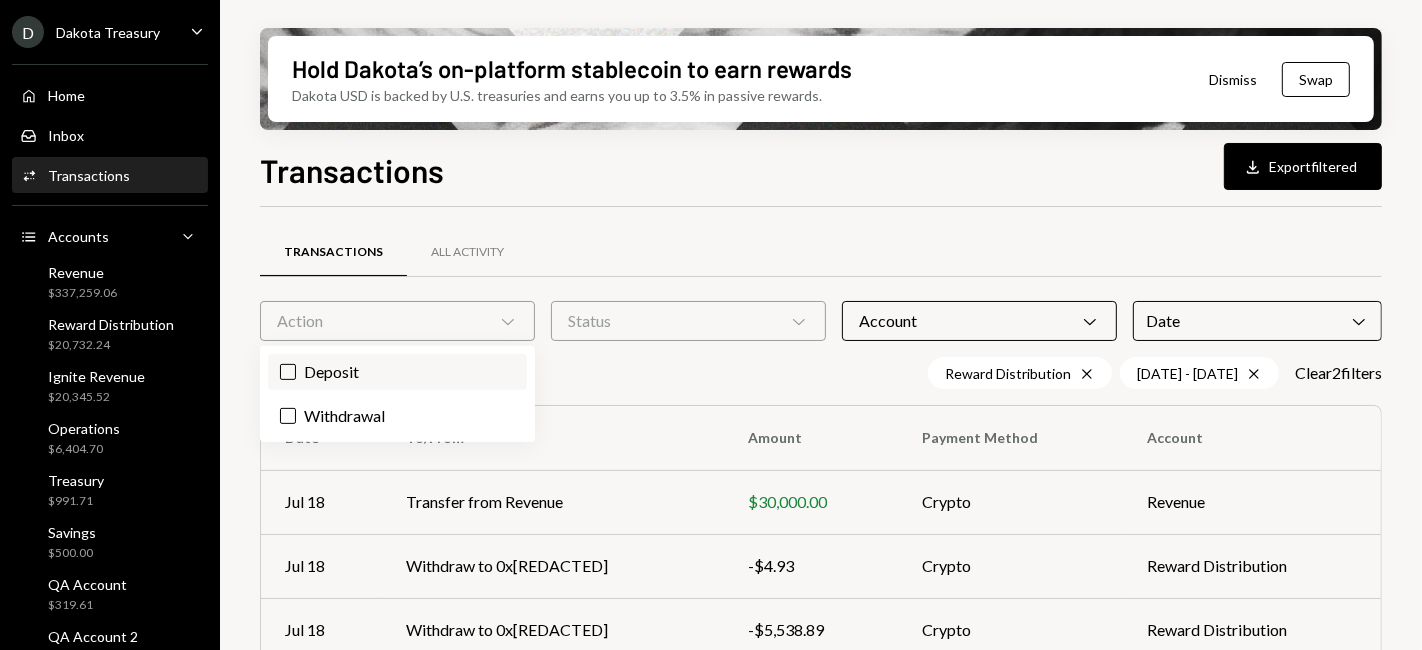 click on "Deposit" at bounding box center (397, 372) 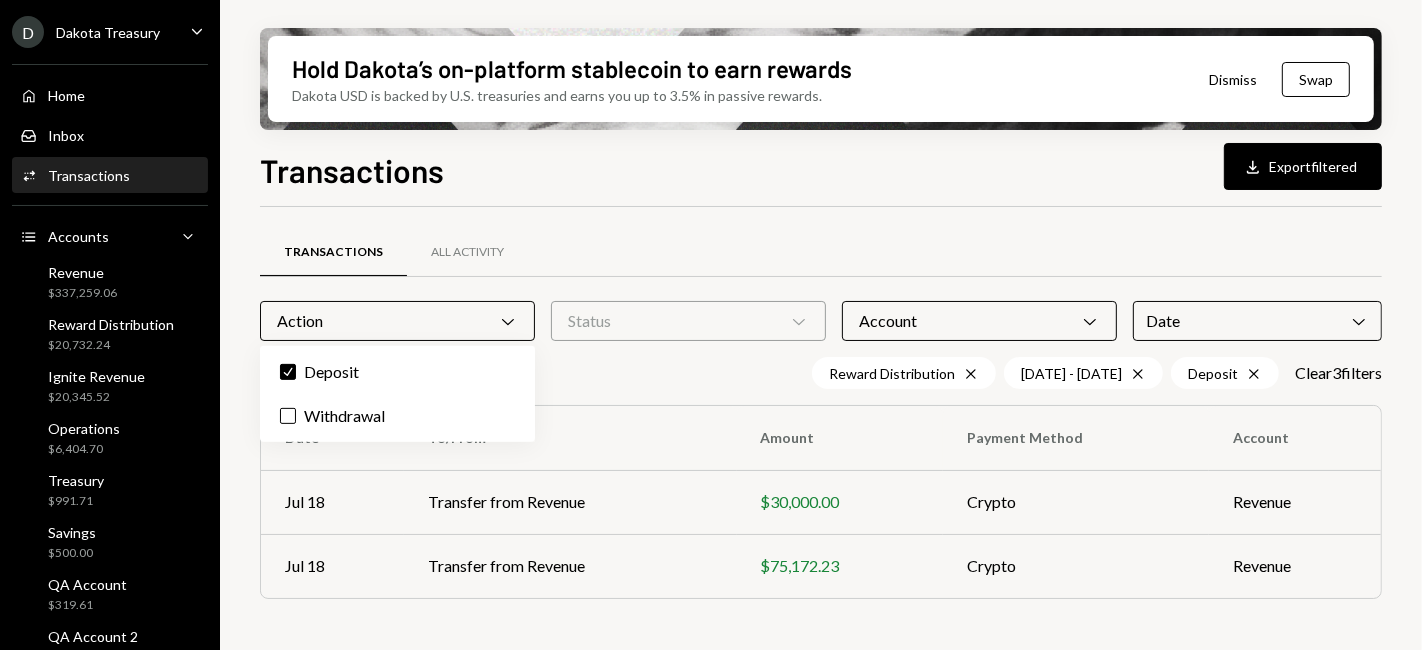 click on "Transactions All Activity Action Chevron Down Status Chevron Down Account Chevron Down Date Chevron Down Reward Distribution Cross 07/01/25 - 07/31/25 Cross Deposit Cross Clear  3  filter s Date To/From Amount Payment Method Account Jul 18 Transfer from Revenue $30,000.00 Crypto Revenue Jul 18 Transfer from Revenue $75,172.23 Crypto Revenue" at bounding box center [821, 423] 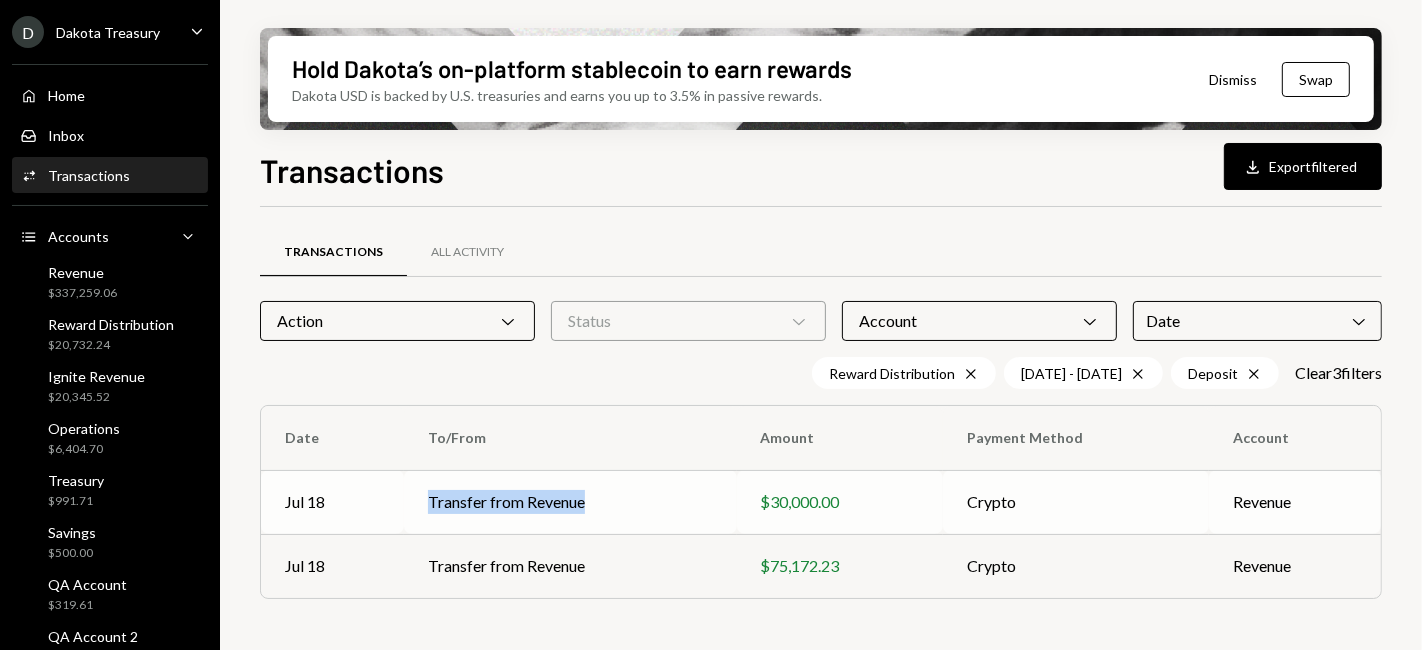 drag, startPoint x: 616, startPoint y: 506, endPoint x: 432, endPoint y: 506, distance: 184 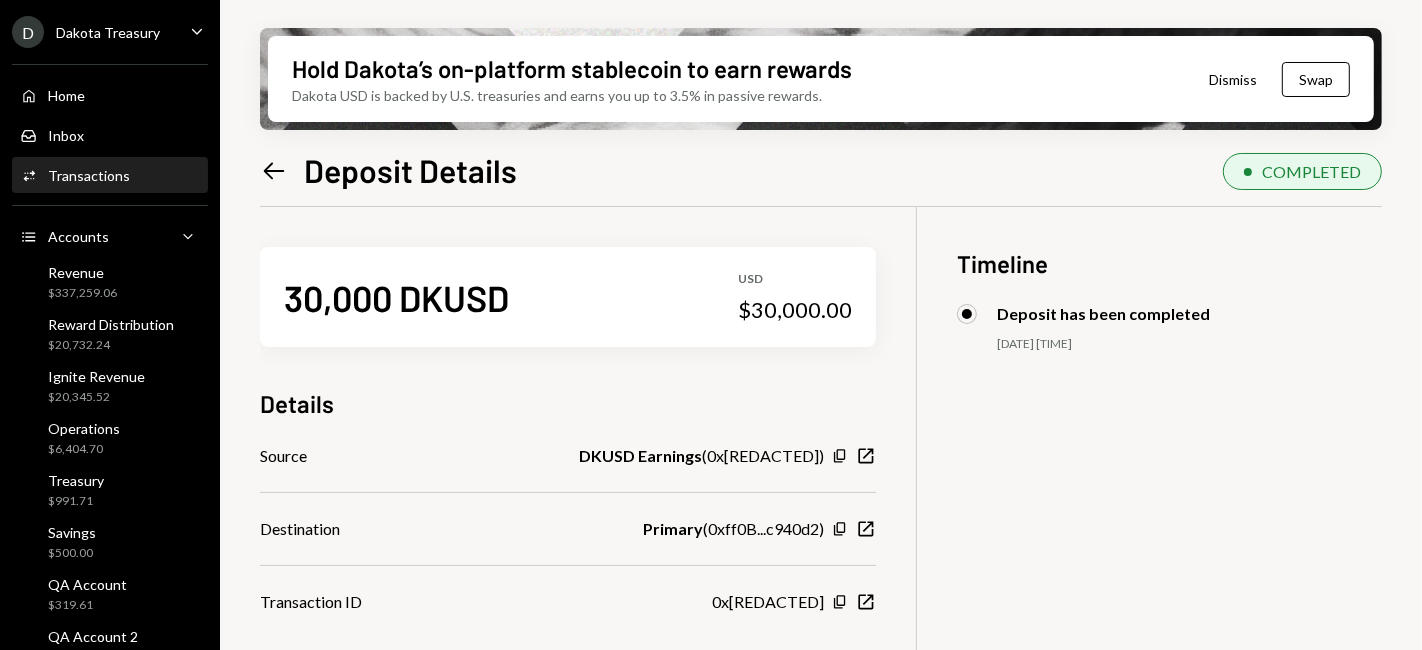 click on "Left Arrow" 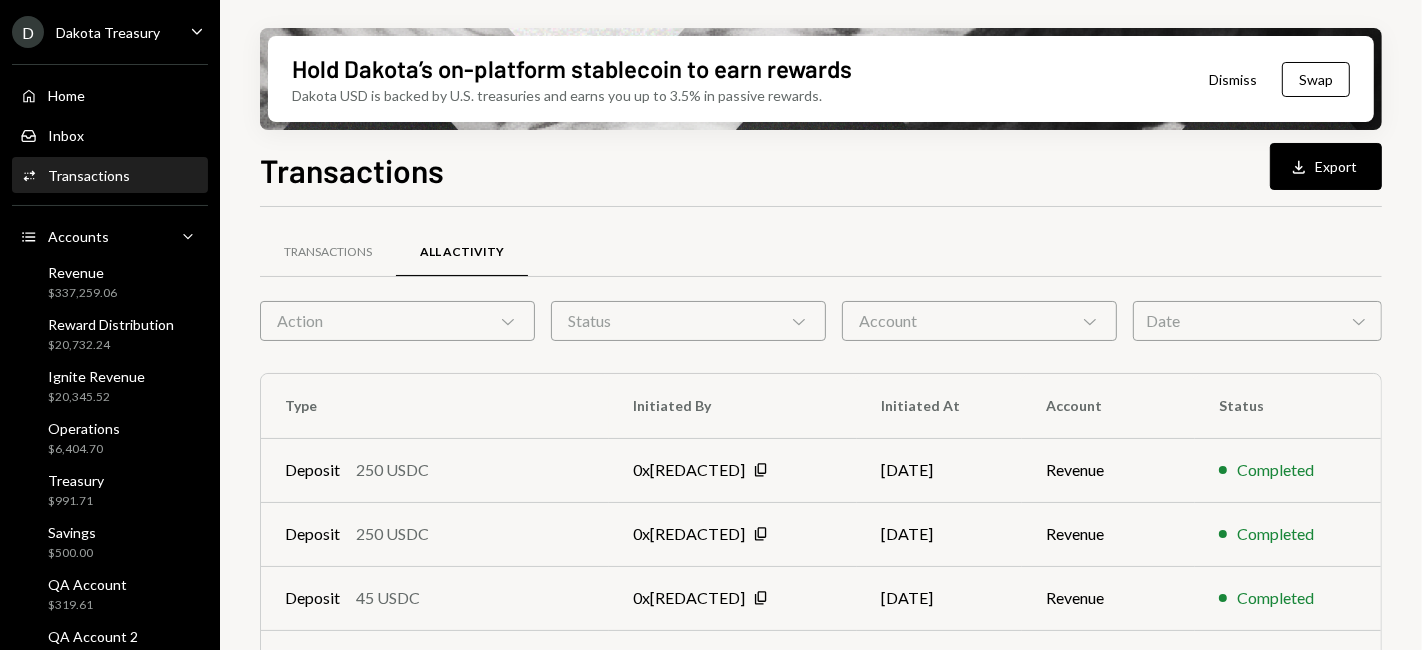 click on "Account Chevron Down" at bounding box center (979, 321) 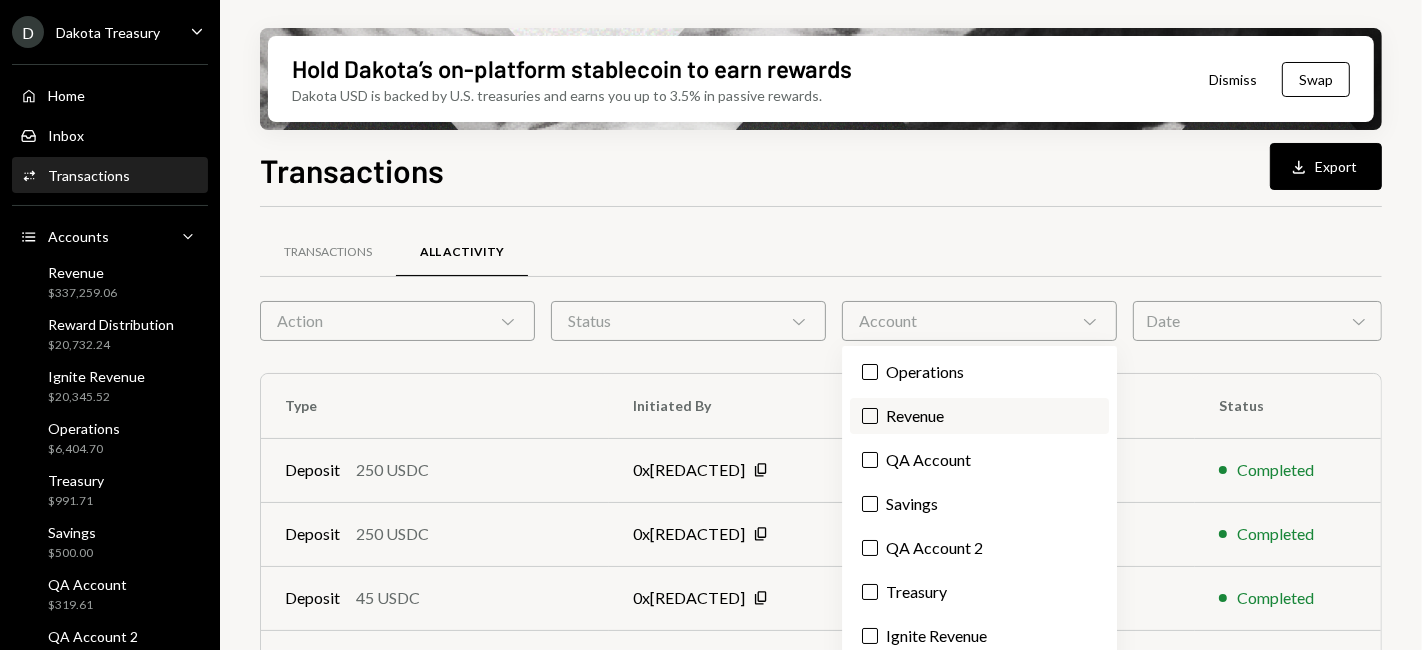 click on "Revenue" at bounding box center [979, 416] 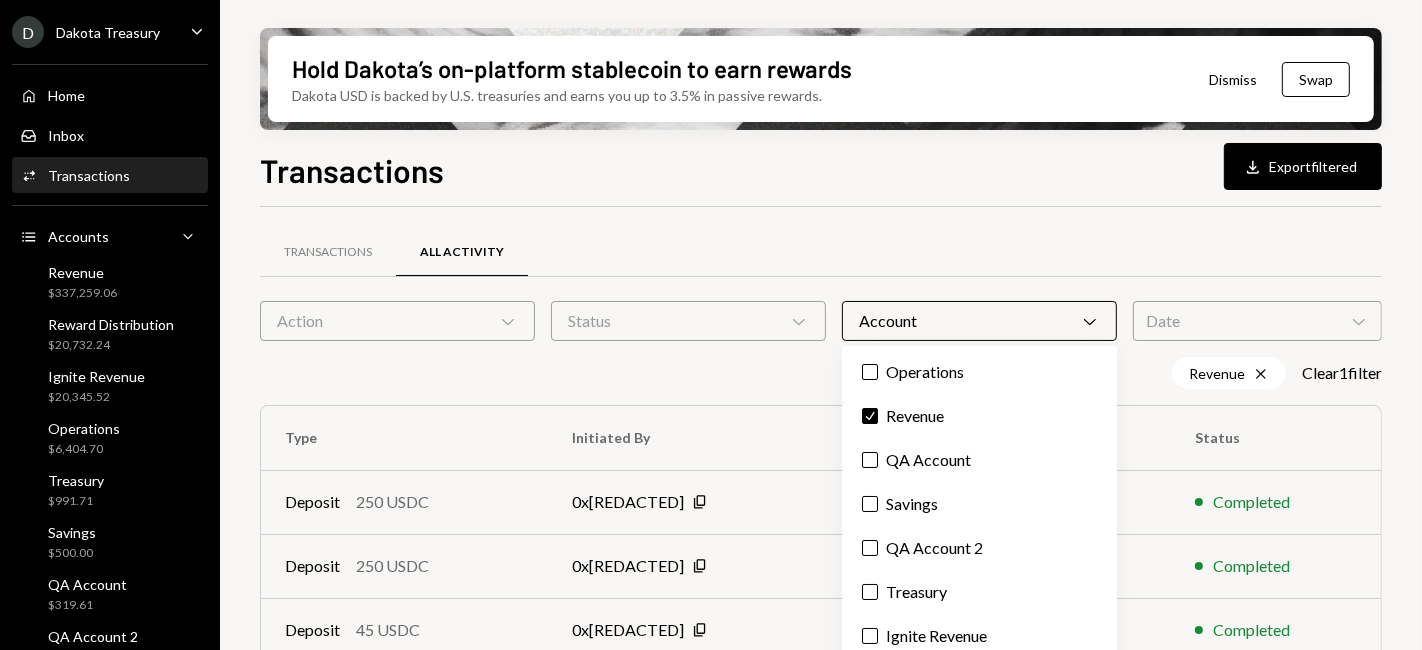click on "Transactions All Activity Action Chevron Down Status Chevron Down Account Chevron Down Date Chevron Down Revenue Cross Clear  1  filter Type Initiated By Initiated At Account Status Deposit 250  USDC 0x33C0...10FA5b Copy 08/04/2025 Revenue Completed Deposit 250  USDC 0x054a...18Fb9a Copy 08/04/2025 Revenue Completed Deposit 45  USDC 0x41F6...e72753 Copy 08/04/2025 Revenue Completed Deposit 250  USDC 0x2FC9...cD5c11 Copy 08/04/2025 Revenue Completed Deposit 250  USDC 0x2a45...31E9cb Copy 08/04/2025 Revenue Completed Deposit 45  USDC 0xf966...B4389c Copy 08/04/2025 Revenue Completed Deposit 45  USDC 0x738a...9b99CD Copy 08/04/2025 Revenue Completed Deposit 45  DKUSD 0x1955...13871F Copy 08/04/2025 Revenue Completed Deposit 45  DKUSD 0xa995...684886 Copy 08/04/2025 Revenue Completed Deposit 250  USDC 0x4FA7...615Ad2 Copy 08/04/2025 Revenue Completed Page 1 of 137 Double Arrow Left Chevron Left Chevron Right Double Arrow Right" at bounding box center [821, 700] 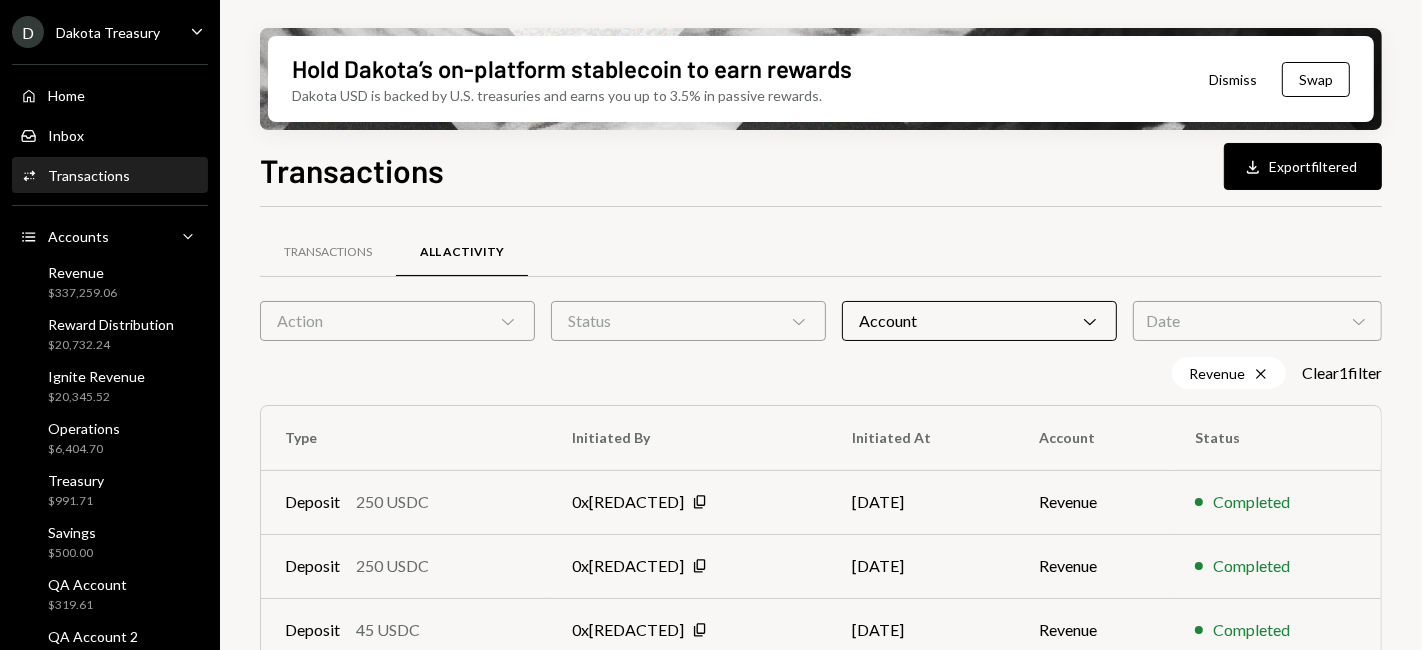 click on "Action Chevron Down" at bounding box center [397, 321] 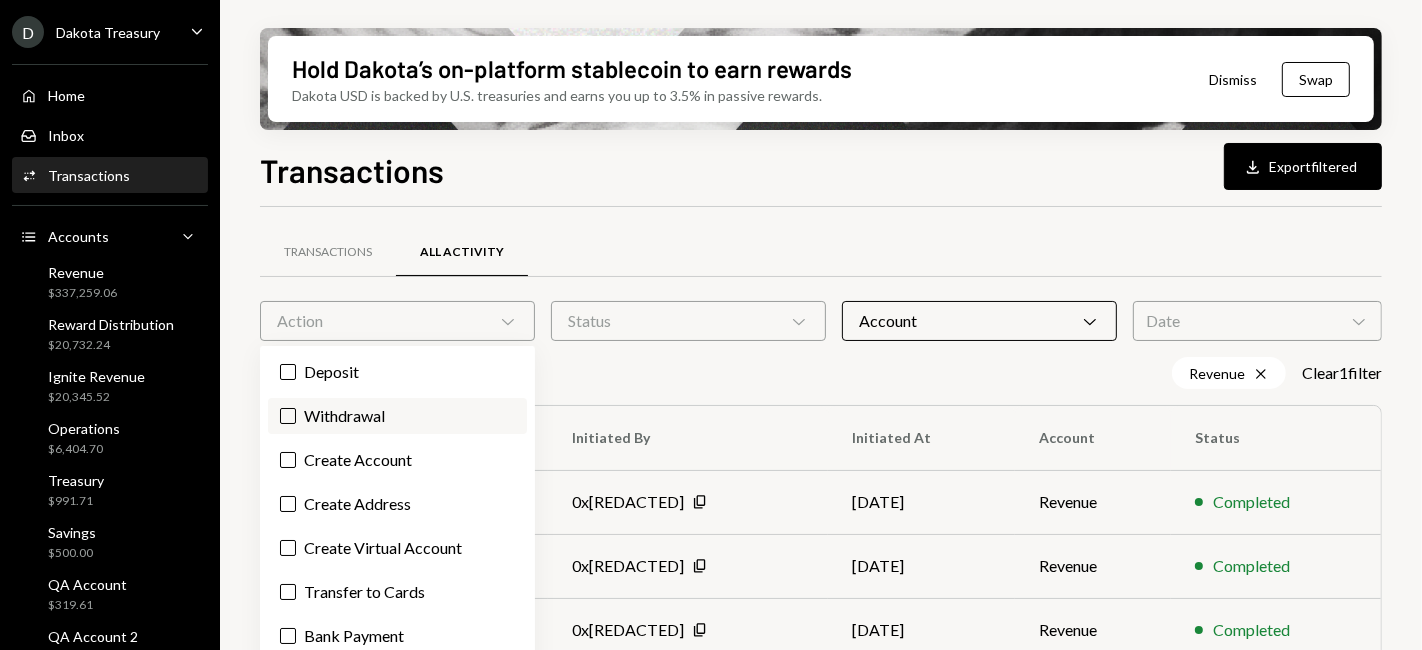 click on "Withdrawal" at bounding box center [397, 416] 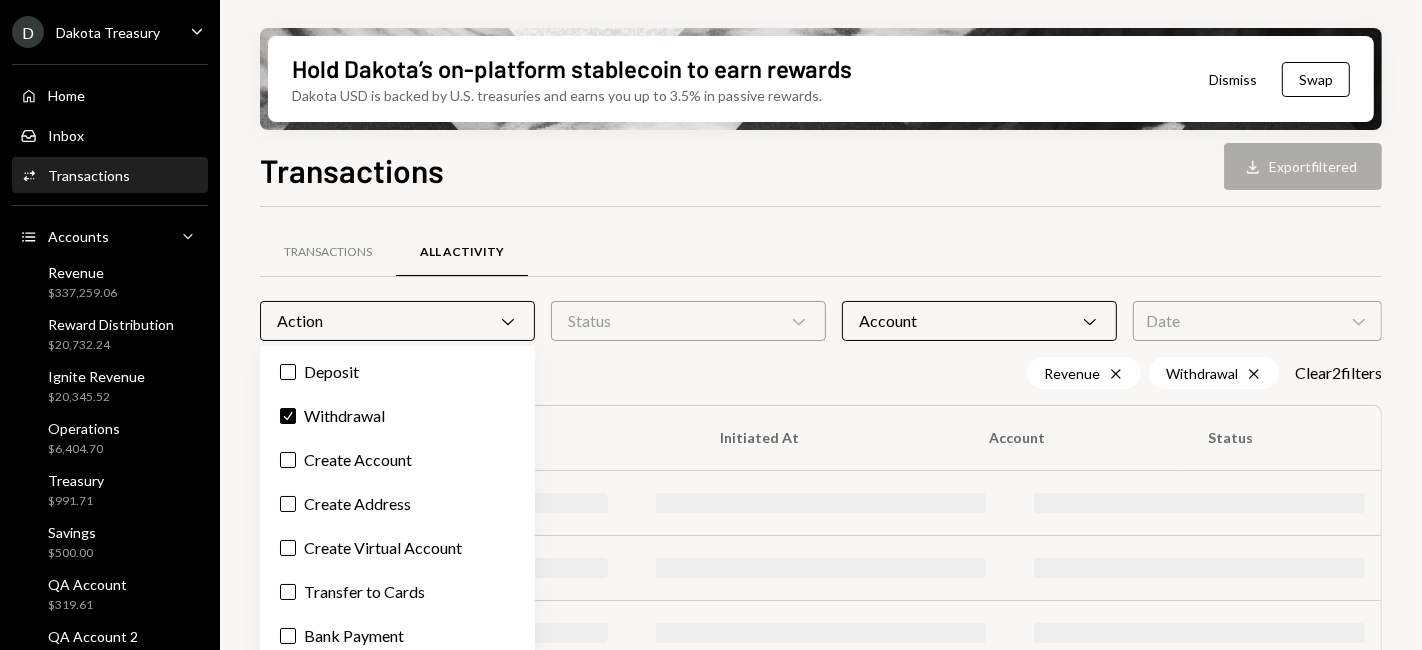 click on "Transactions All Activity" at bounding box center (821, 252) 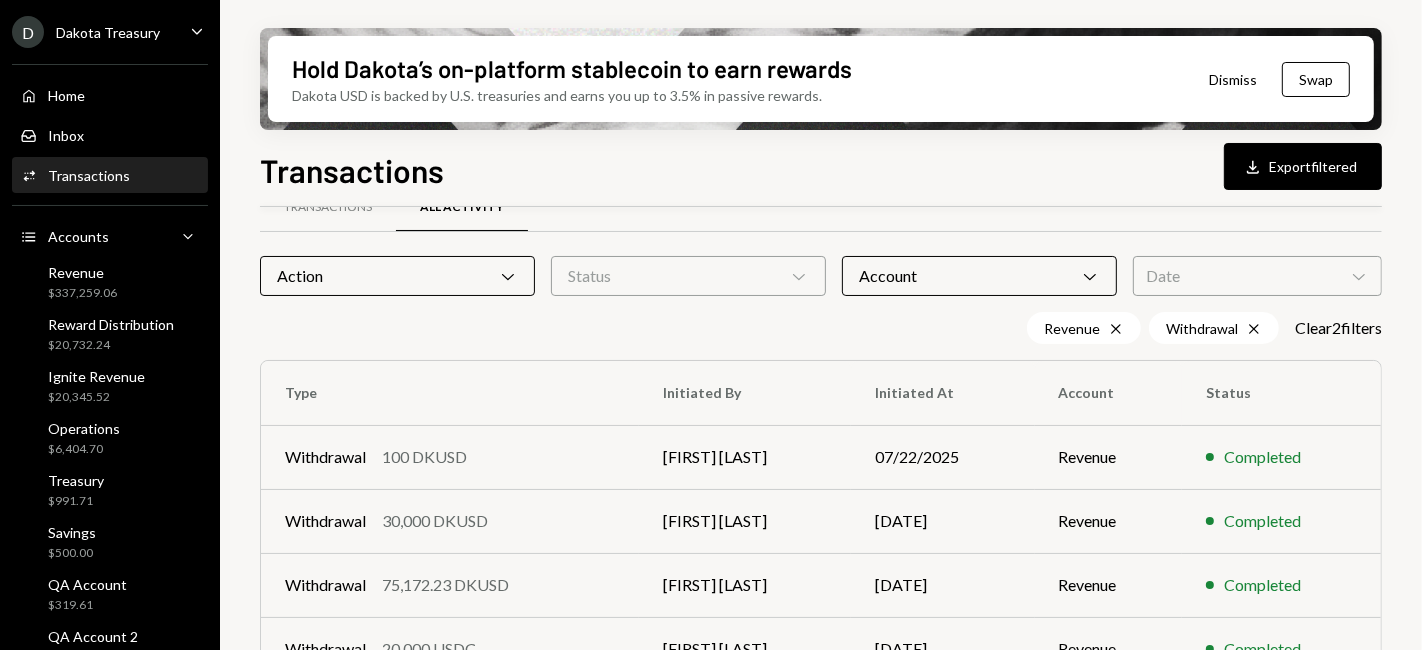 scroll, scrollTop: 0, scrollLeft: 0, axis: both 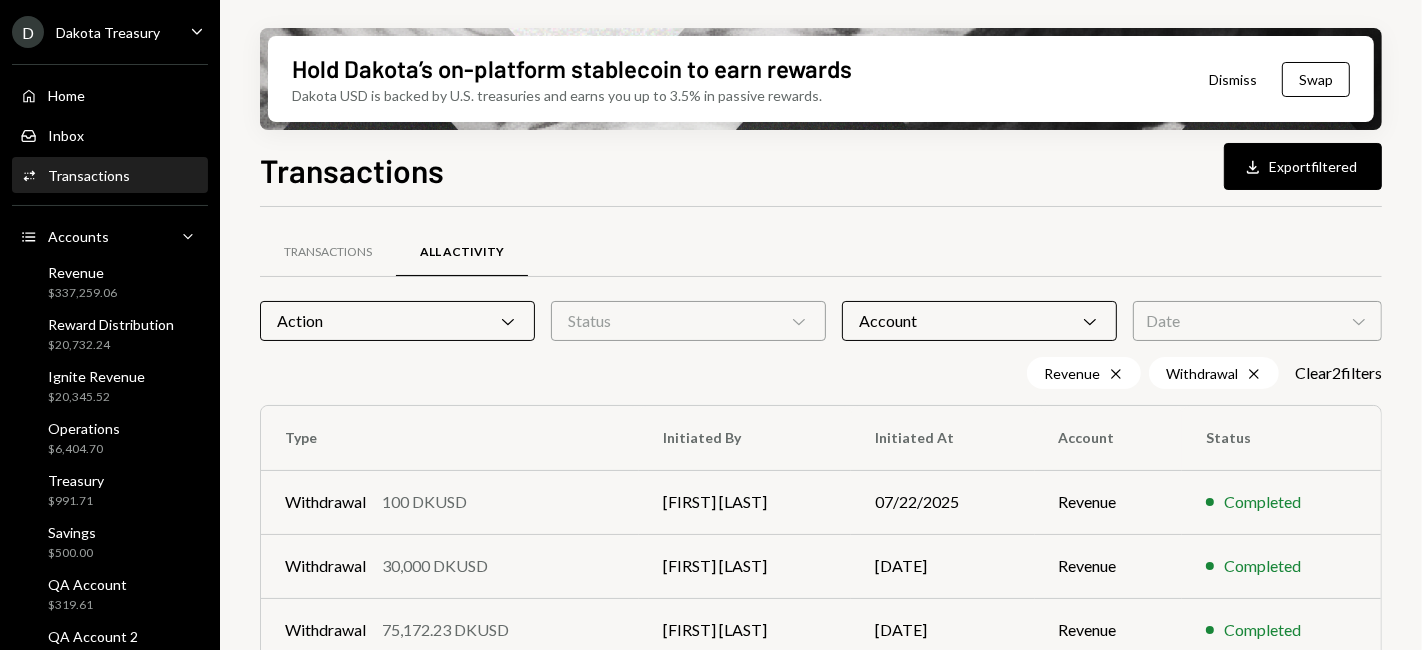 click on "Account Chevron Down" at bounding box center [979, 321] 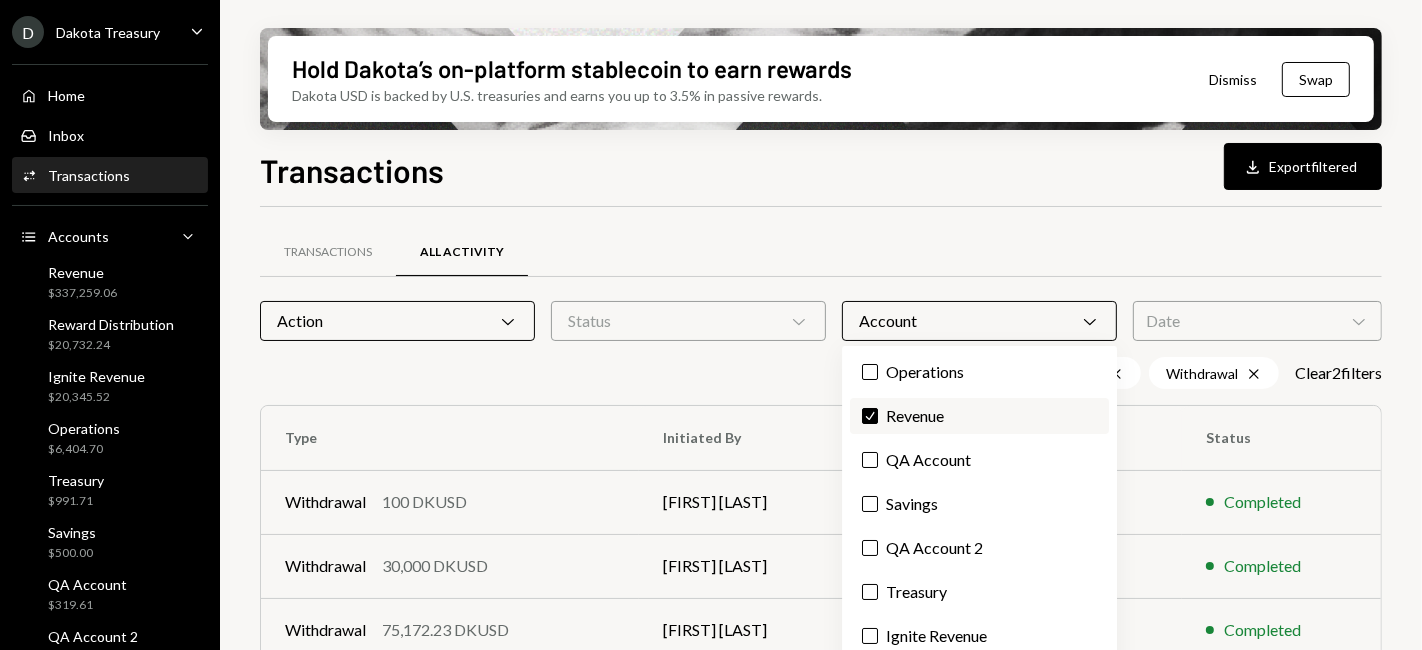 click on "Check Revenue" at bounding box center [979, 416] 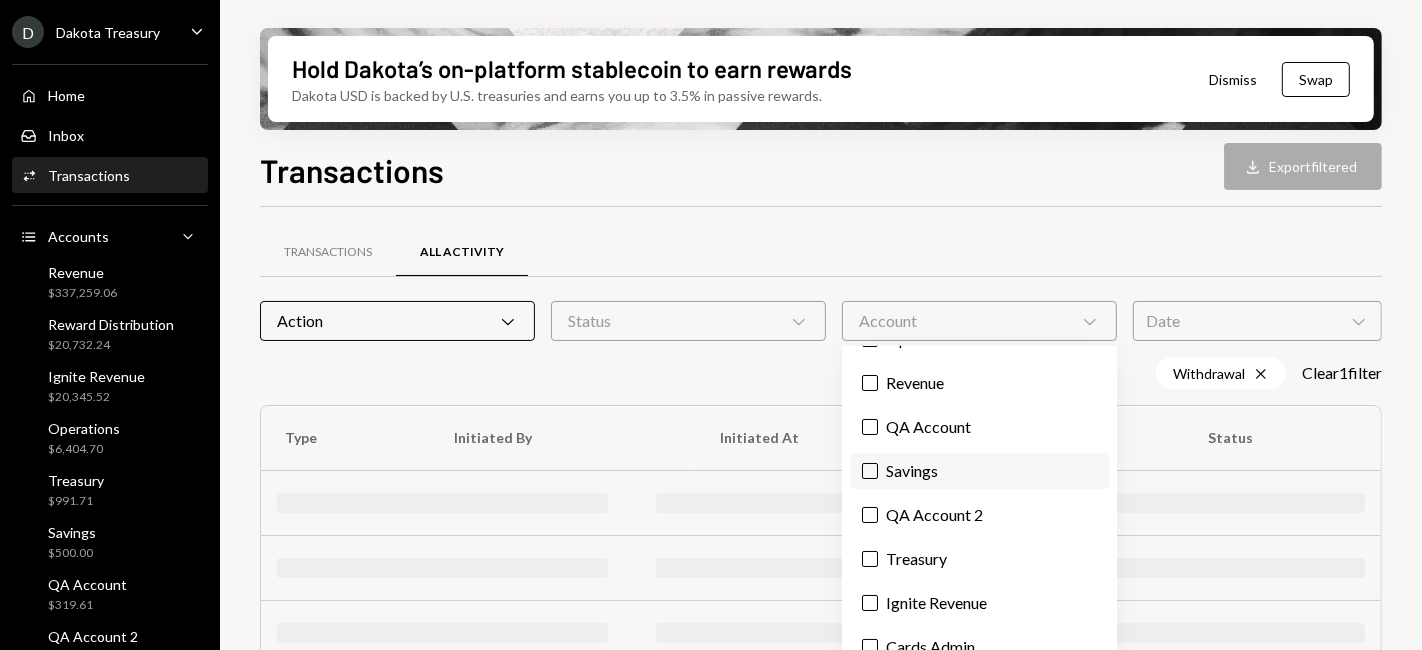 scroll, scrollTop: 48, scrollLeft: 0, axis: vertical 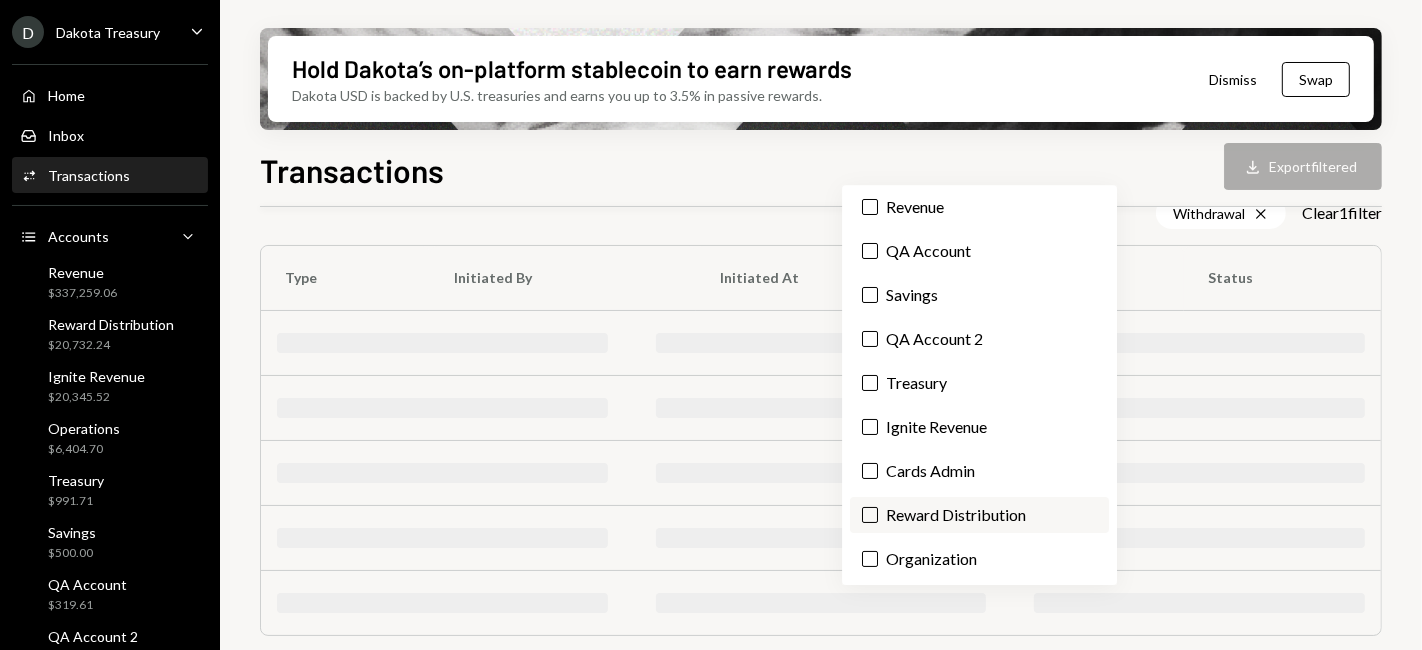 click on "Reward Distribution" at bounding box center [979, 515] 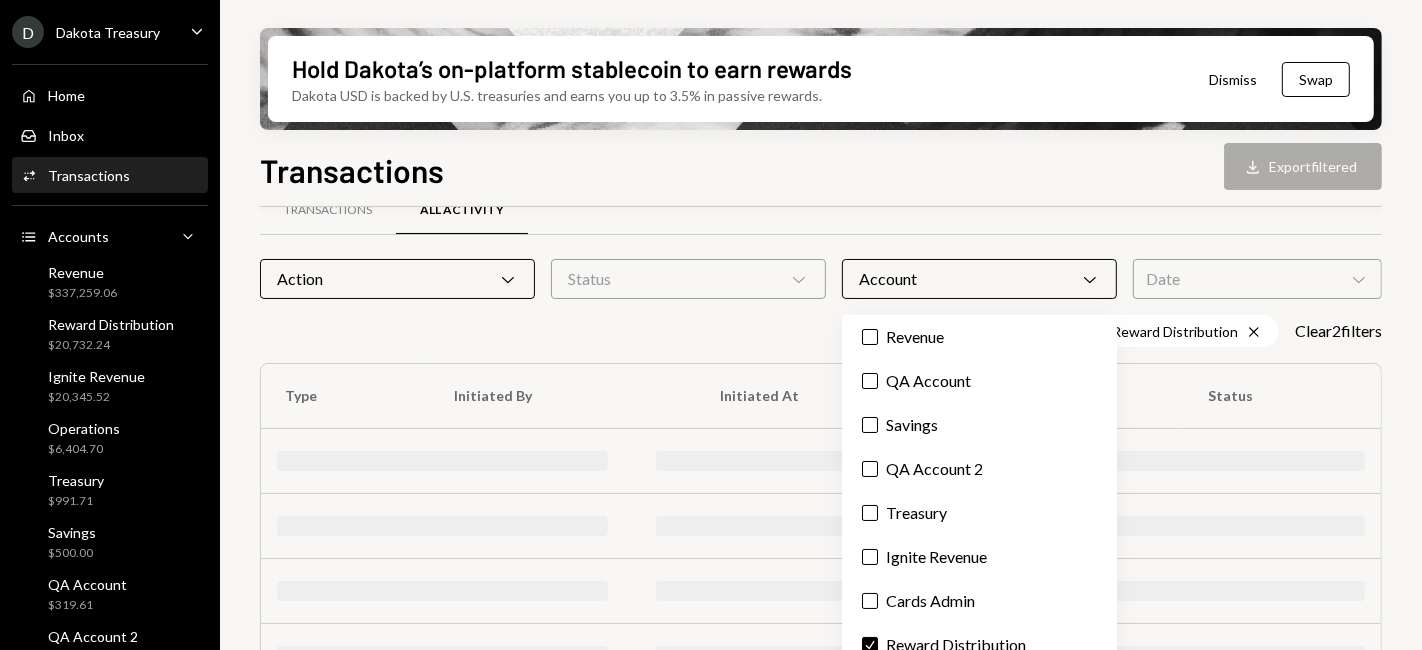 scroll, scrollTop: 0, scrollLeft: 0, axis: both 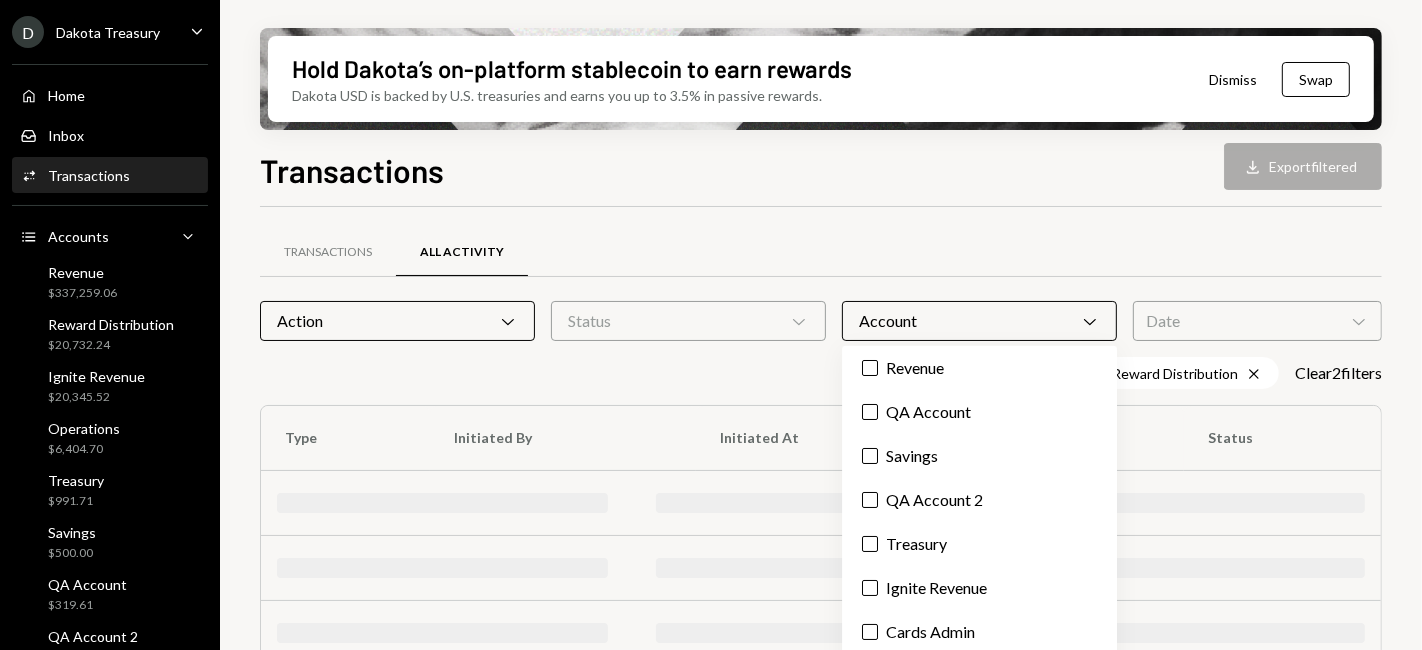 click on "Transactions All Activity Action Chevron Down Status Chevron Down Account Chevron Down Date Chevron Down Withdrawal Cross Reward Distribution Cross Clear  2  filter s Type Initiated By Initiated At Account Status" at bounding box center (821, 521) 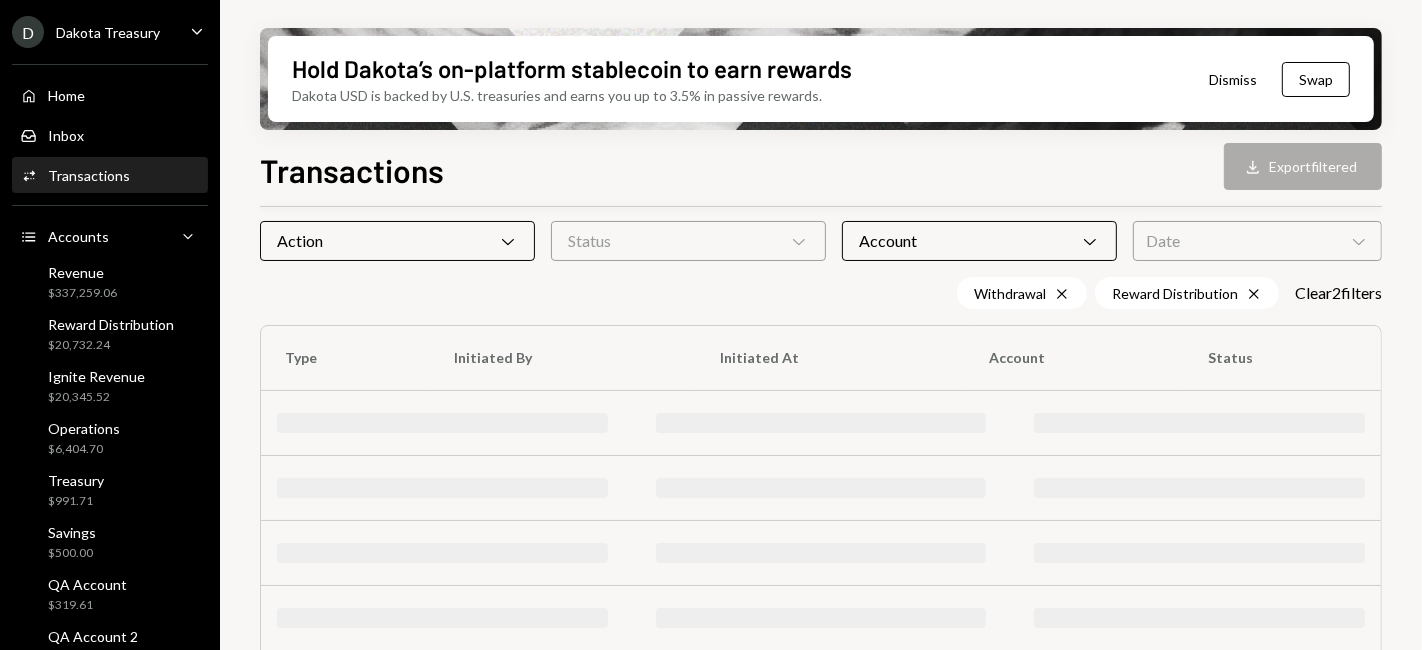 scroll, scrollTop: 111, scrollLeft: 0, axis: vertical 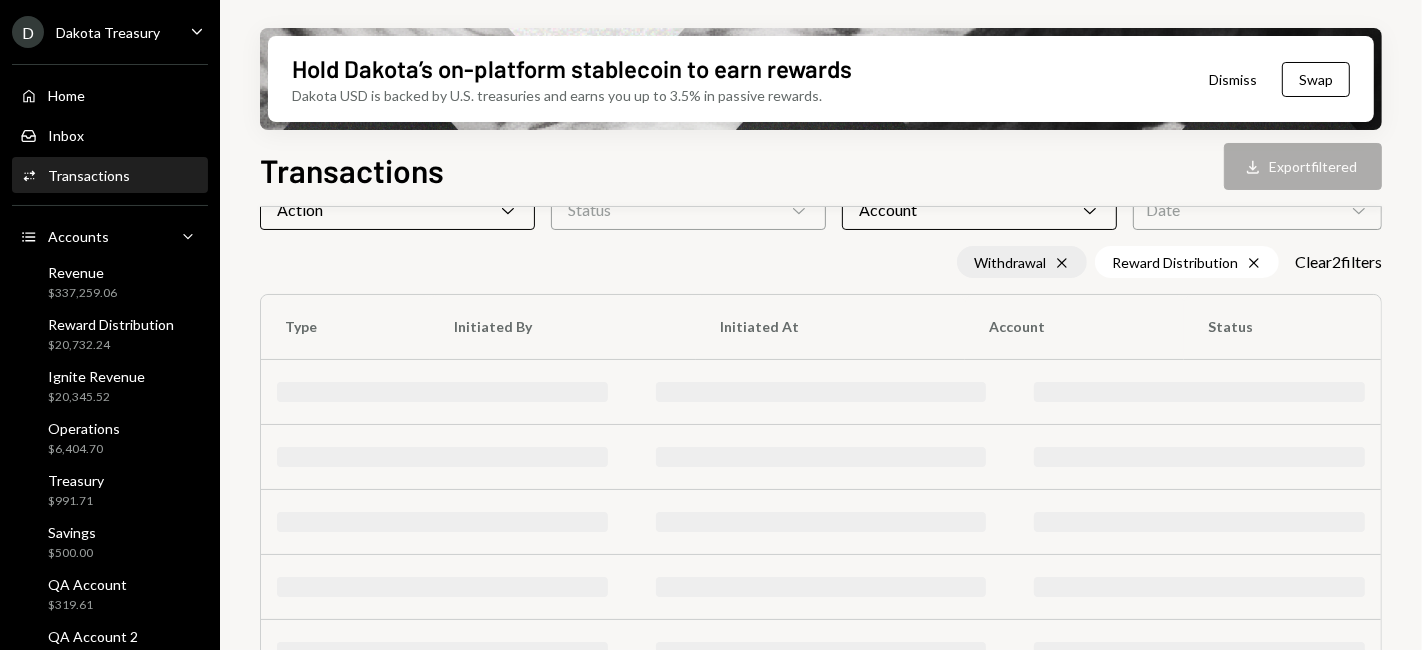 click on "Cross" 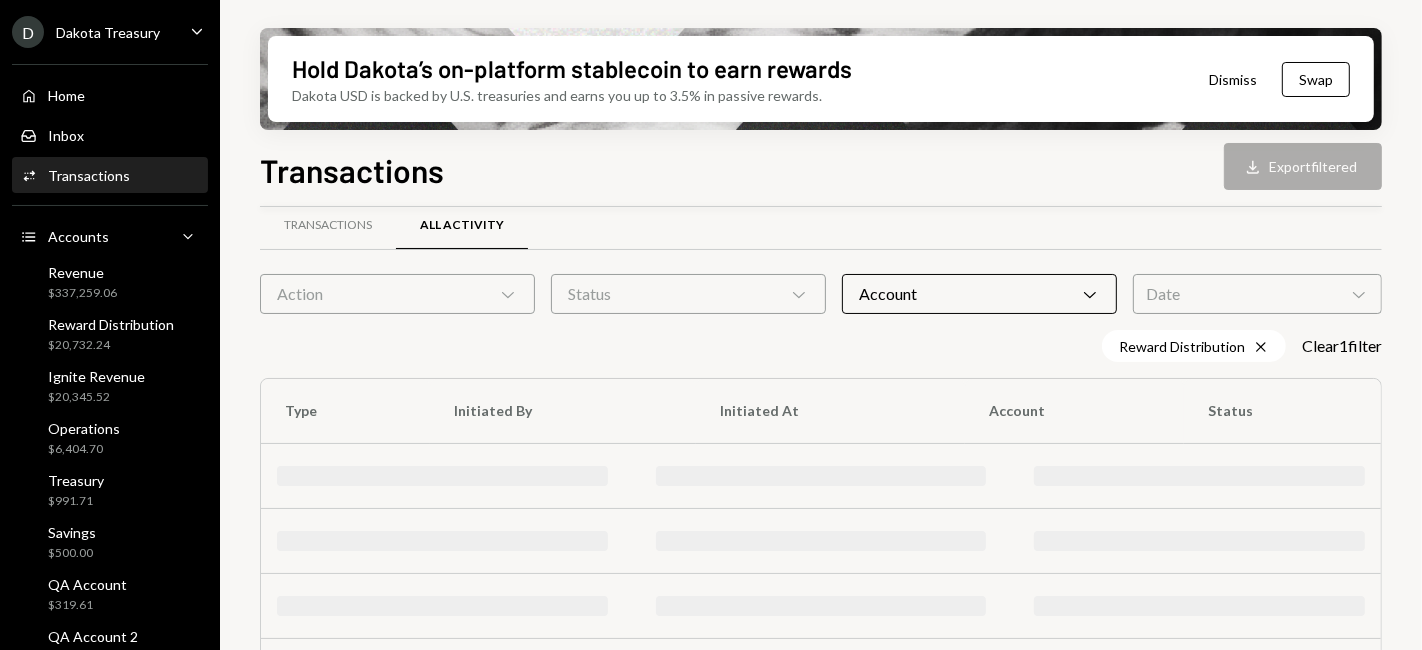 scroll, scrollTop: 0, scrollLeft: 0, axis: both 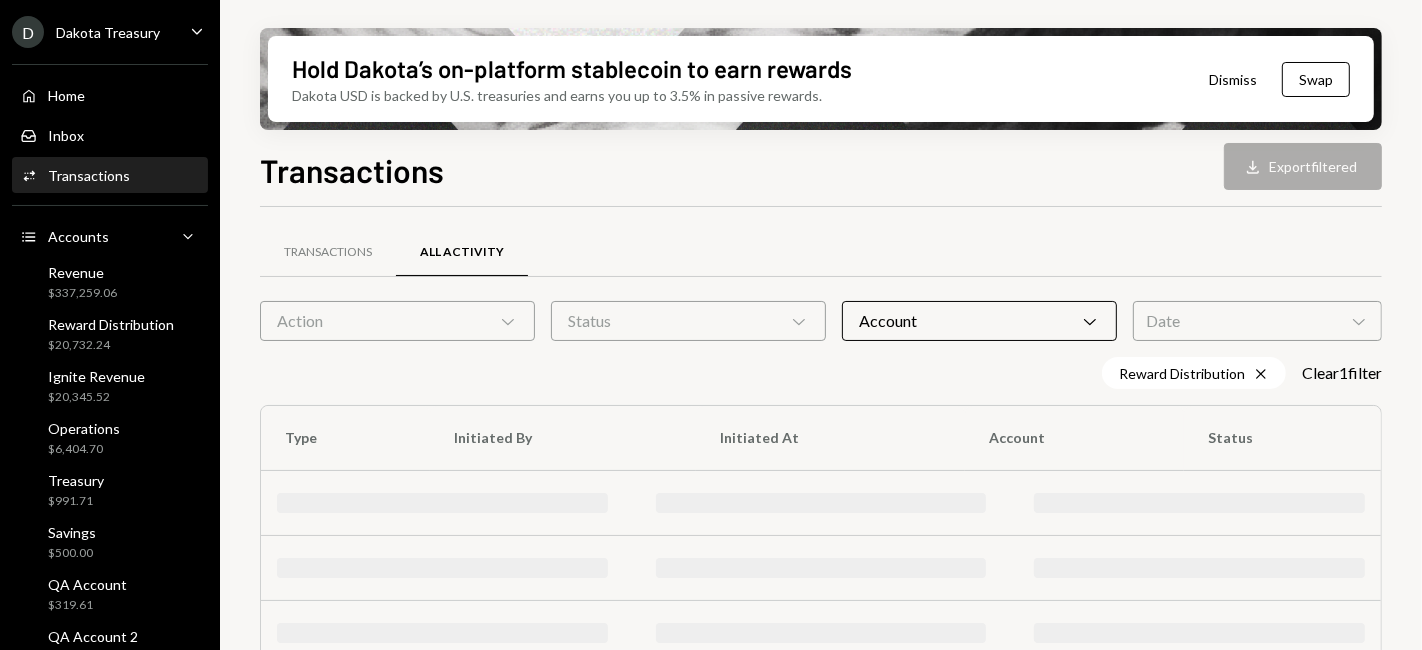 click on "Date Chevron Down" at bounding box center (1257, 321) 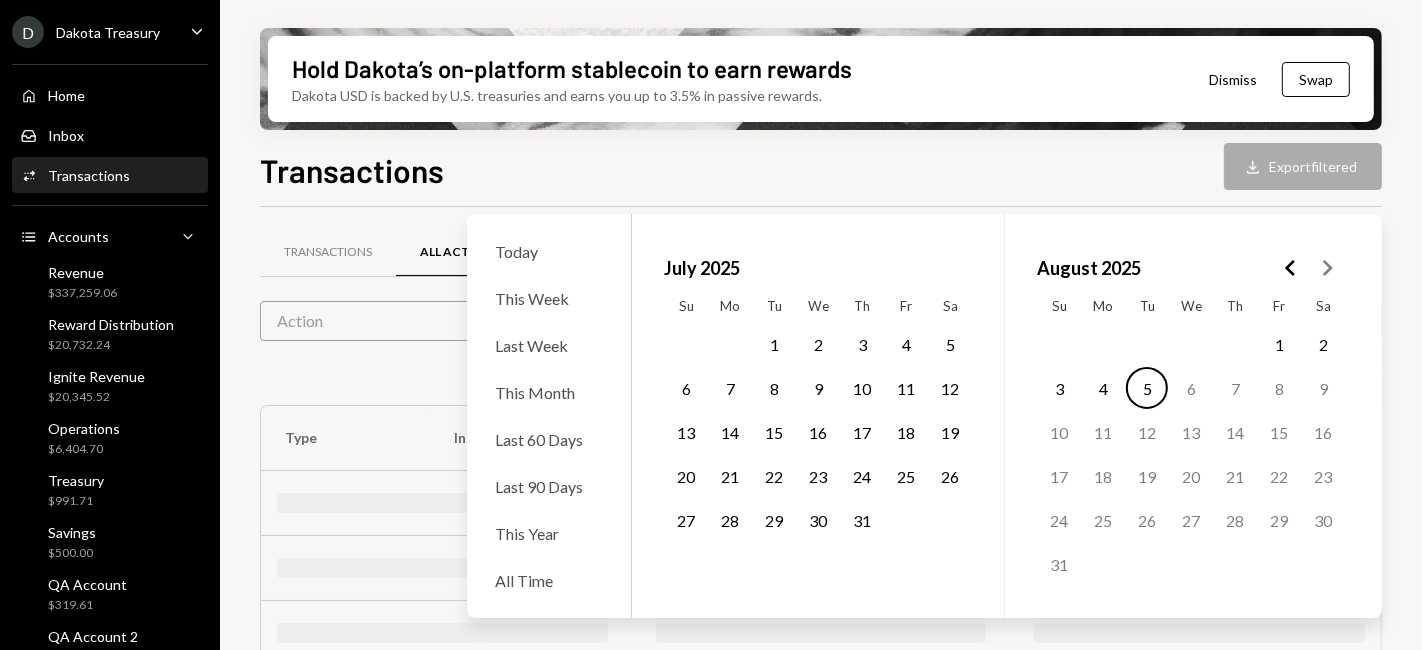 click on "1" at bounding box center (774, 344) 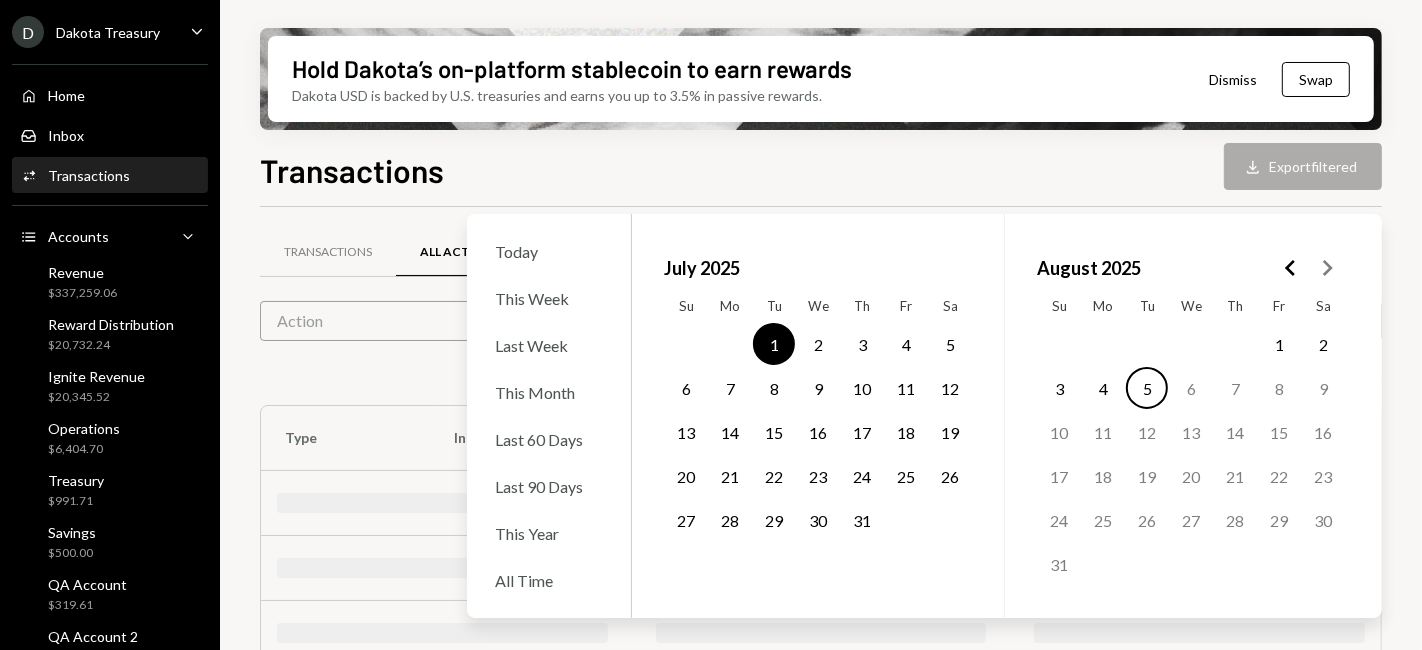 click on "31" at bounding box center (862, 520) 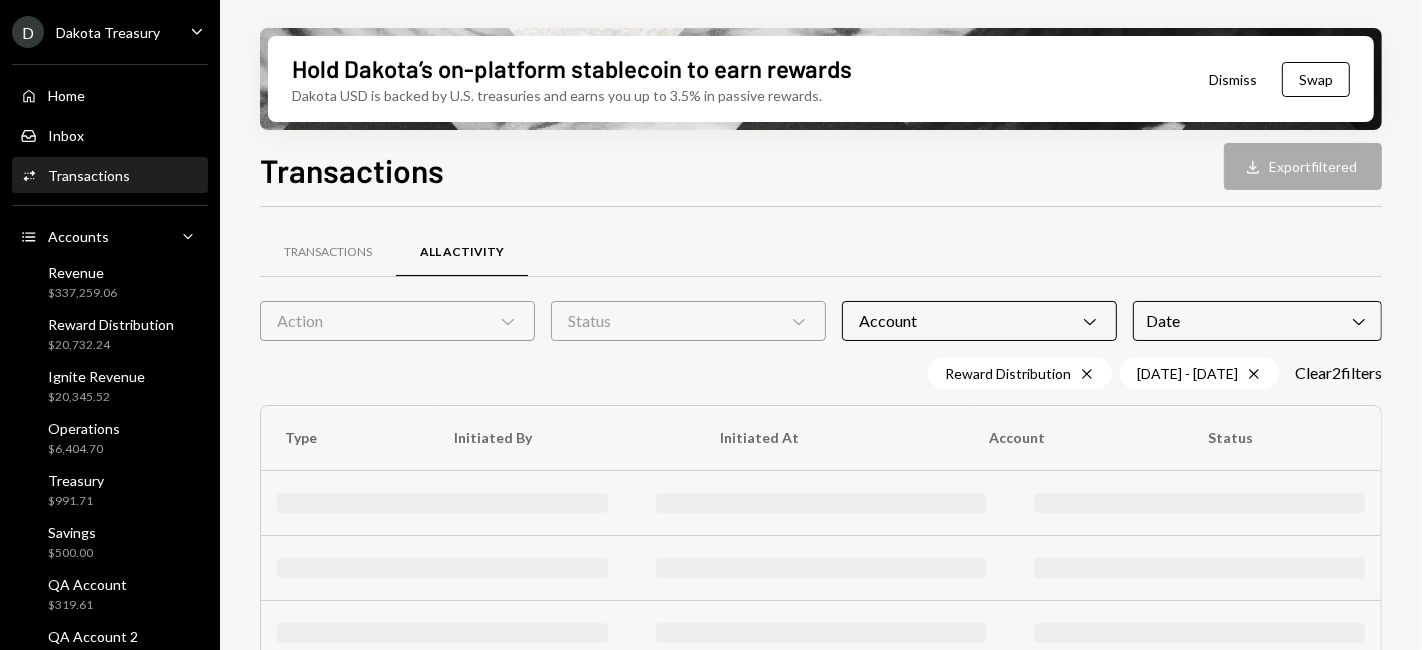 click on "Transactions All Activity Action Chevron Down Status Chevron Down Account Chevron Down Date Chevron Down Reward Distribution Cross 07/01/25 - 07/31/25 Cross Clear  2  filter s Type Initiated By Initiated At Account Status" at bounding box center [821, 521] 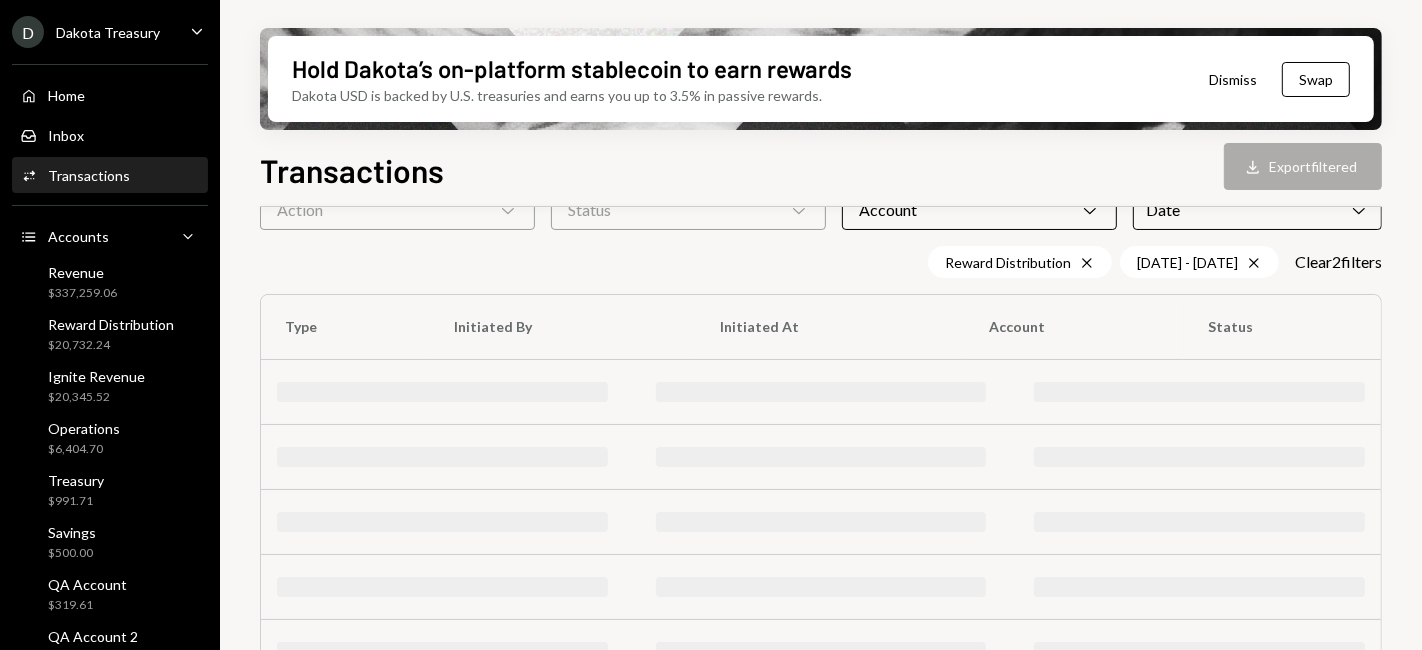 scroll, scrollTop: 0, scrollLeft: 0, axis: both 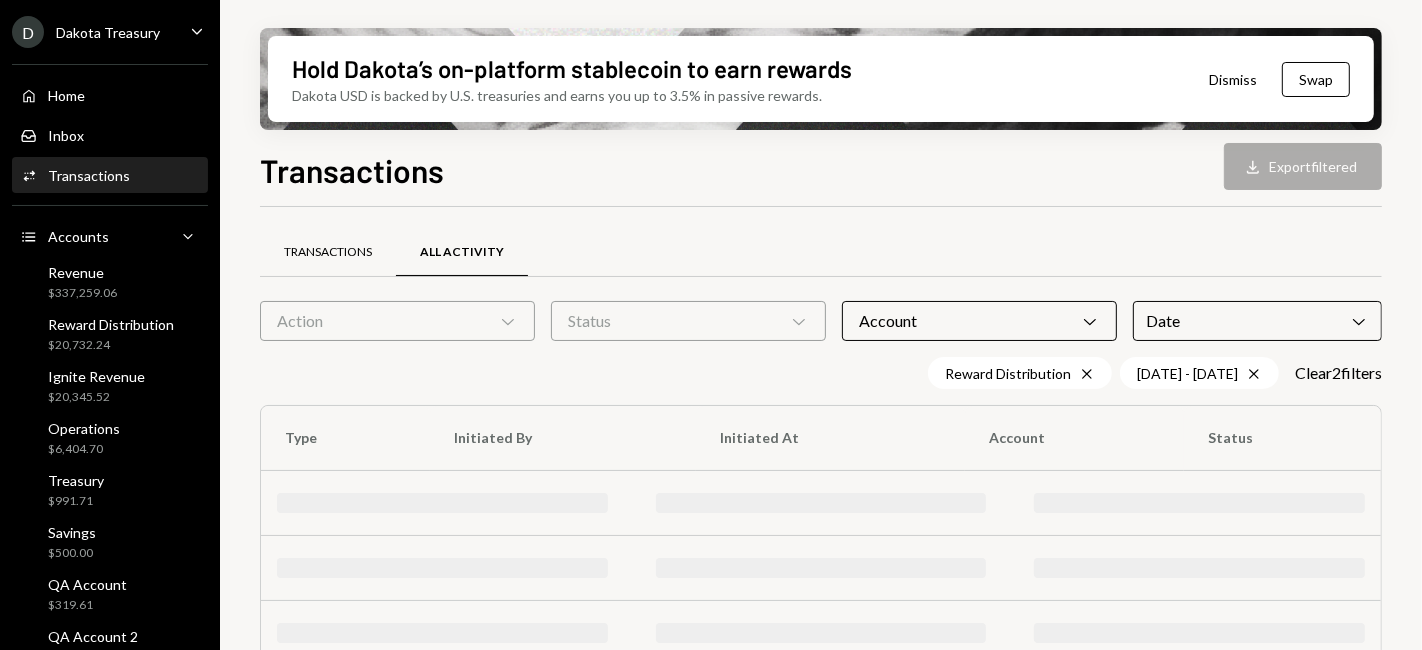 click on "Transactions" at bounding box center (328, 252) 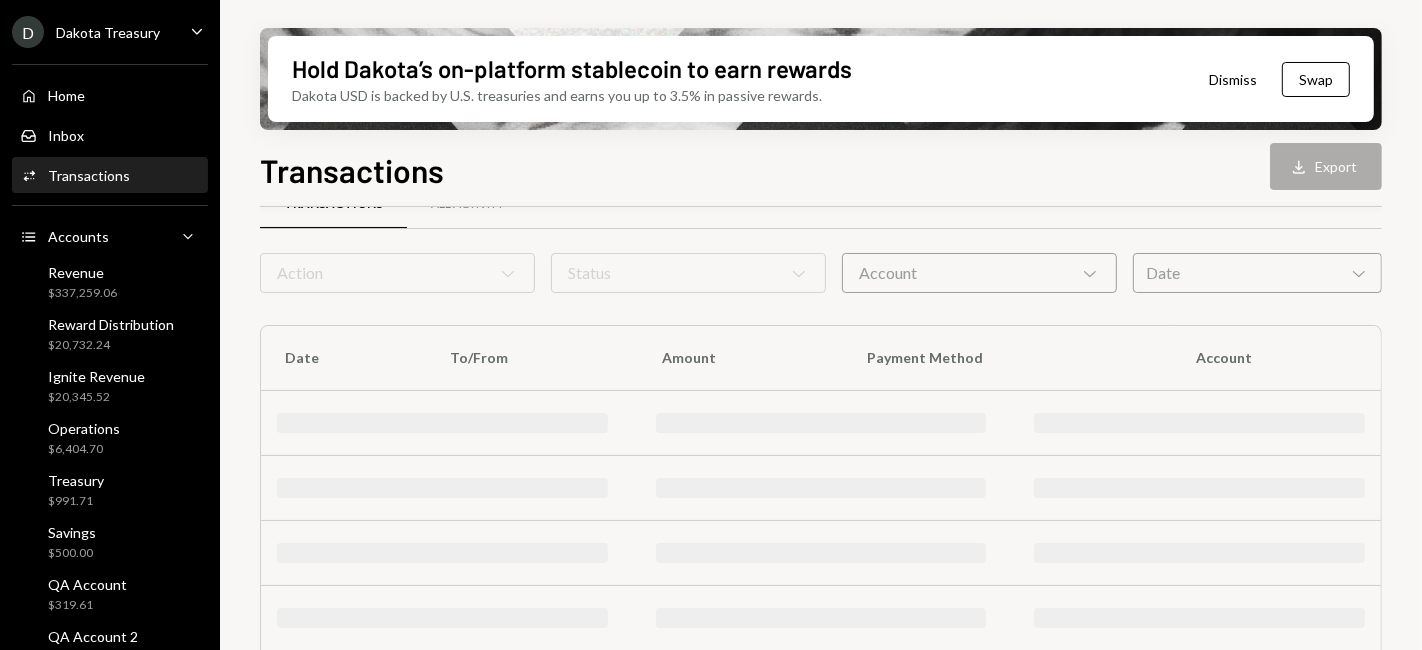 scroll, scrollTop: 0, scrollLeft: 0, axis: both 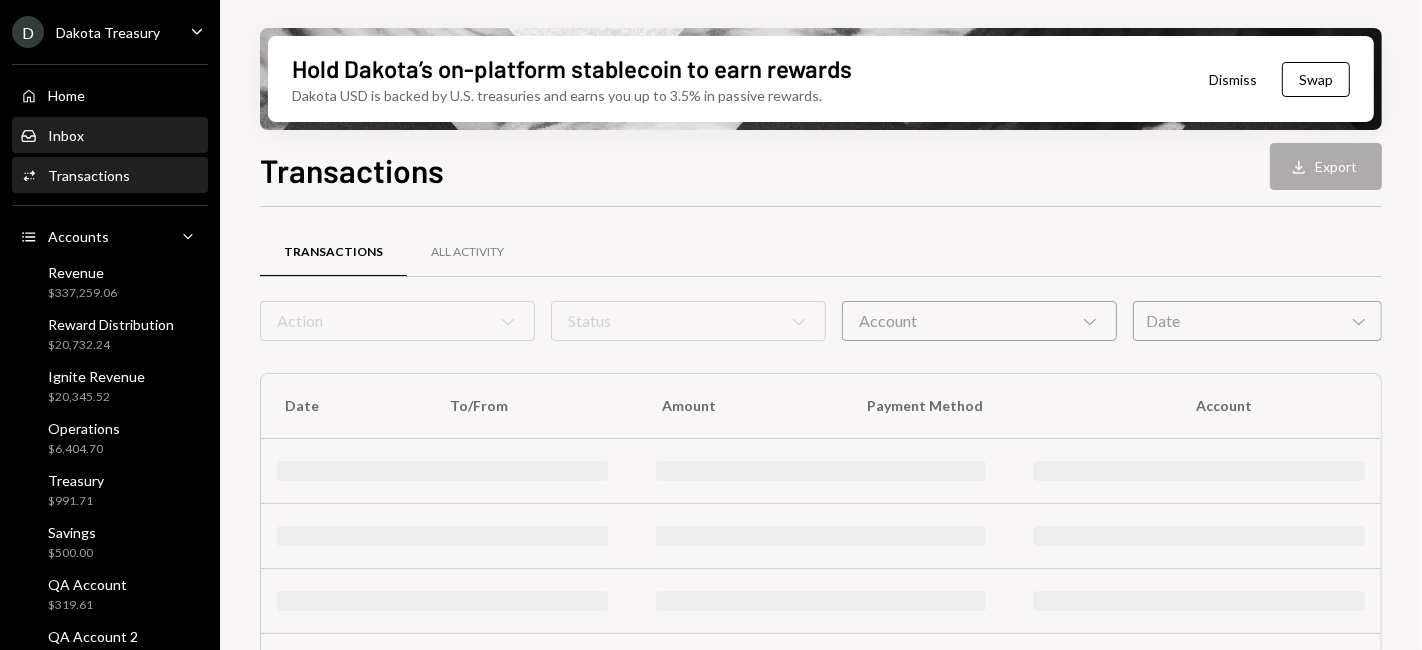 click on "Inbox Inbox" at bounding box center (110, 136) 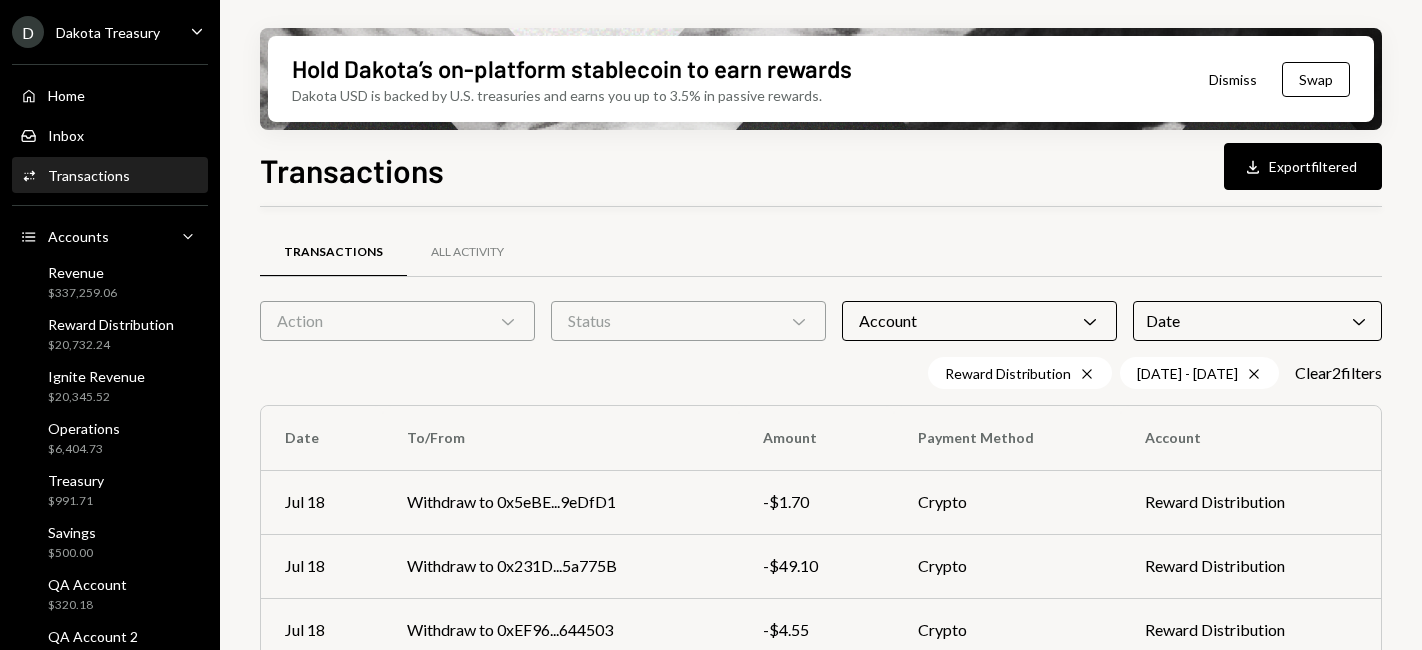 scroll, scrollTop: 0, scrollLeft: 0, axis: both 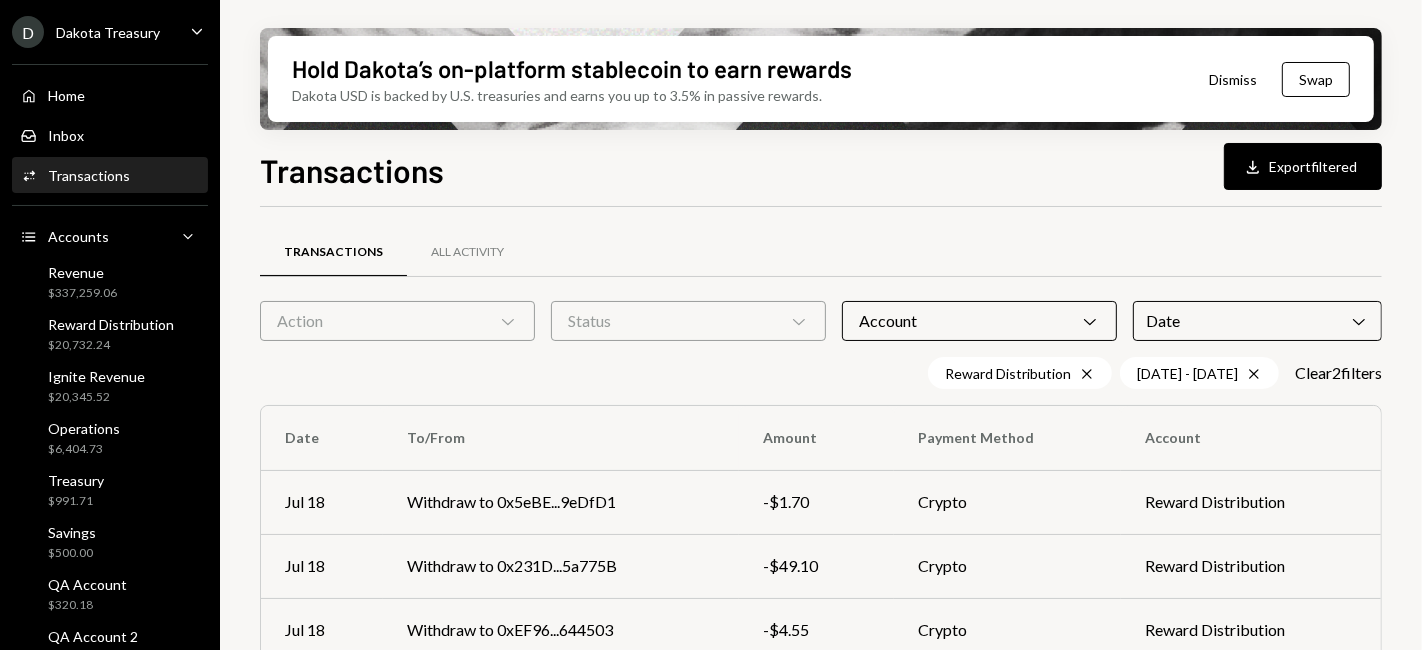 click on "Account Chevron Down" at bounding box center [979, 321] 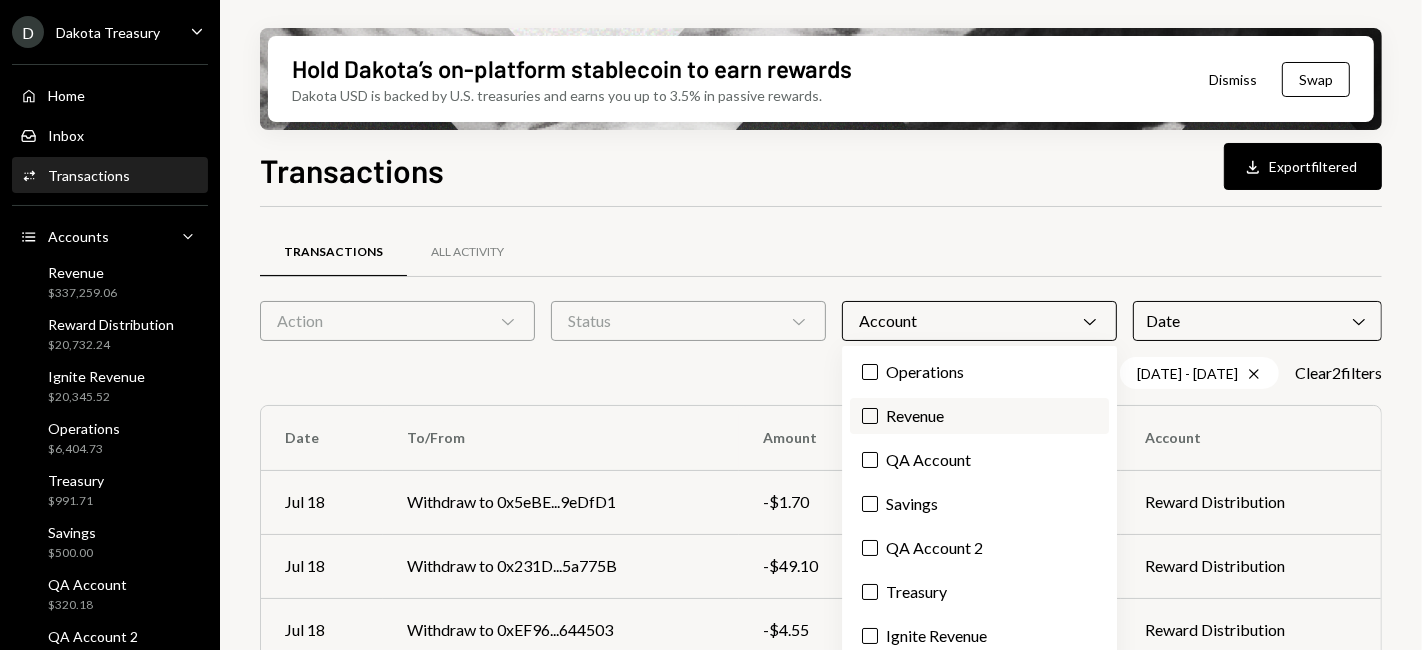 click on "Revenue" at bounding box center [979, 416] 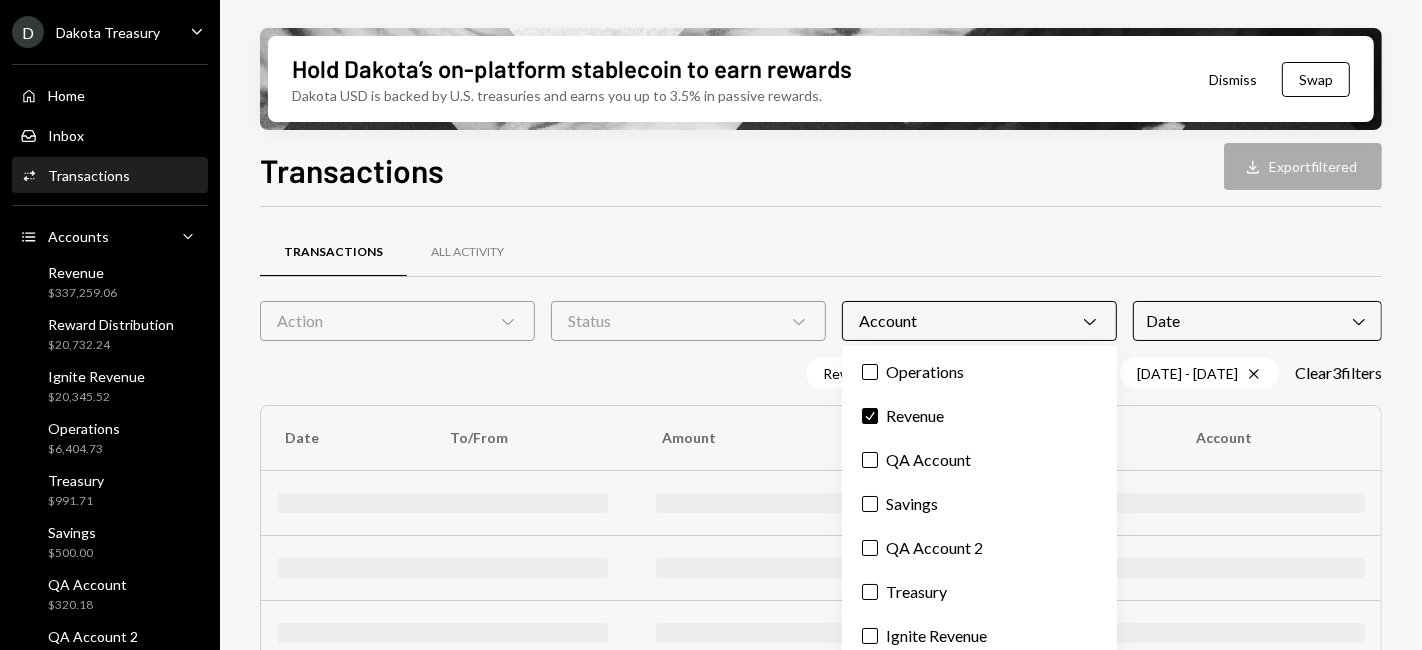 click on "Transactions All Activity Action Chevron Down Status Chevron Down Account Chevron Down Date Chevron Down Reward Distribution Cross Revenue Cross 07/01/25 - 07/31/25 Cross Clear  3  filter s Date To/From Amount Payment Method Account" at bounding box center (821, 521) 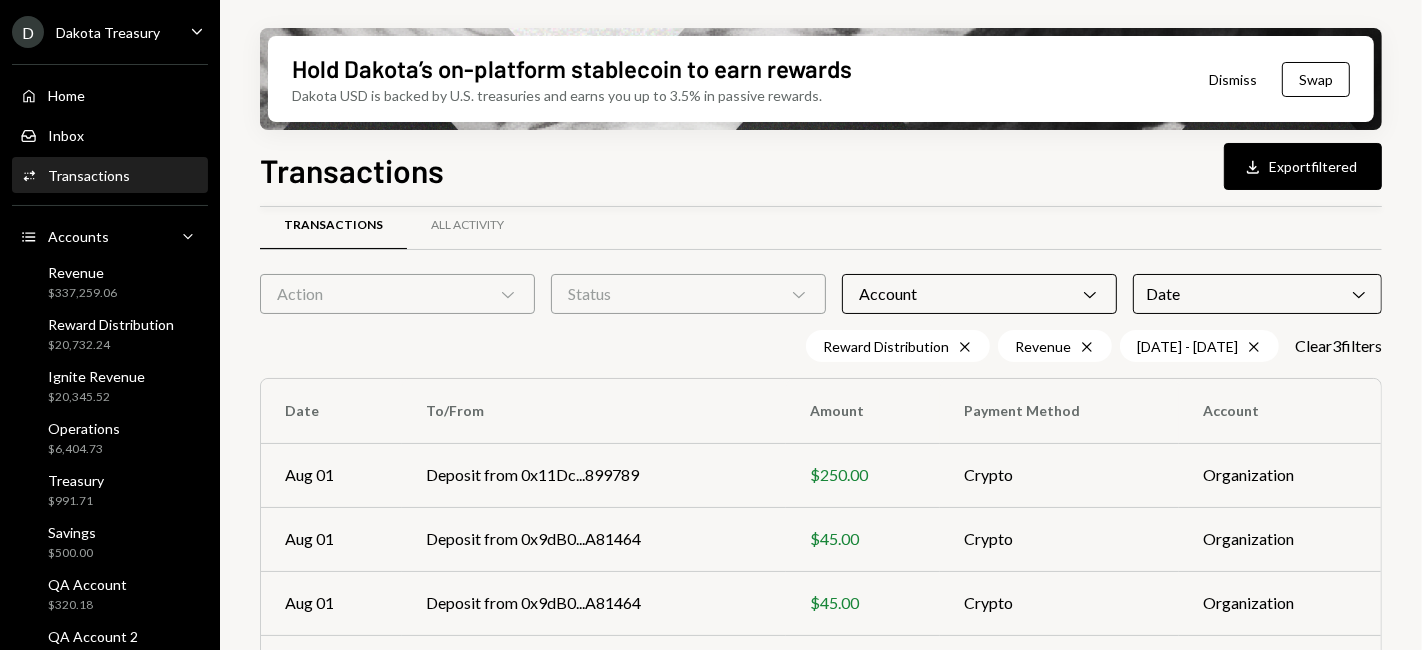 scroll, scrollTop: 0, scrollLeft: 0, axis: both 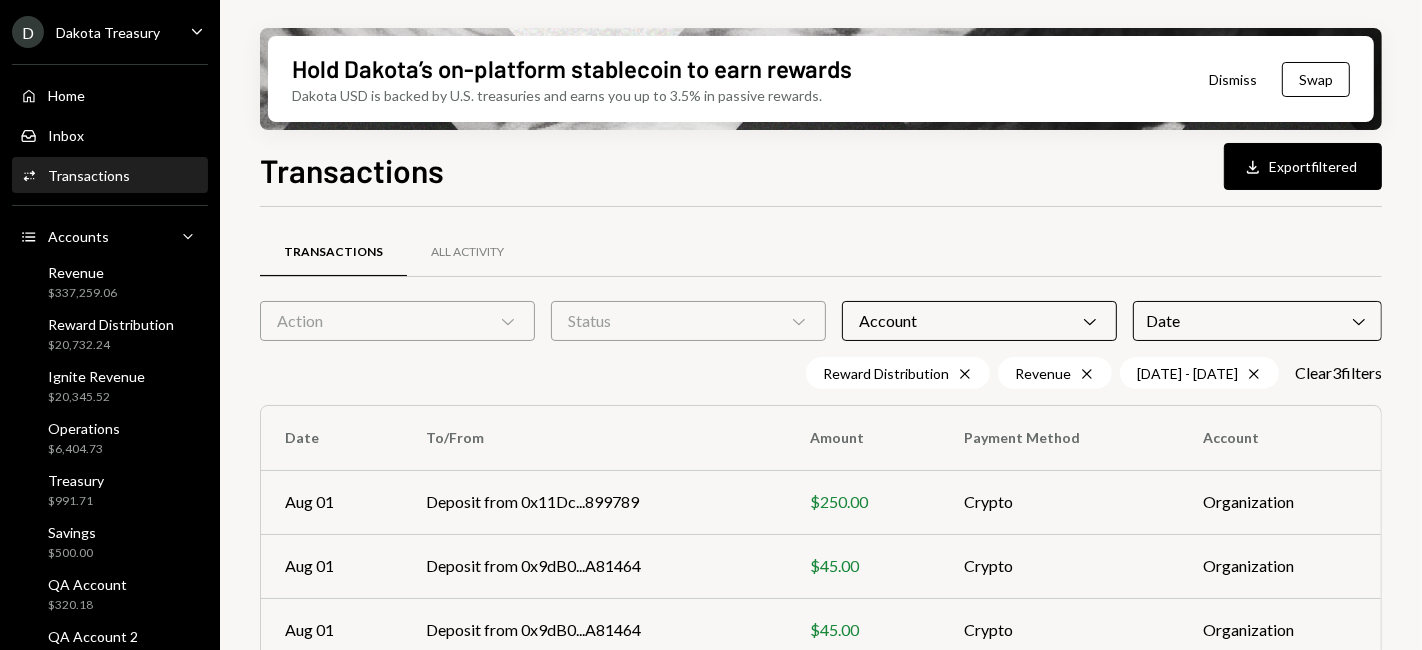 click on "Action Chevron Down" at bounding box center [397, 321] 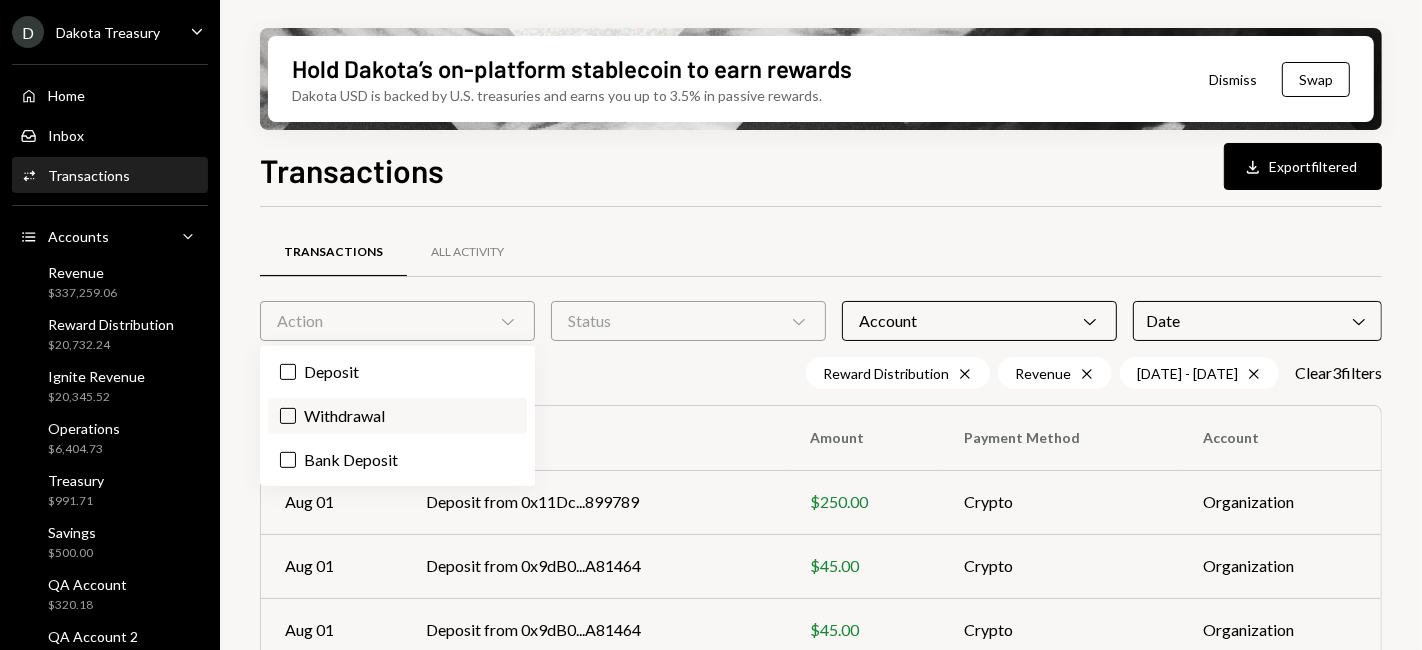 click on "Withdrawal" at bounding box center (397, 416) 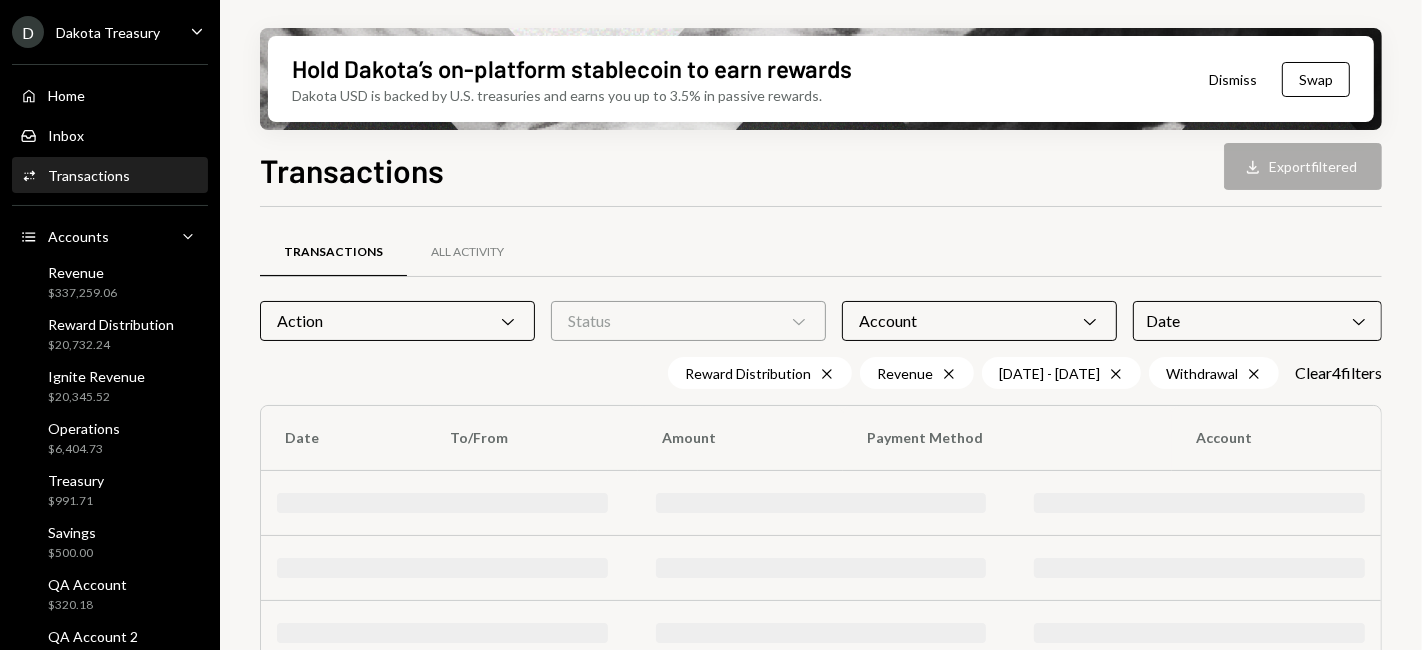 click on "Transactions Download Export  filtered Transactions All Activity Action Chevron Down Status Chevron Down Account Chevron Down Date Chevron Down Reward Distribution Cross Revenue Cross 07/01/25 - 07/31/25 Cross Withdrawal Cross Clear  4  filter s Date To/From Amount Payment Method Account" at bounding box center [821, 457] 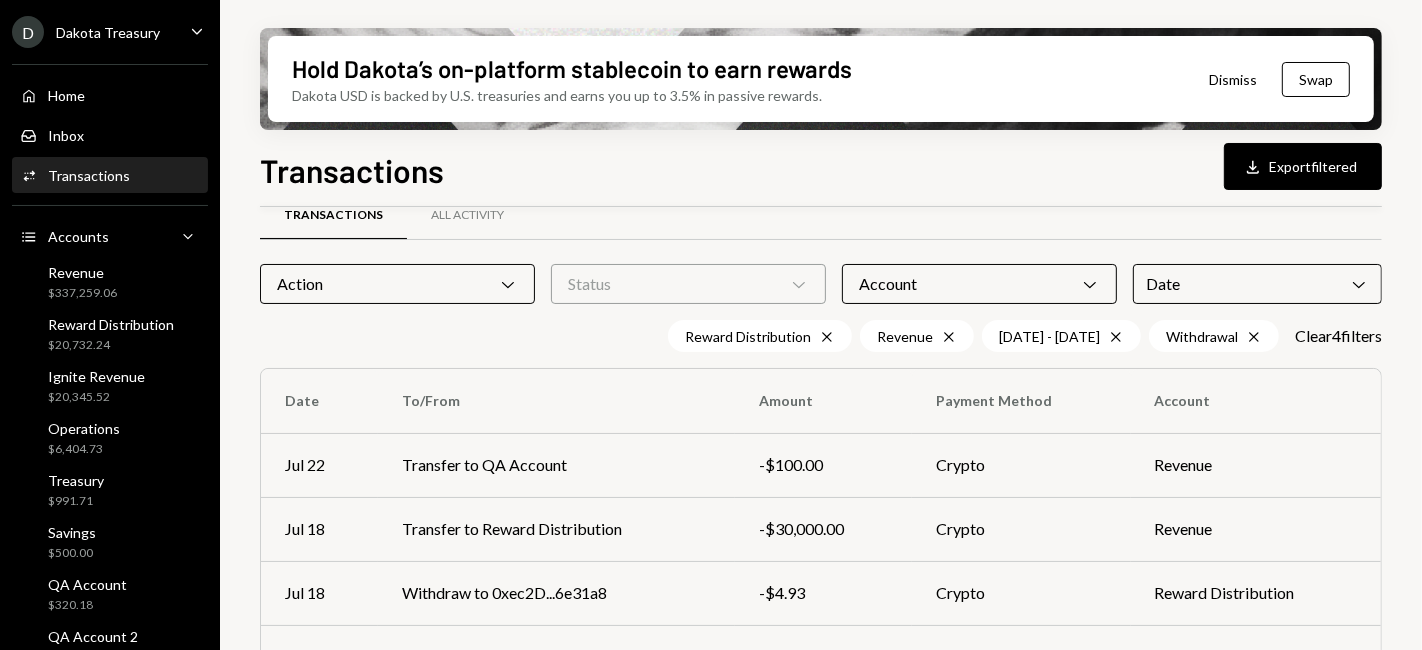 scroll, scrollTop: 0, scrollLeft: 0, axis: both 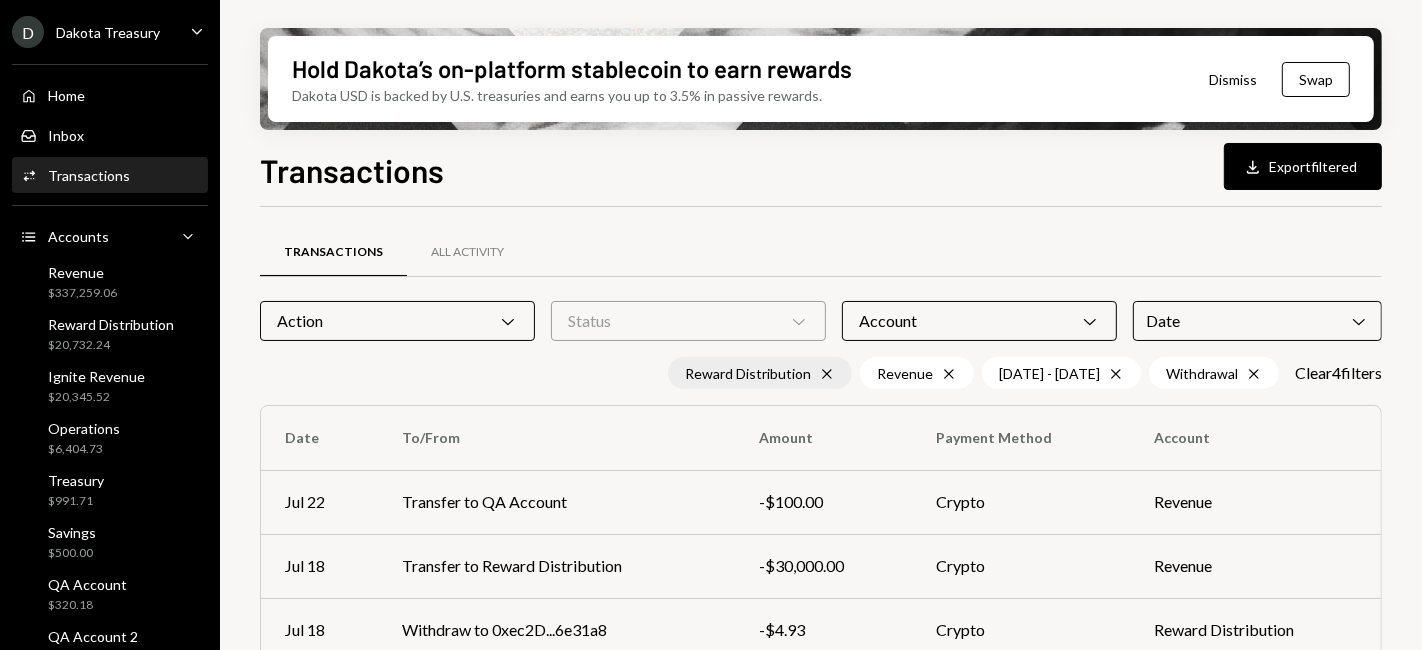 click on "Cross" 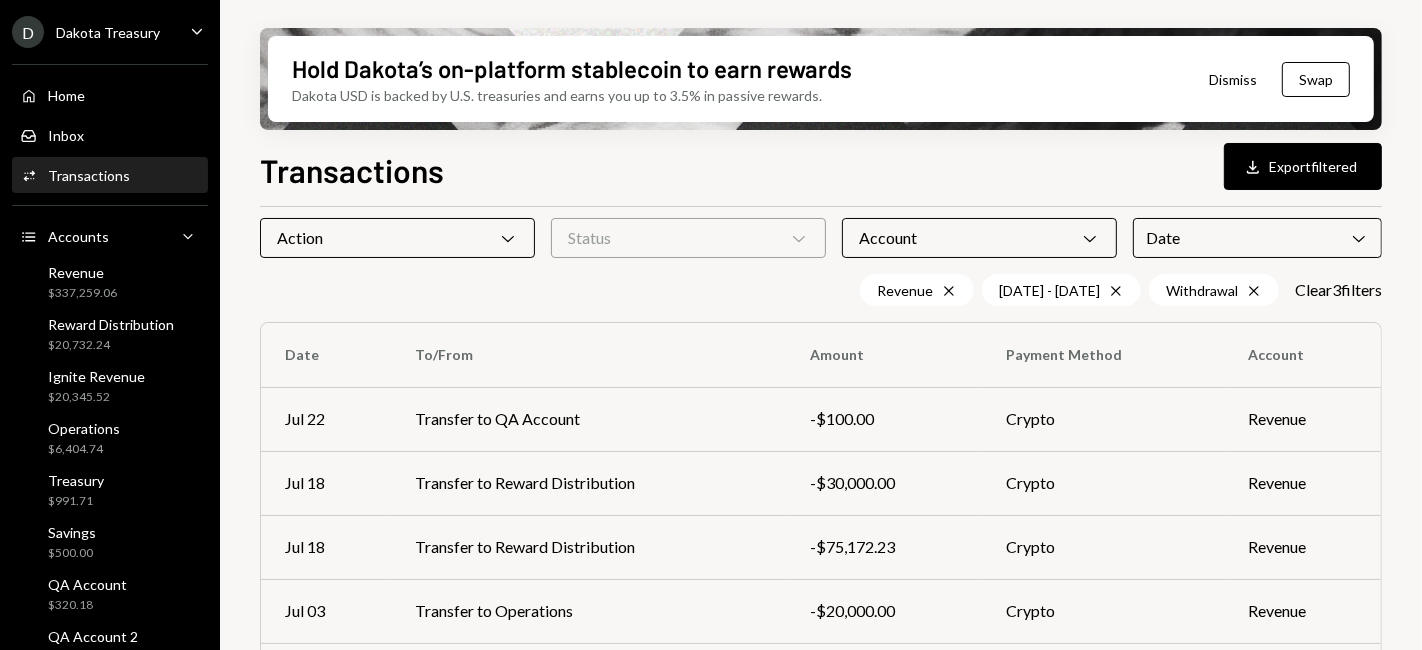 scroll, scrollTop: 0, scrollLeft: 0, axis: both 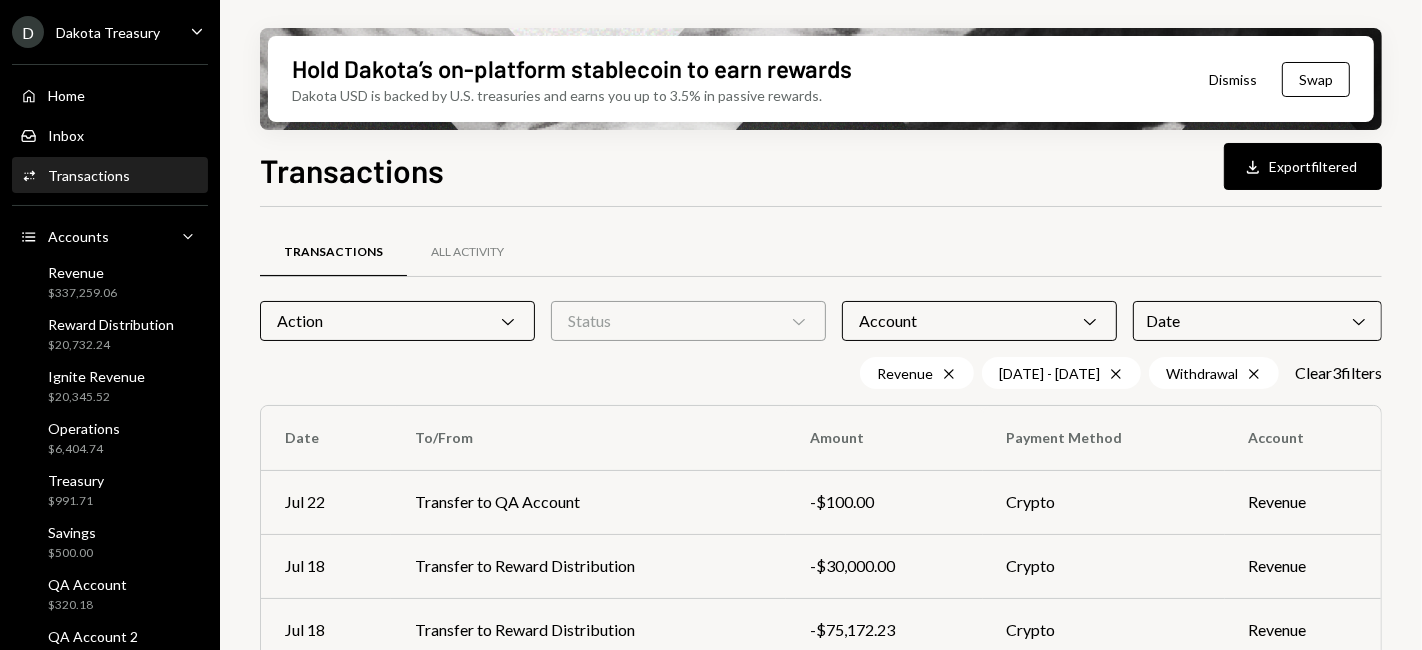 click on "Account Chevron Down" at bounding box center (979, 321) 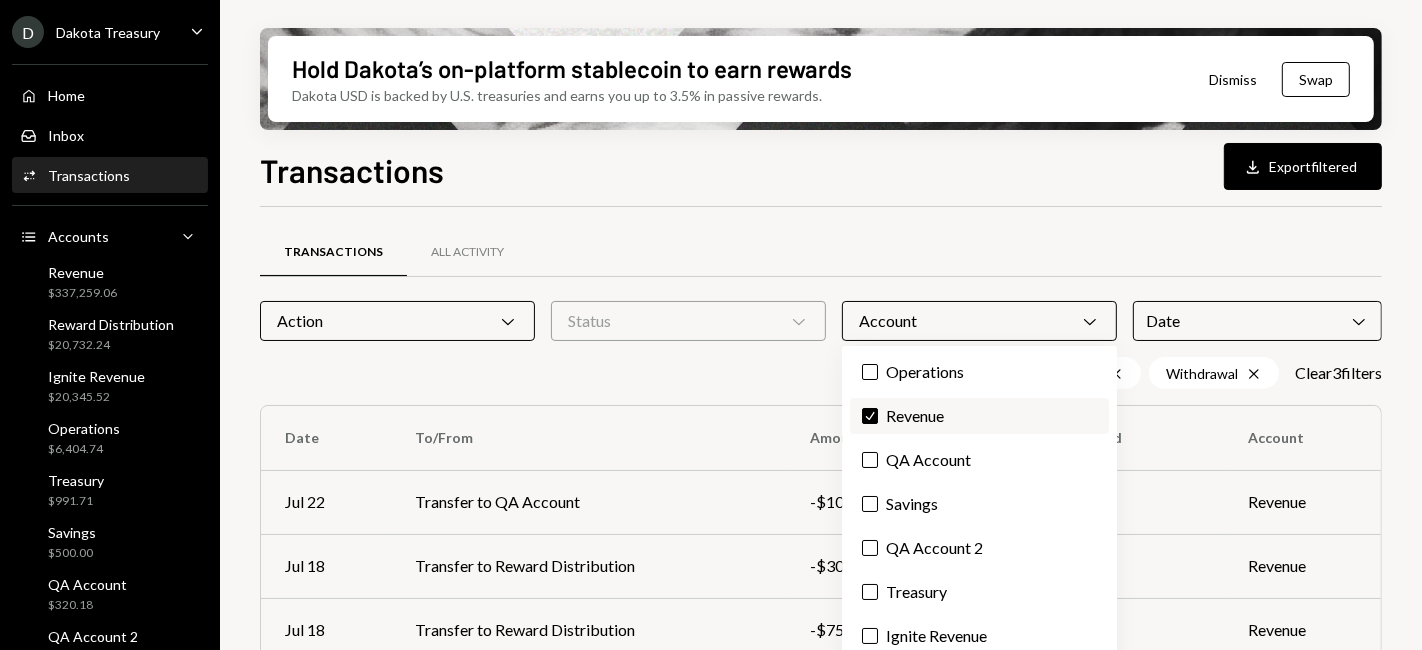 click on "Check" at bounding box center [870, 416] 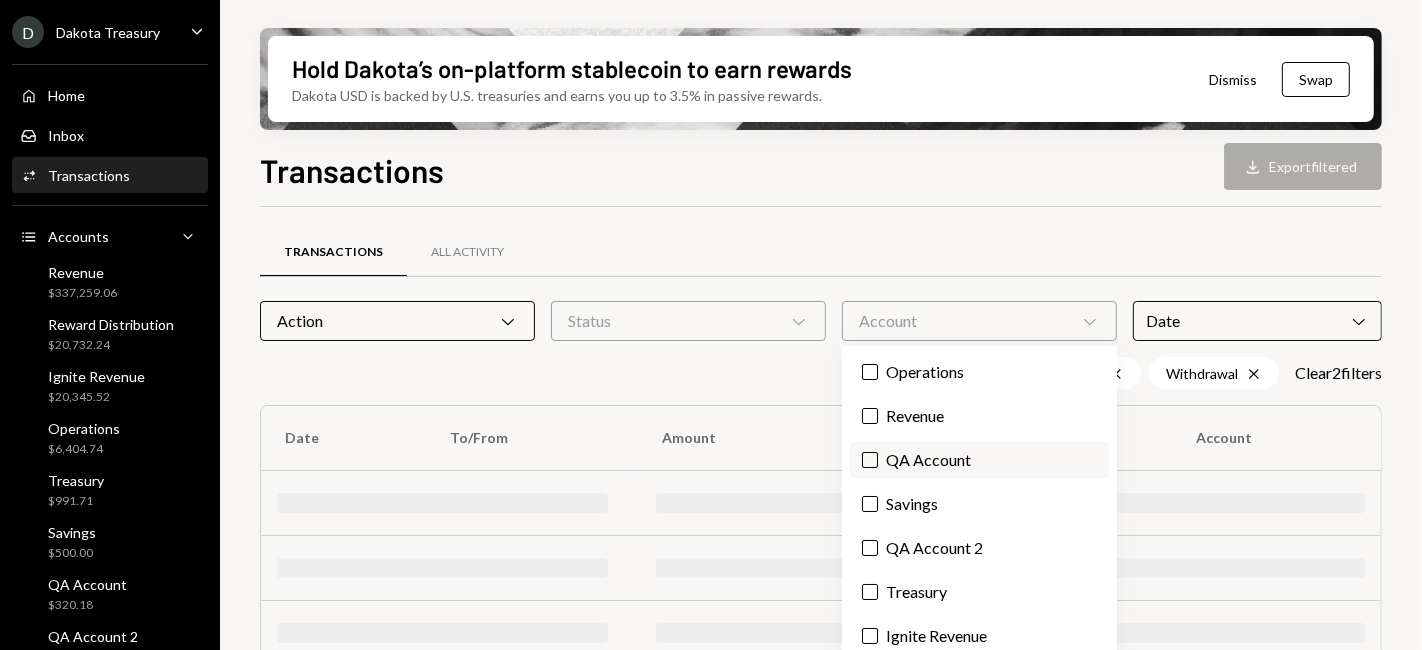 click on "QA Account" at bounding box center [870, 460] 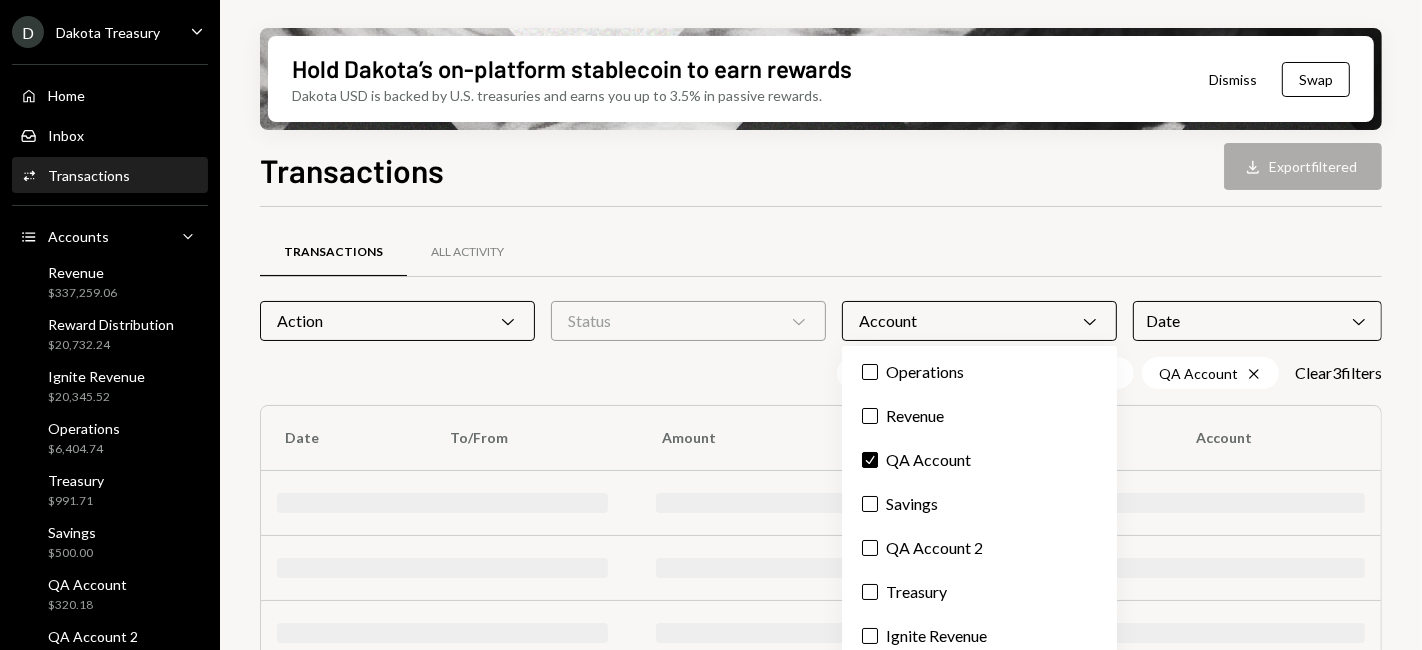 click on "Transactions Download Export  filtered" at bounding box center [821, 168] 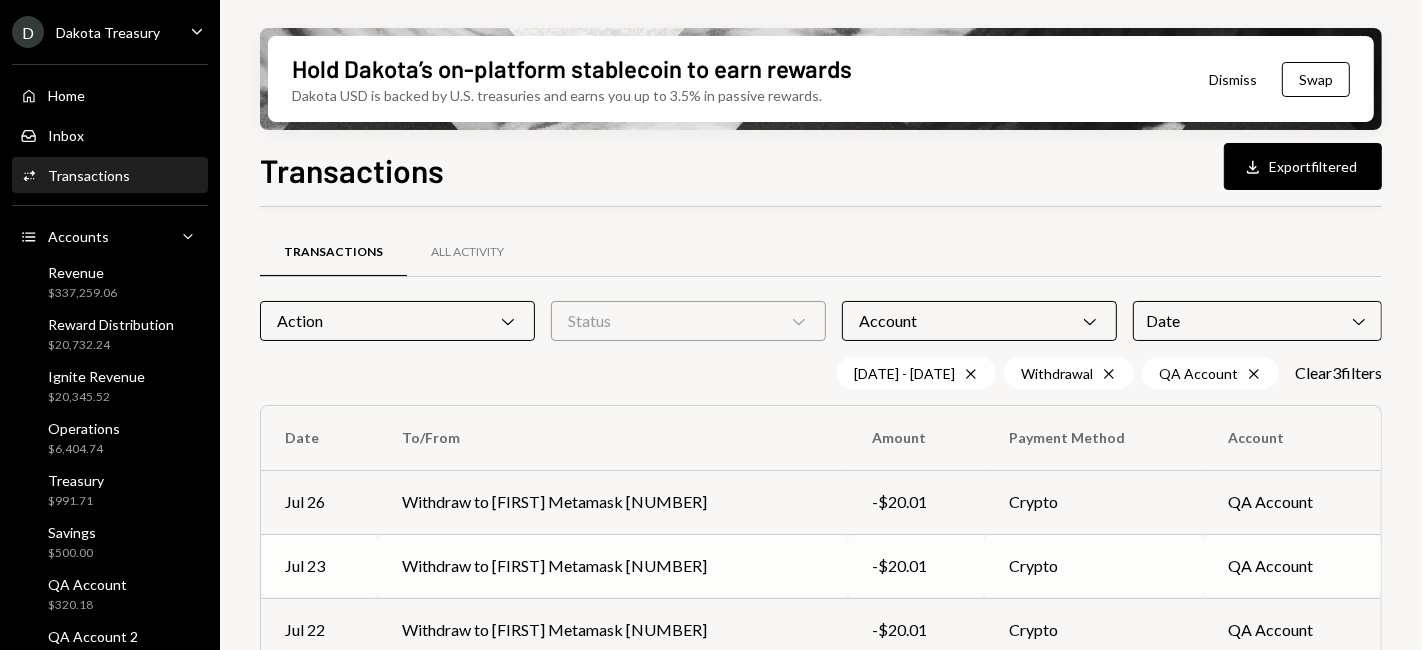 scroll, scrollTop: 156, scrollLeft: 0, axis: vertical 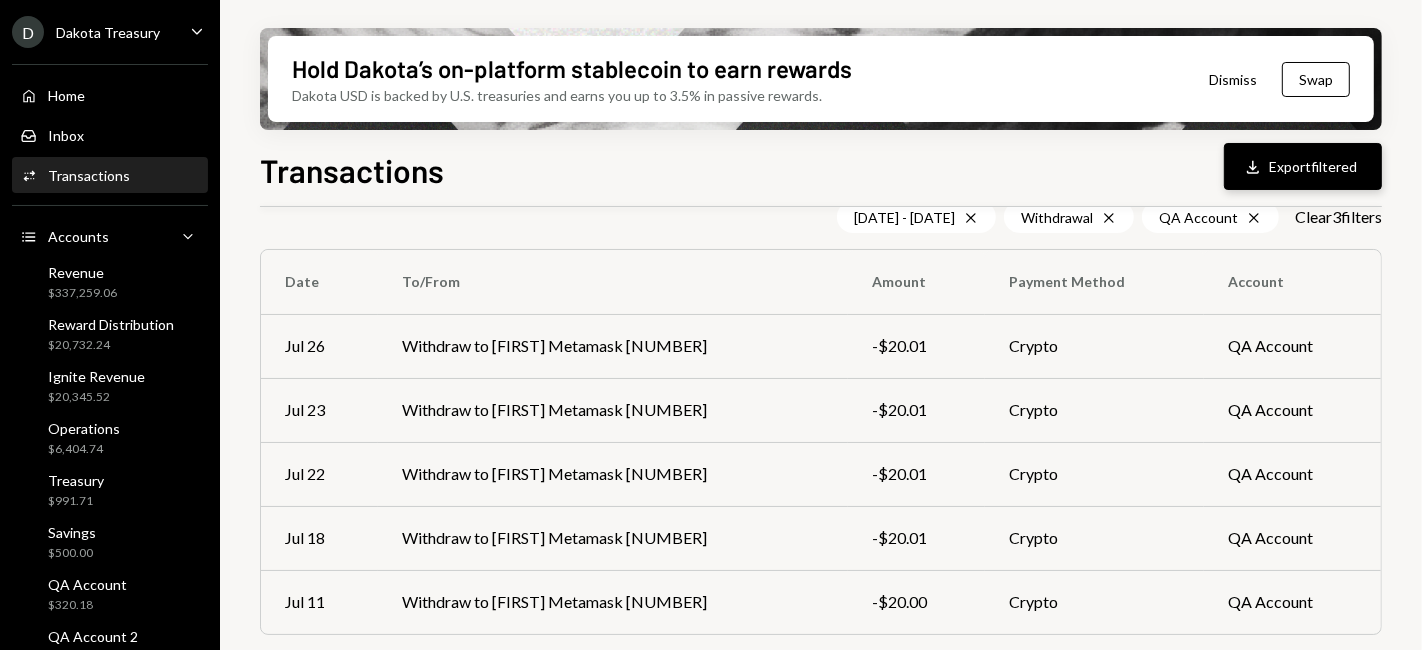 click on "Download Export  filtered" at bounding box center (1303, 166) 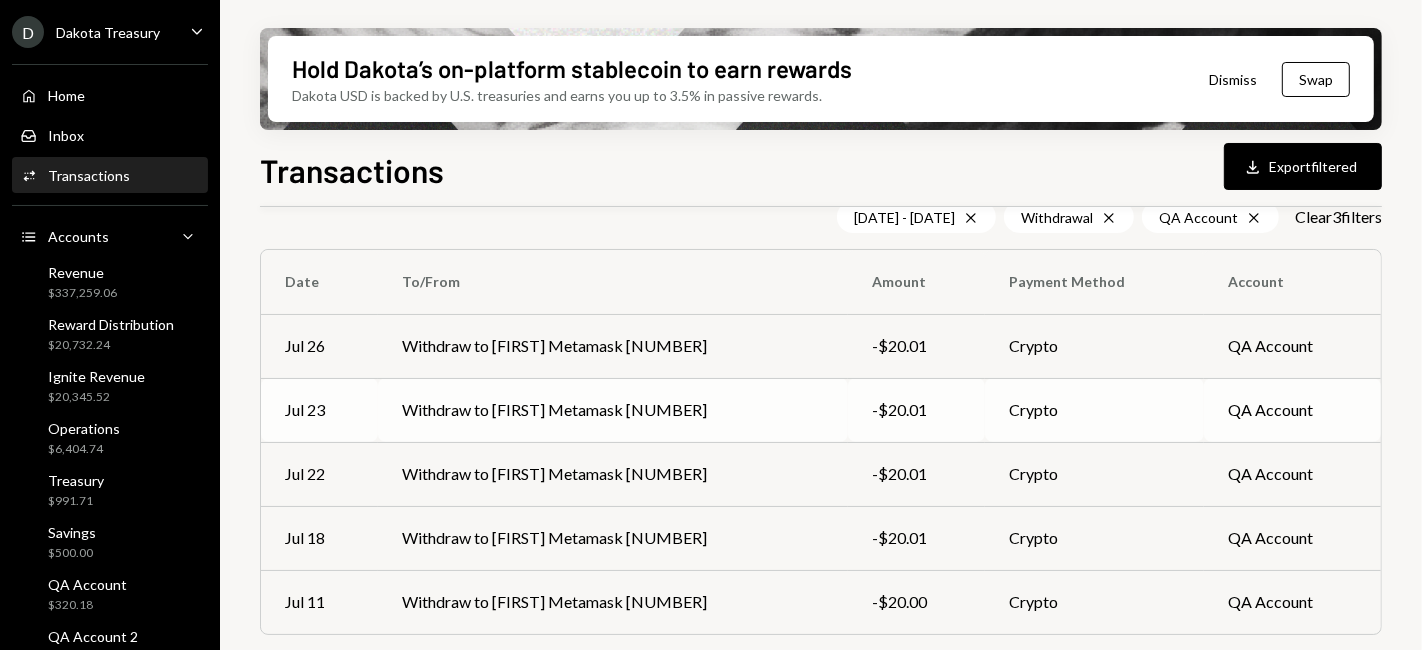scroll, scrollTop: 0, scrollLeft: 0, axis: both 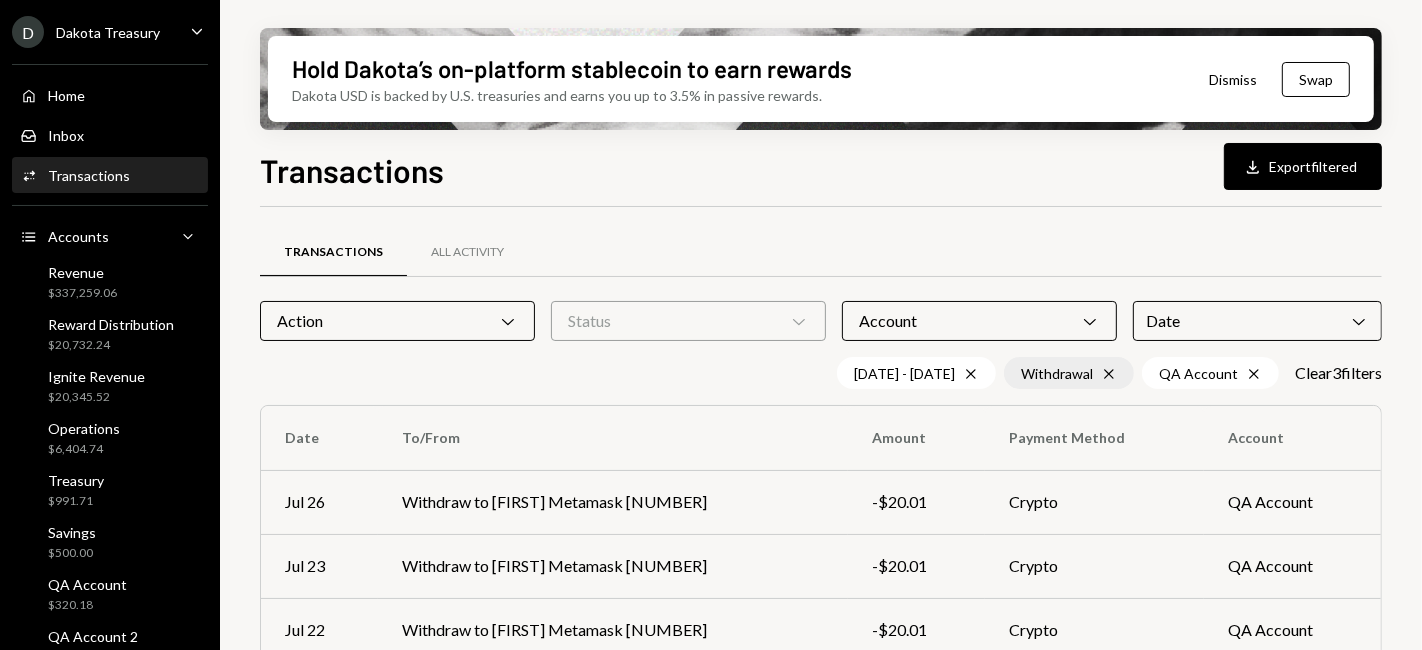 click on "Withdrawal Cross" at bounding box center [1069, 373] 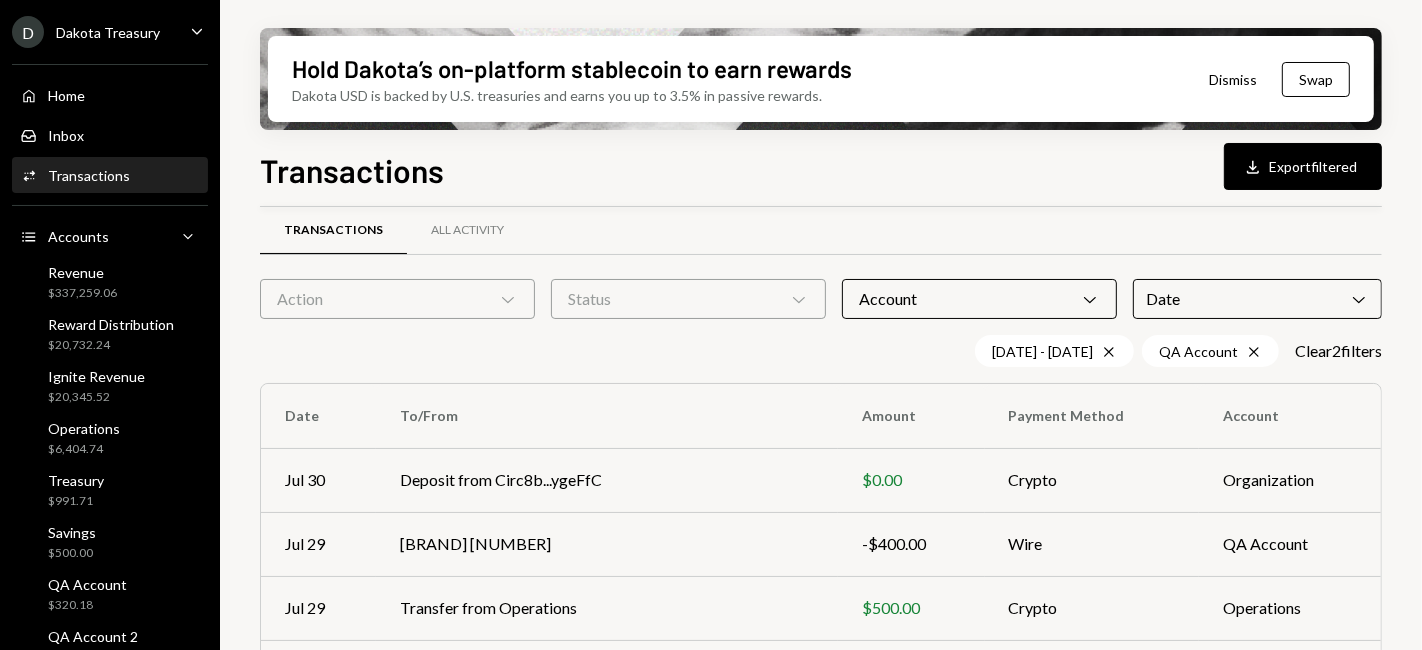 scroll, scrollTop: 0, scrollLeft: 0, axis: both 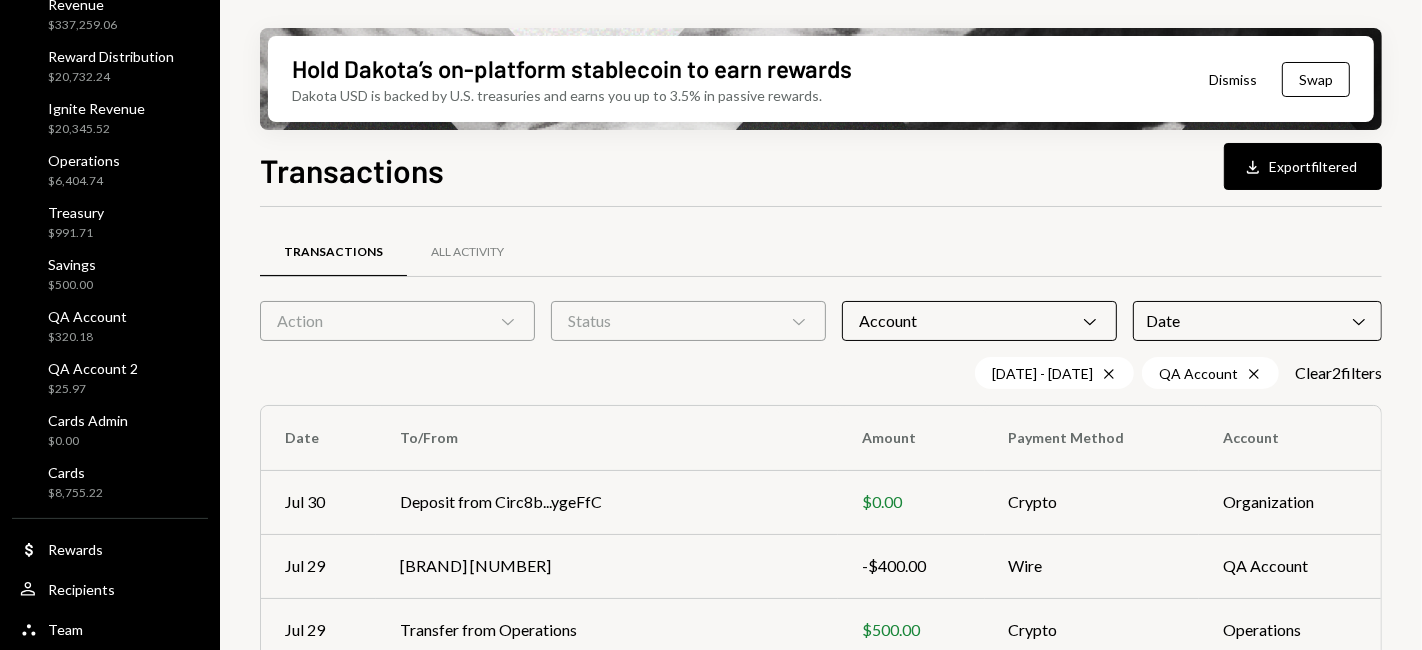 click on "Account Chevron Down" at bounding box center [979, 321] 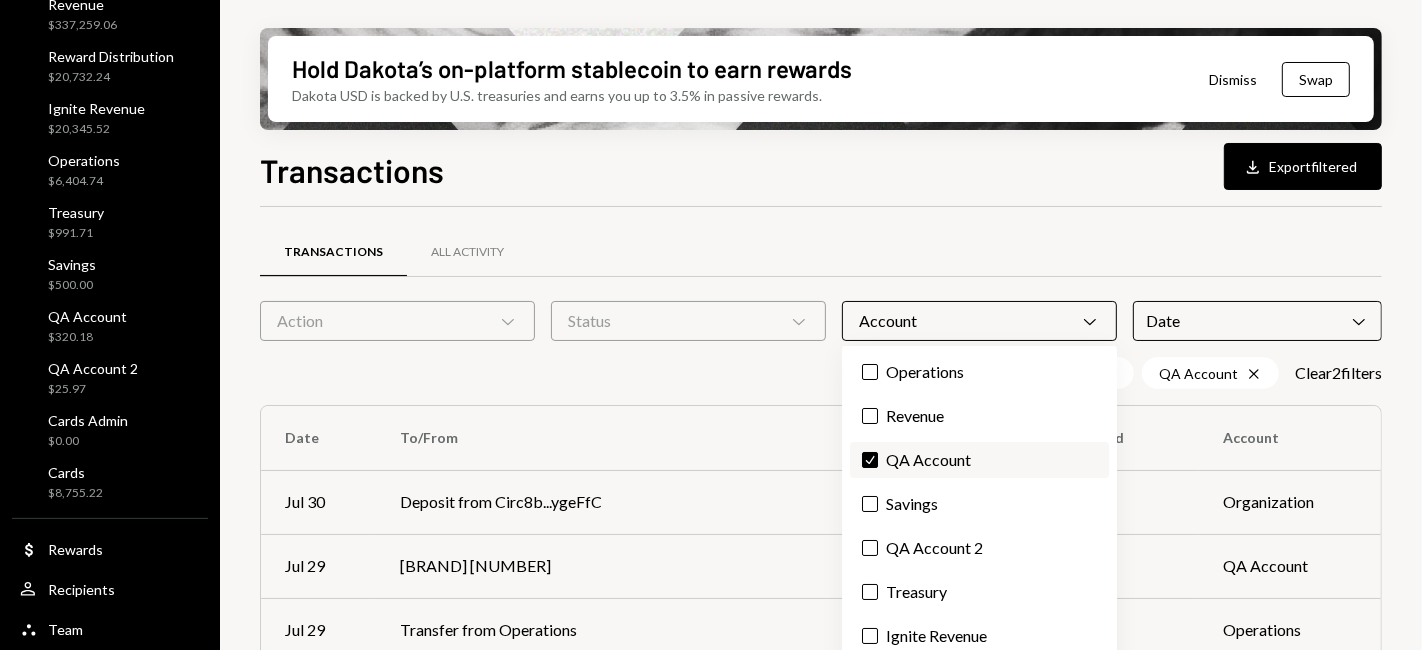 click on "Check" at bounding box center [870, 460] 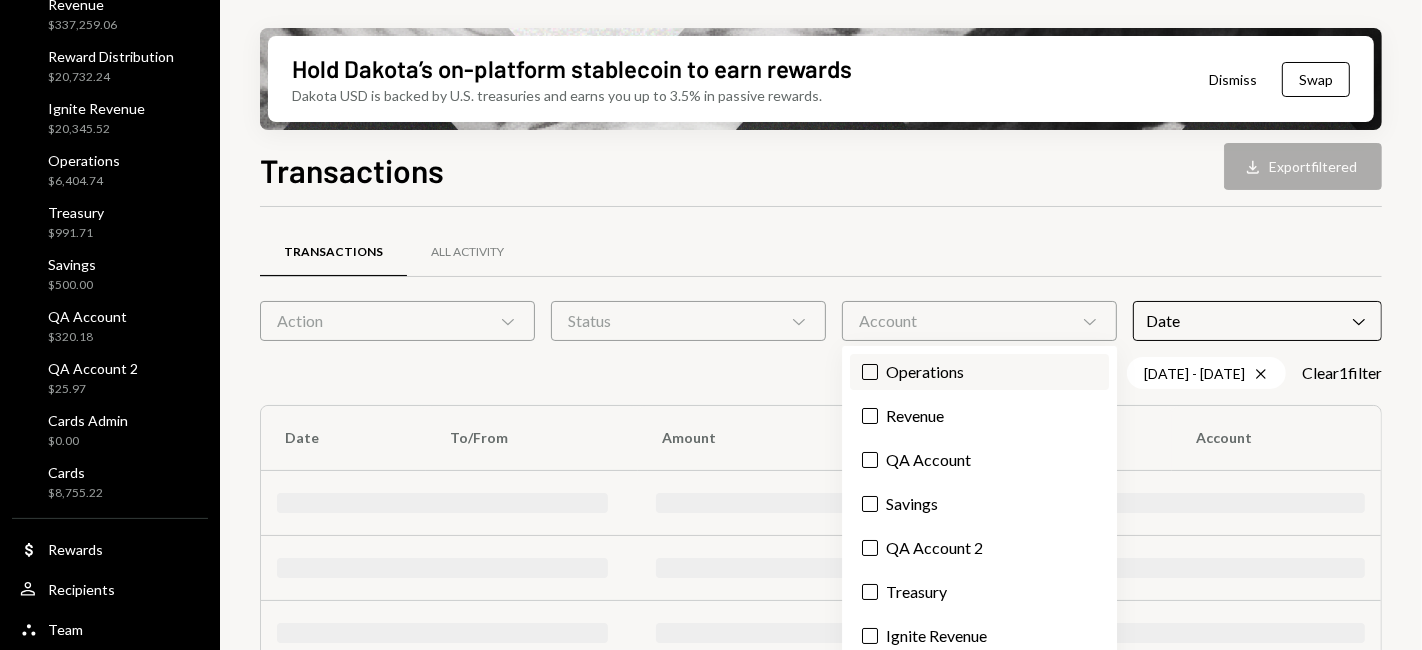click on "Operations" at bounding box center (979, 372) 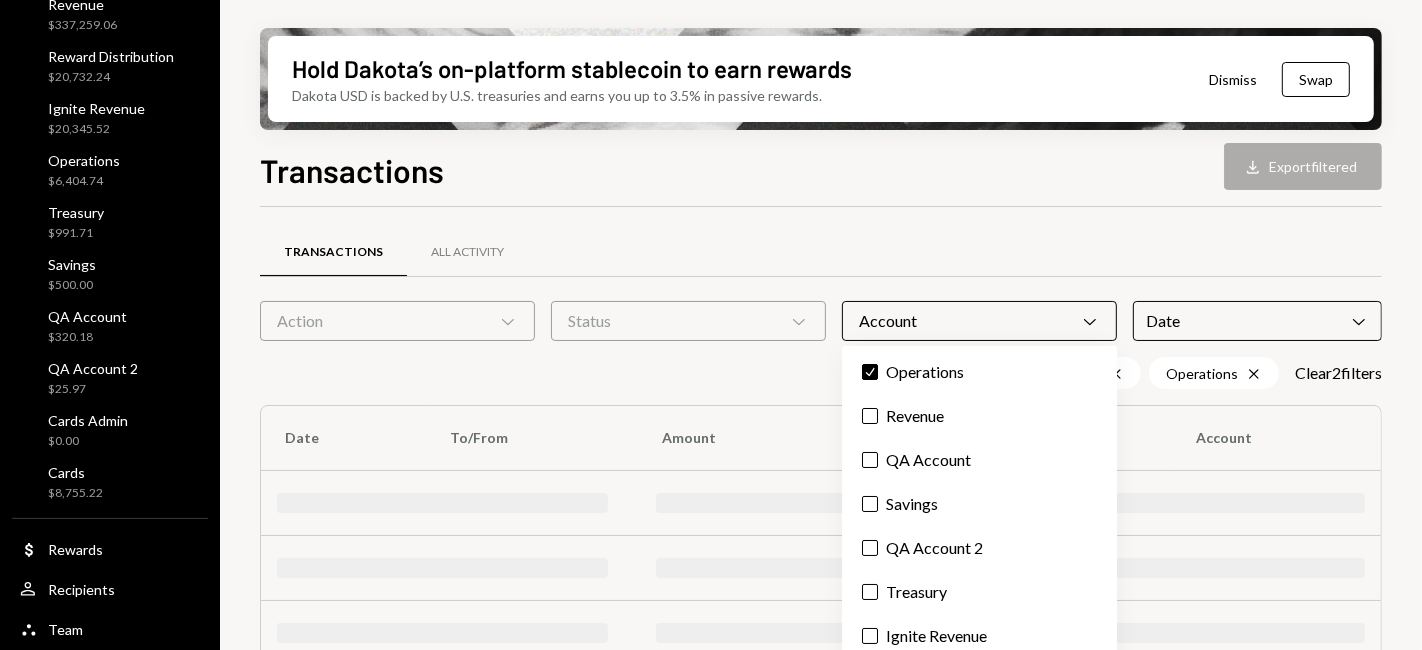 click on "Transactions Download Export  filtered Transactions All Activity Action Chevron Down Status Chevron Down Account Chevron Down Date Chevron Down 07/01/25 - 07/31/25 Cross Operations Cross Clear  2  filter s Date To/From Amount Payment Method Account" at bounding box center (821, 457) 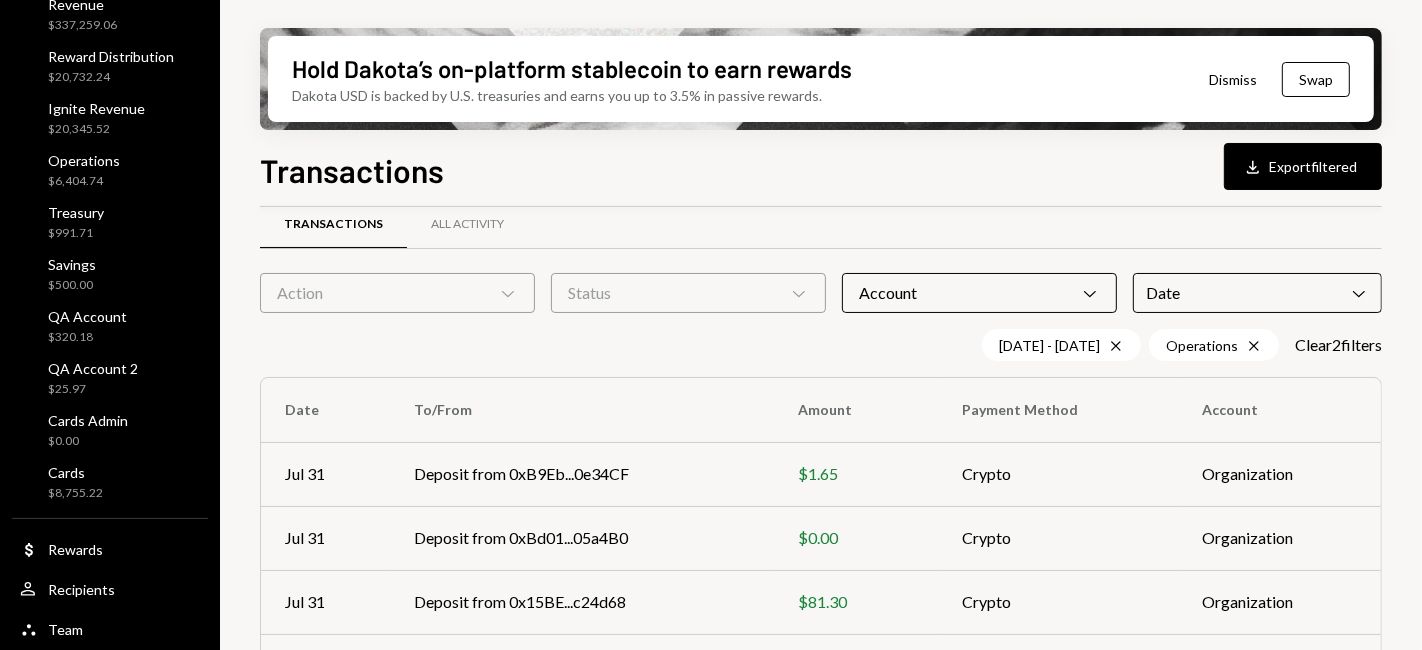 scroll, scrollTop: 0, scrollLeft: 0, axis: both 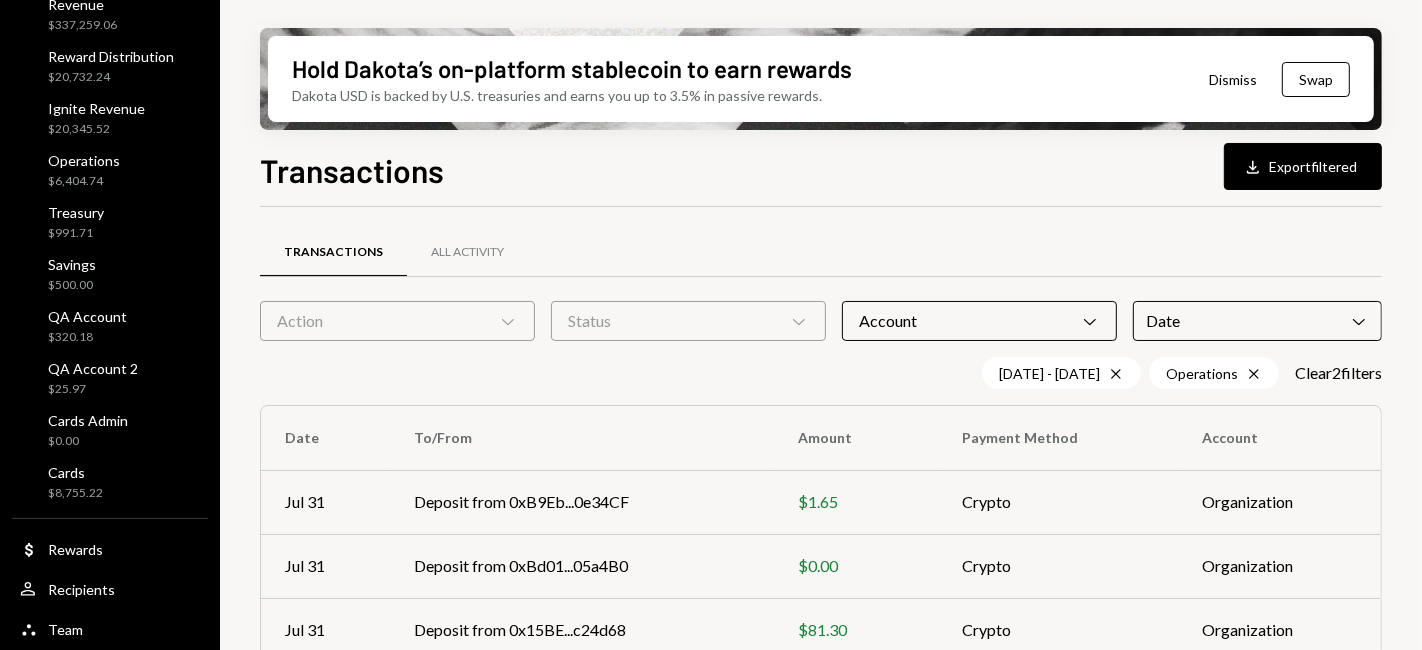 click on "Account Chevron Down" at bounding box center [979, 321] 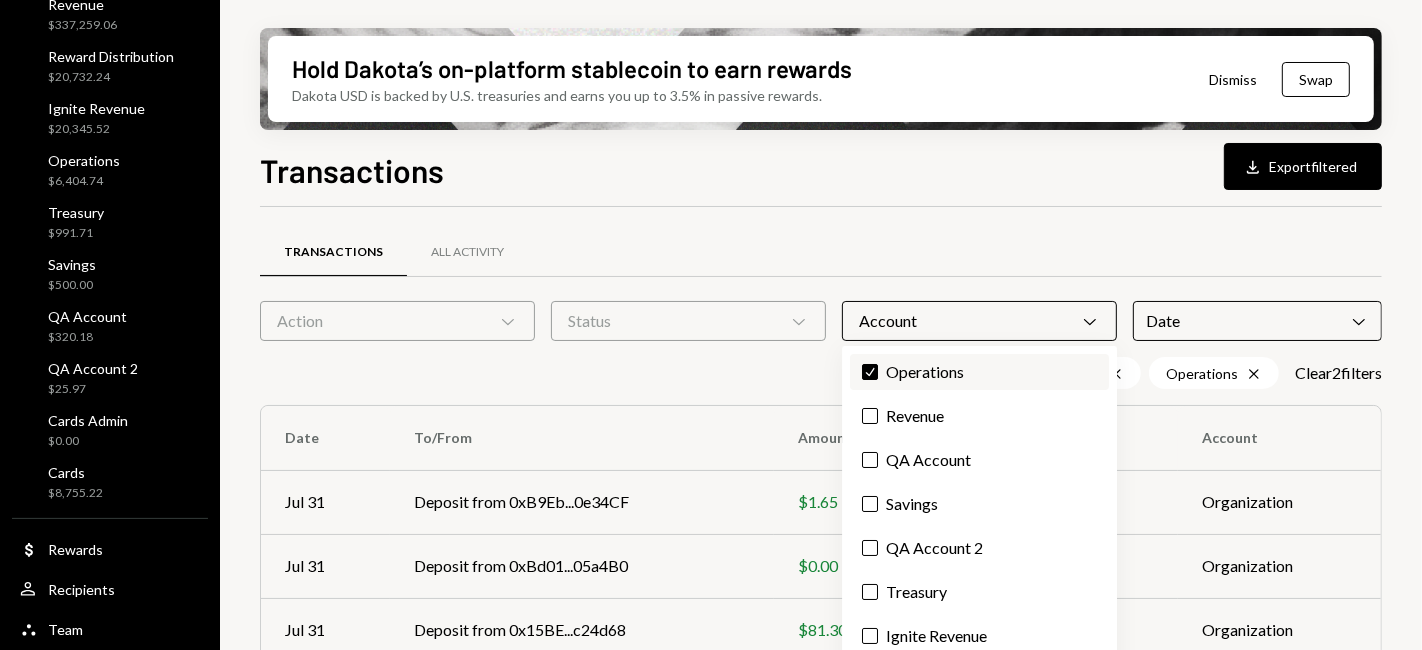 click on "Check Operations" at bounding box center [979, 372] 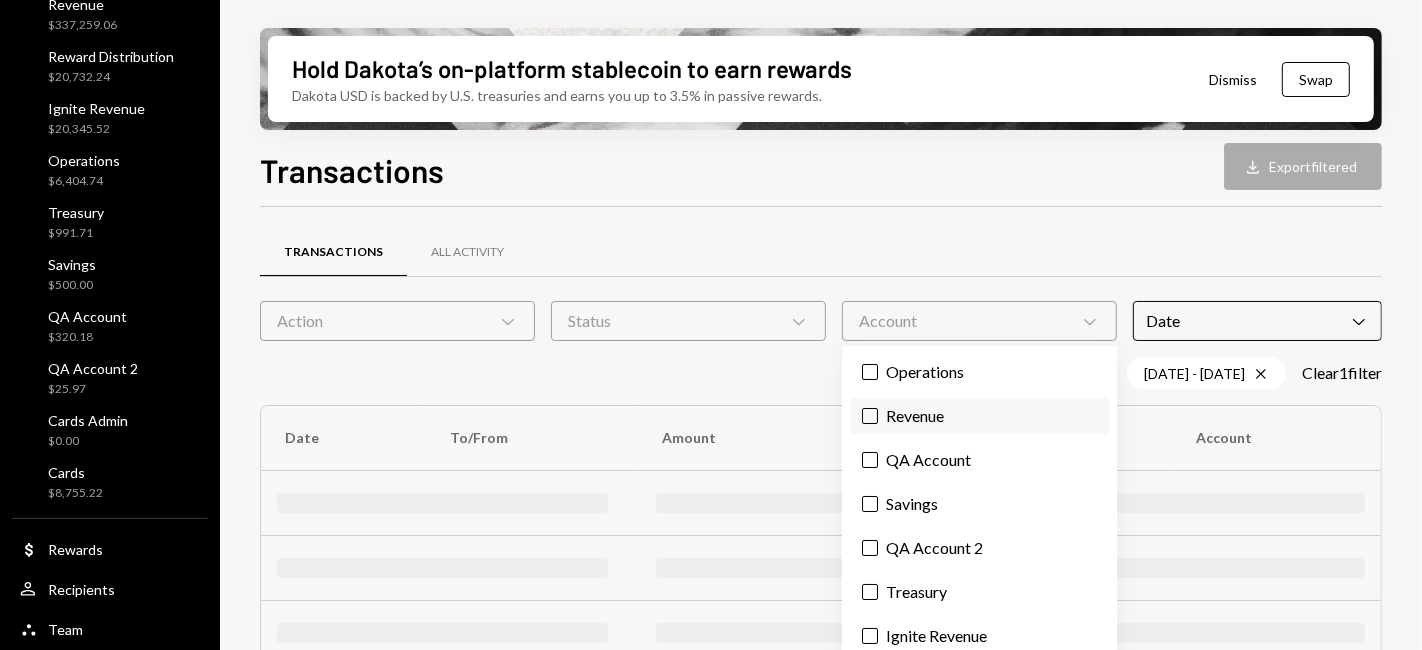 click on "Revenue" at bounding box center (979, 416) 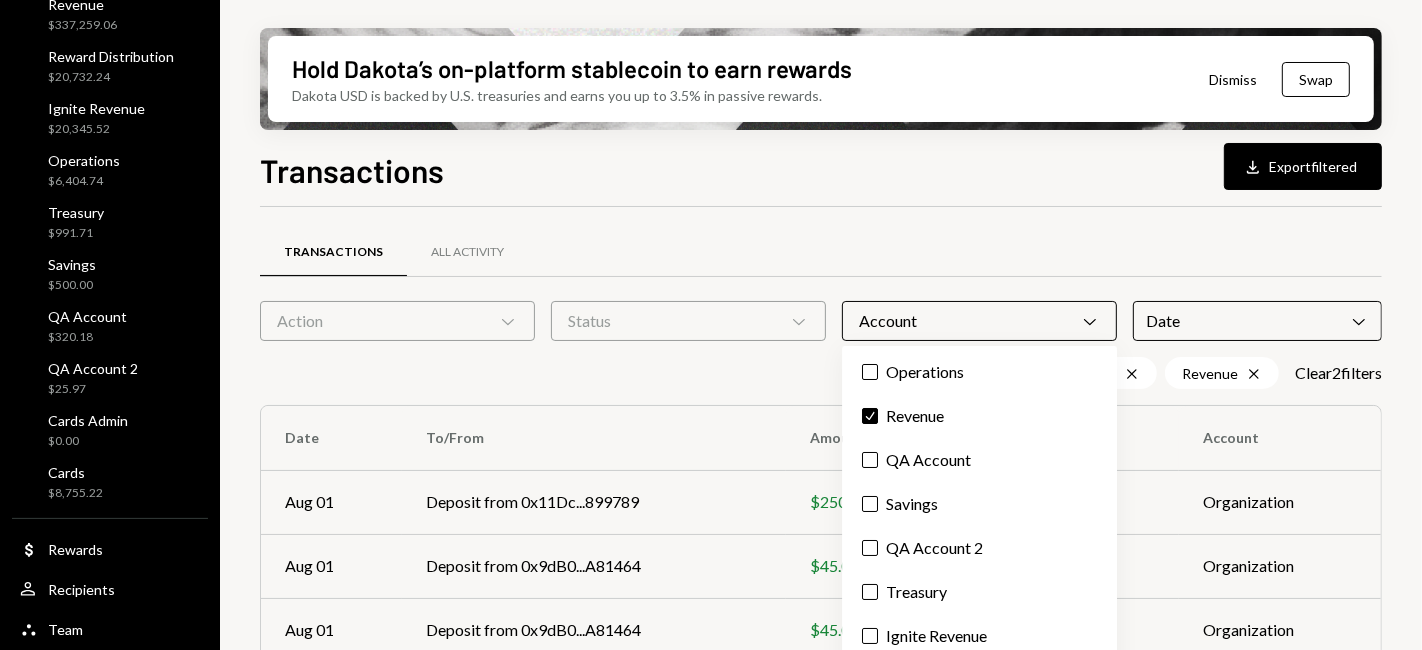 click on "Transactions All Activity" at bounding box center (821, 252) 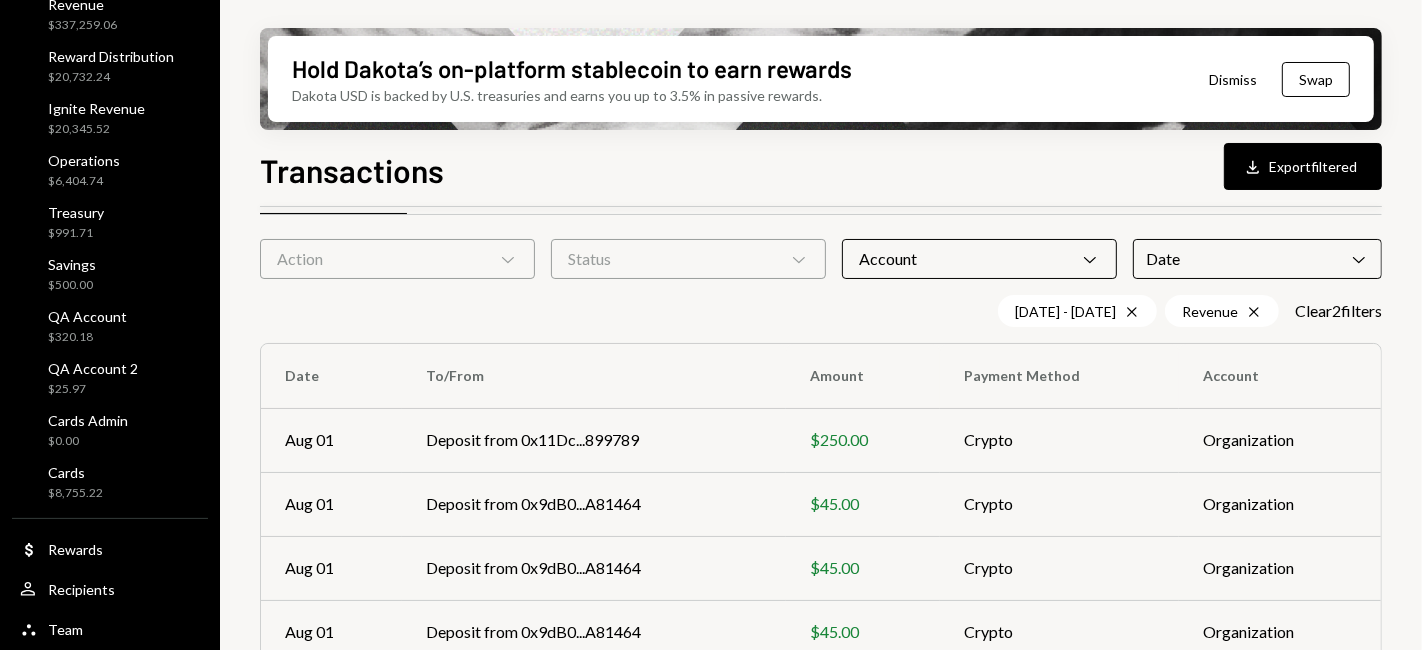 scroll, scrollTop: 111, scrollLeft: 0, axis: vertical 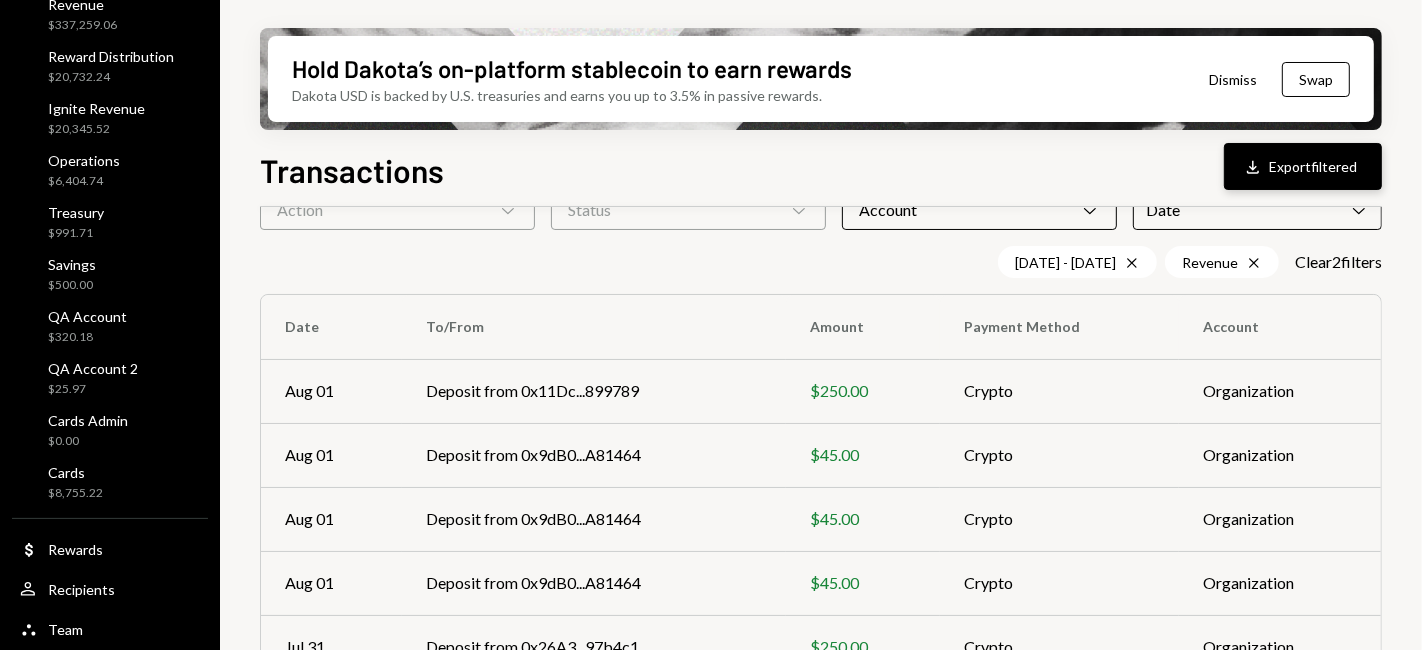 click on "Download Export  filtered" at bounding box center (1303, 166) 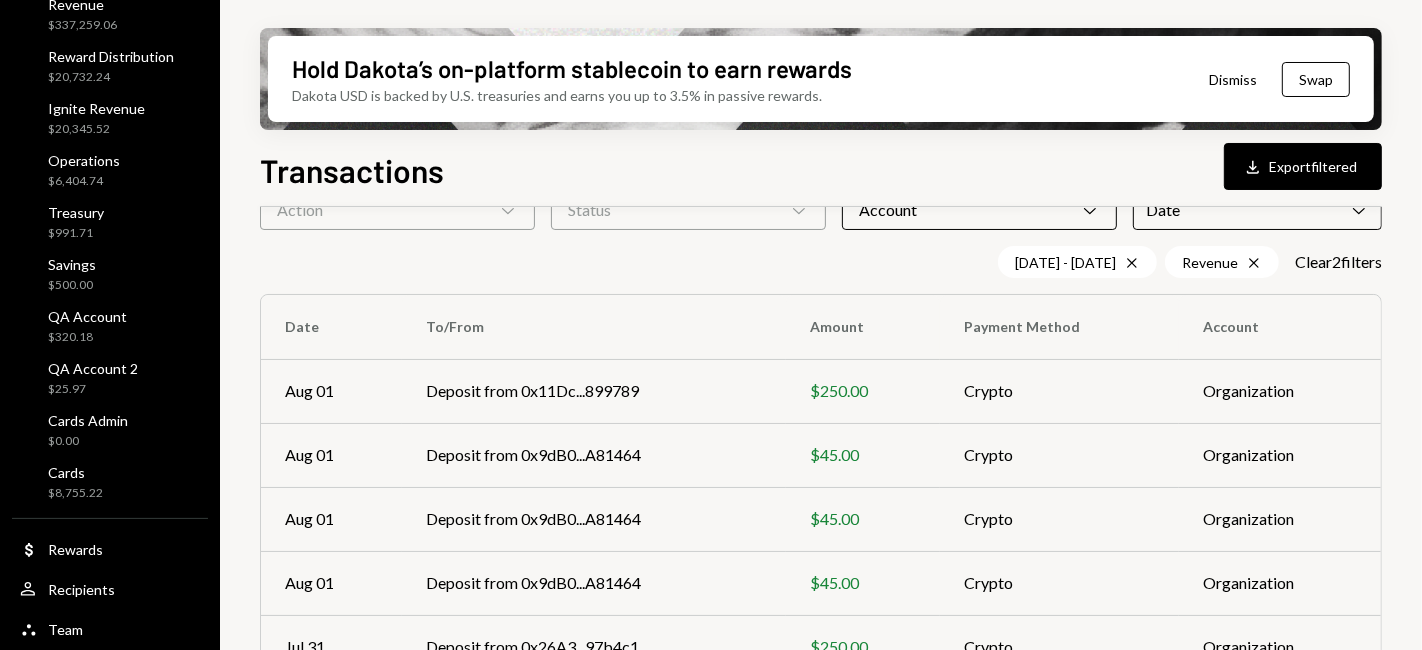 scroll, scrollTop: 0, scrollLeft: 0, axis: both 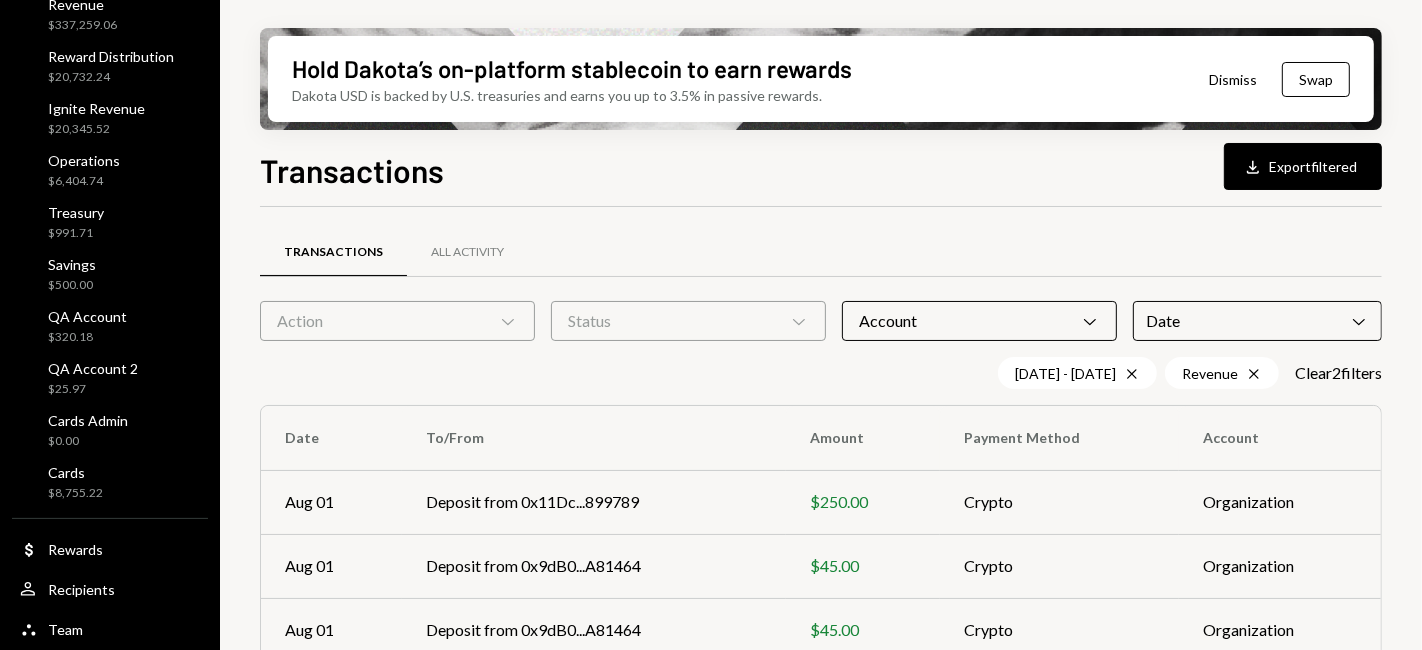 click on "Action Chevron Down" at bounding box center (397, 321) 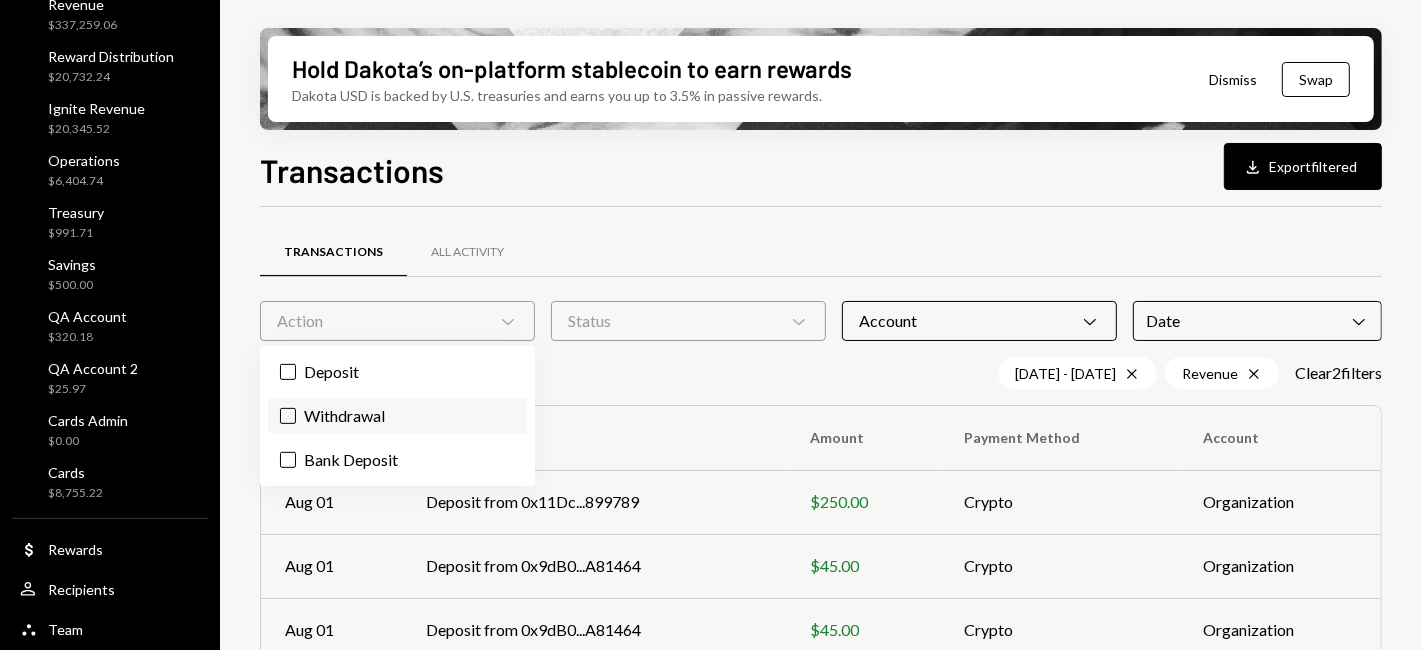 click on "Withdrawal" at bounding box center [397, 416] 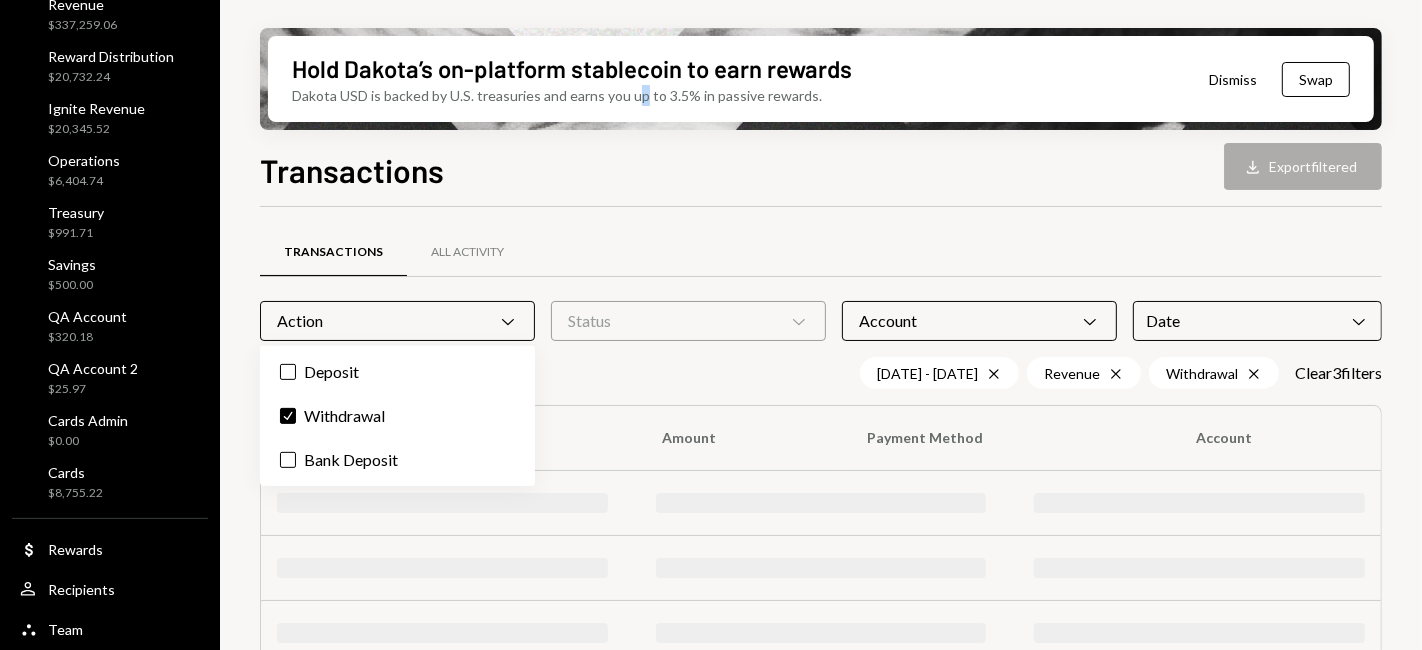 click on "Hold Dakota’s on-platform stablecoin to earn rewards Dakota USD is backed by U.S. treasuries and earns you up to 3.5% in passive rewards. Dismiss Swap" at bounding box center [821, 79] 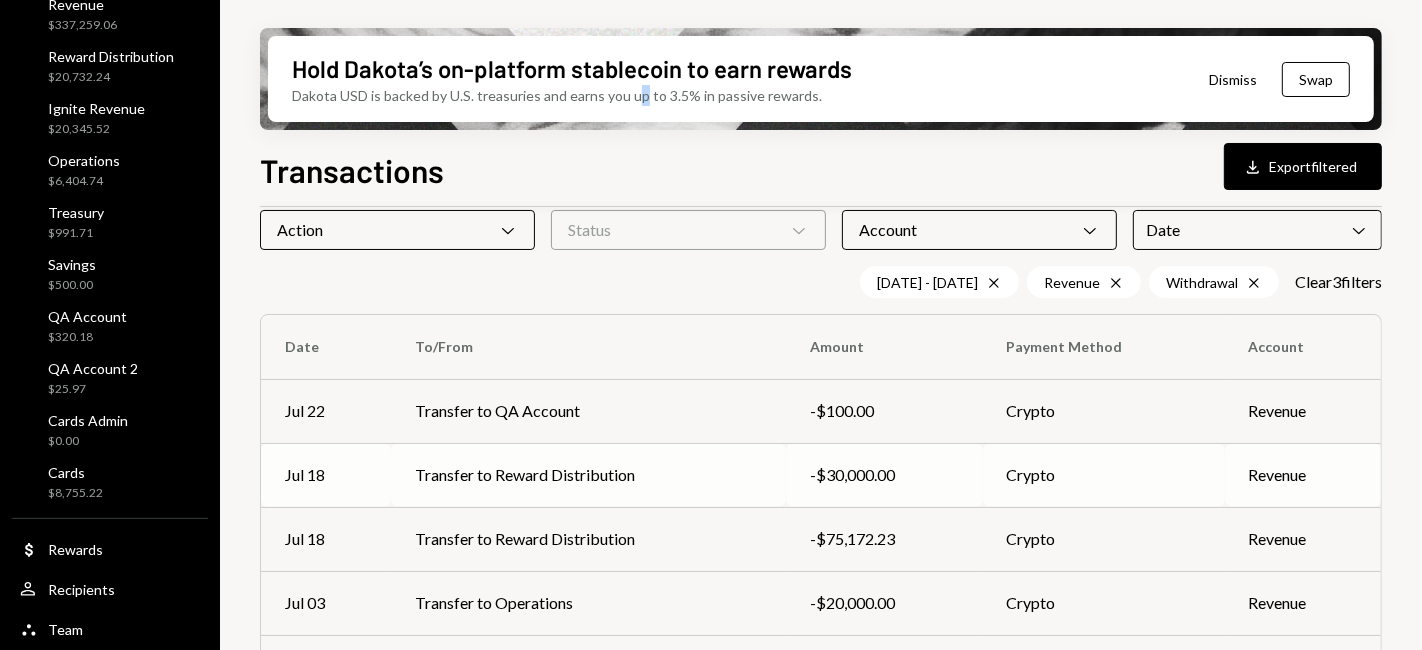 scroll, scrollTop: 220, scrollLeft: 0, axis: vertical 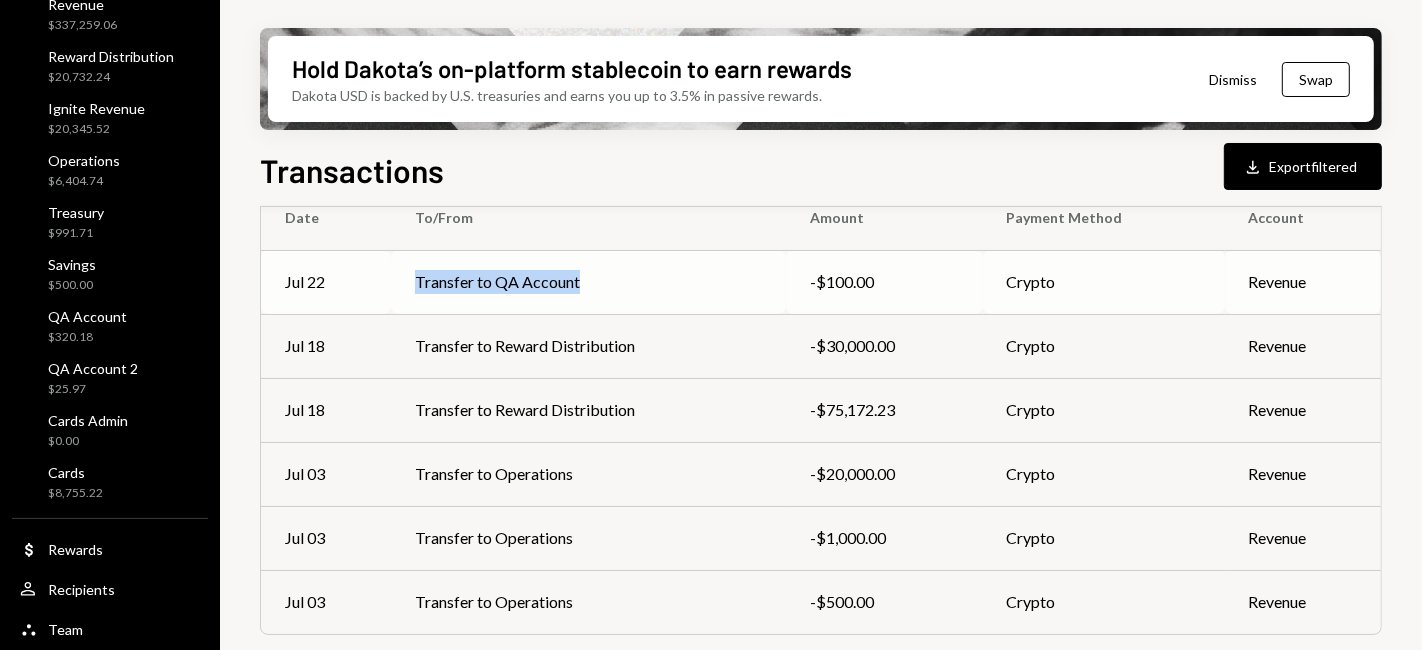 drag, startPoint x: 612, startPoint y: 281, endPoint x: 416, endPoint y: 287, distance: 196.09181 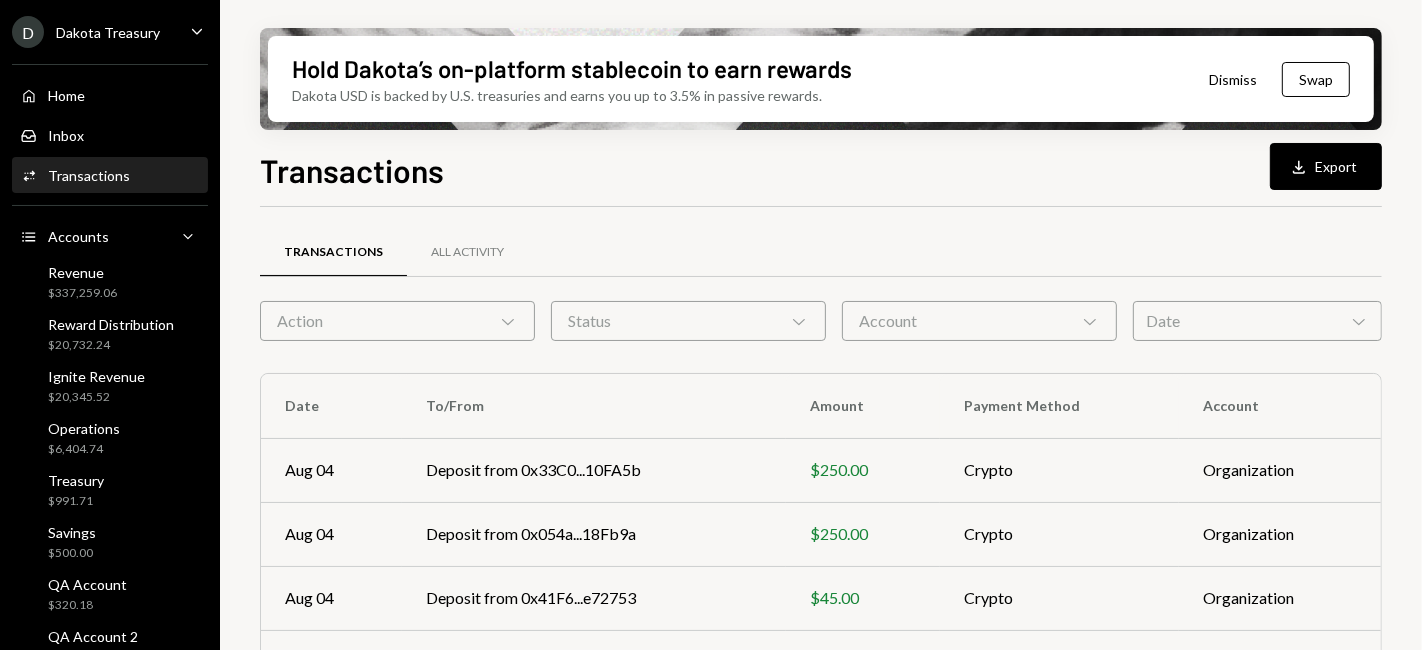 click on "Date Chevron Down" at bounding box center [1257, 321] 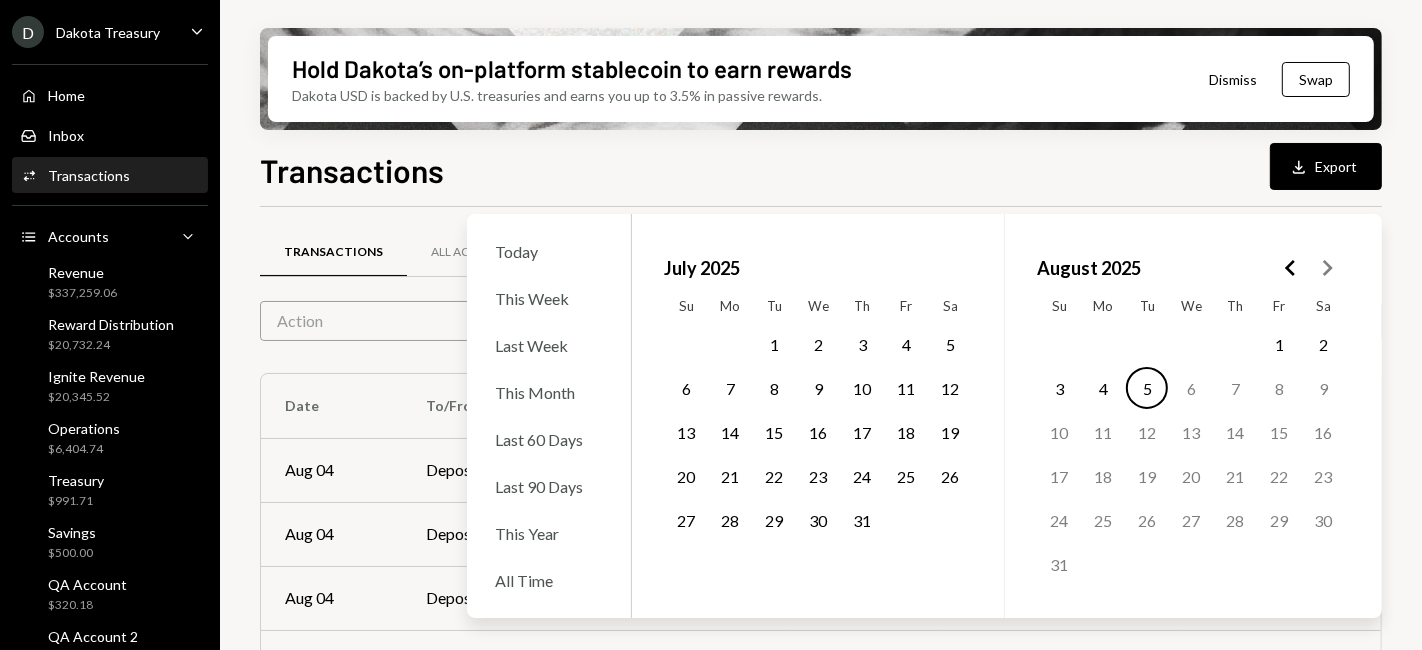 click on "1" at bounding box center [774, 344] 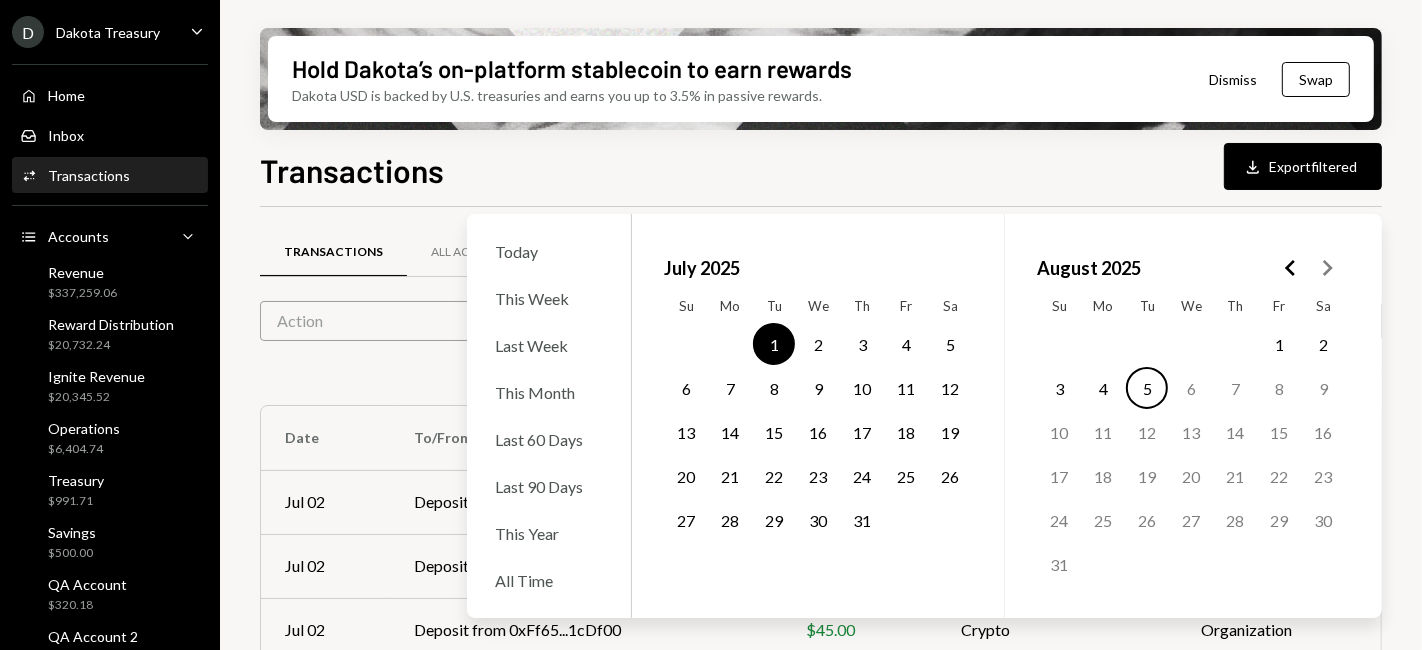 click on "31" at bounding box center [862, 520] 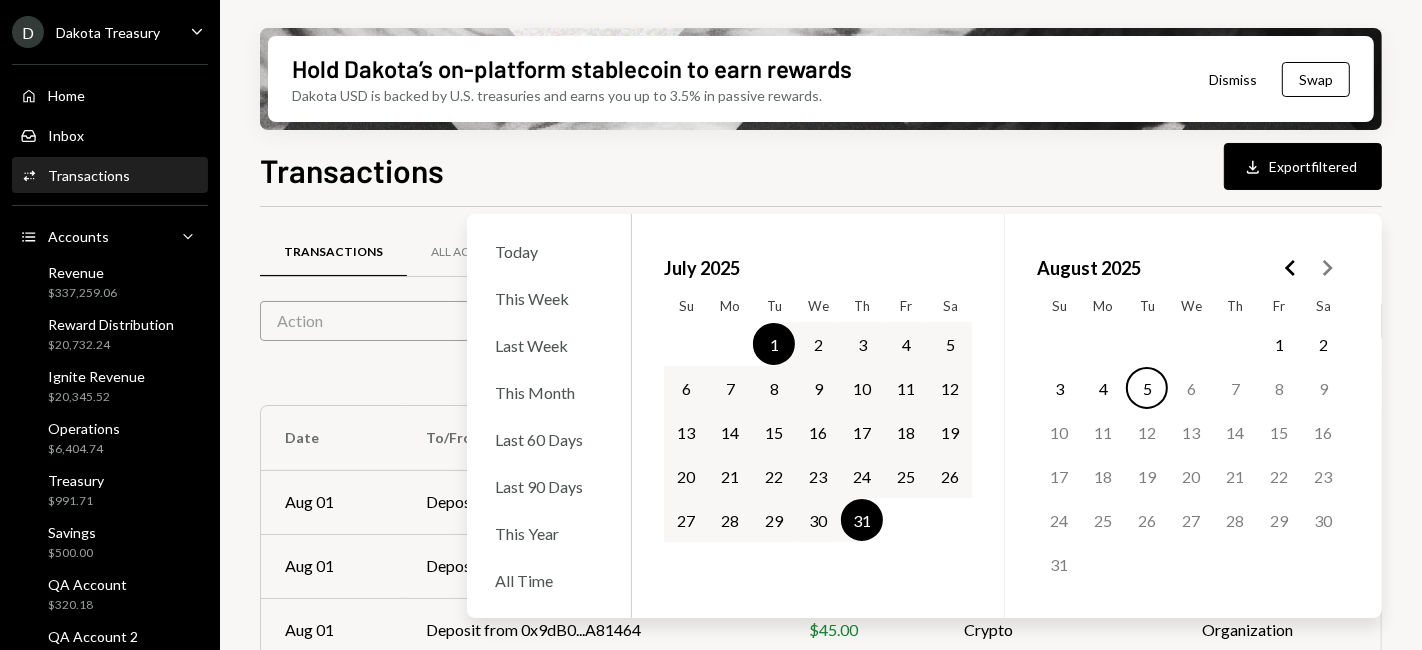 click on "Transactions Download Export  filtered" at bounding box center [821, 168] 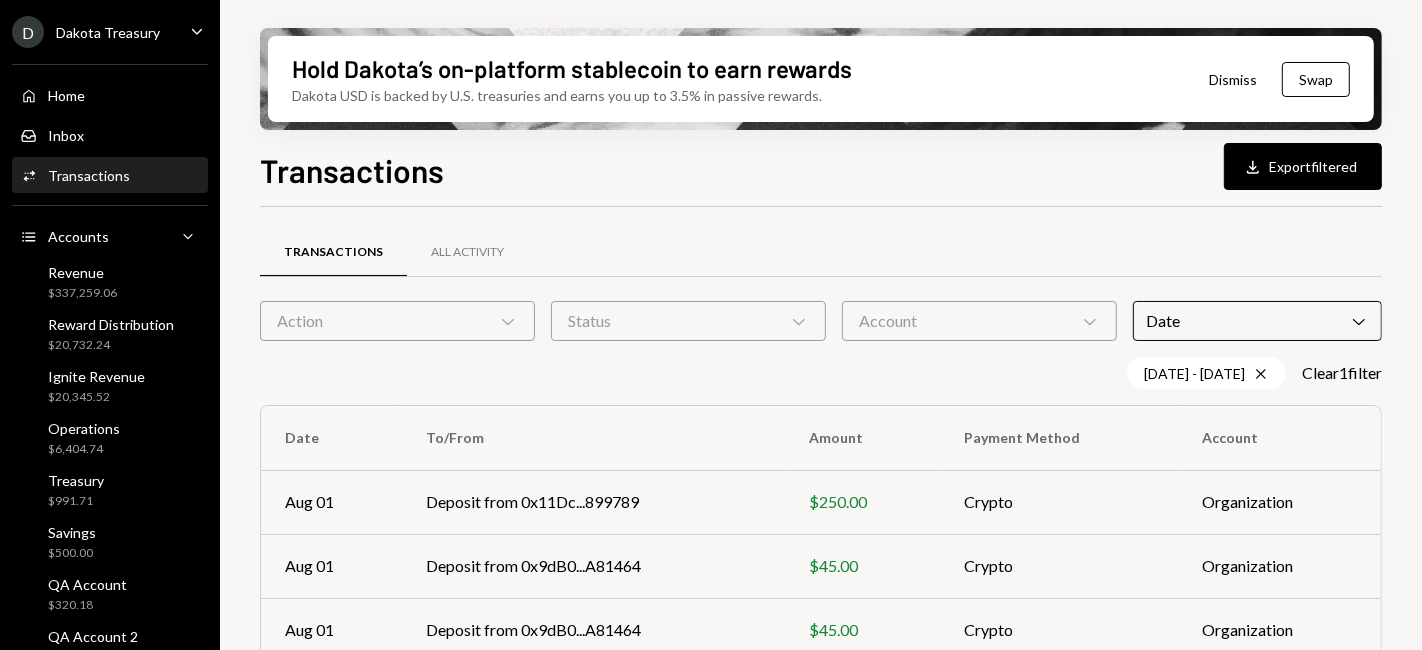 click on "Account Chevron Down" at bounding box center (979, 321) 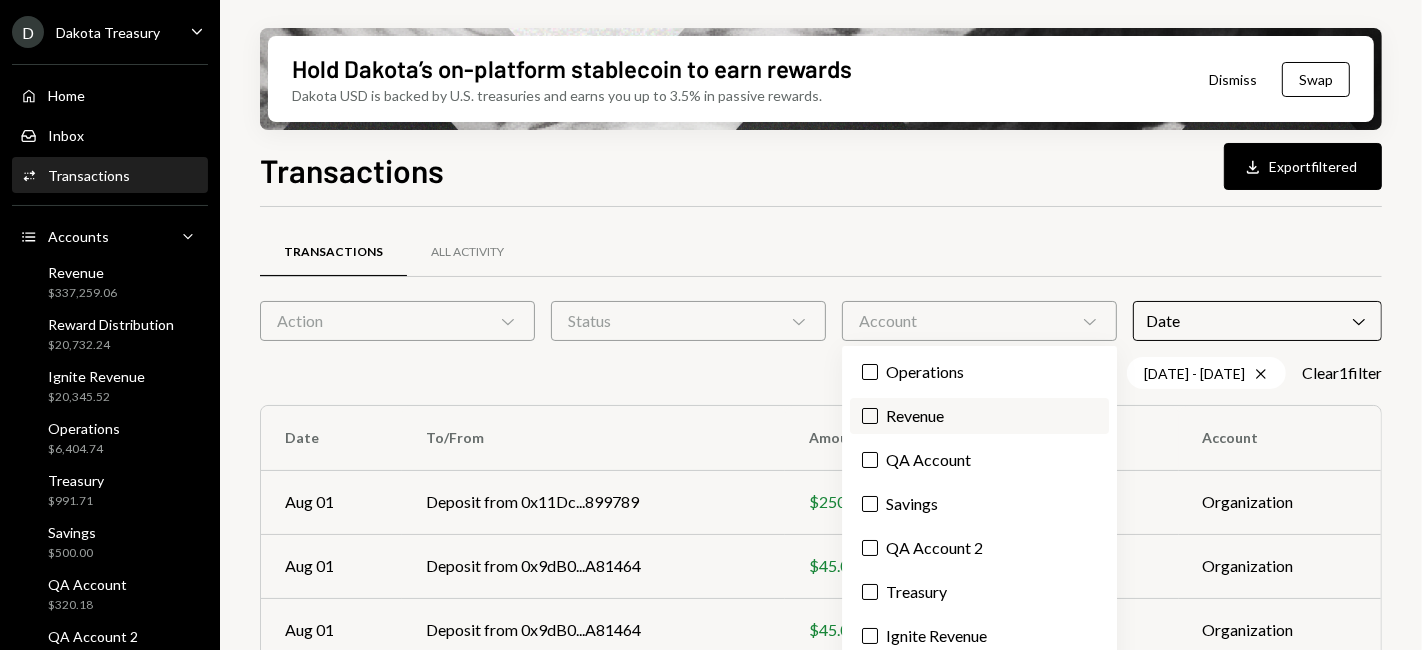 click on "Revenue" at bounding box center [979, 416] 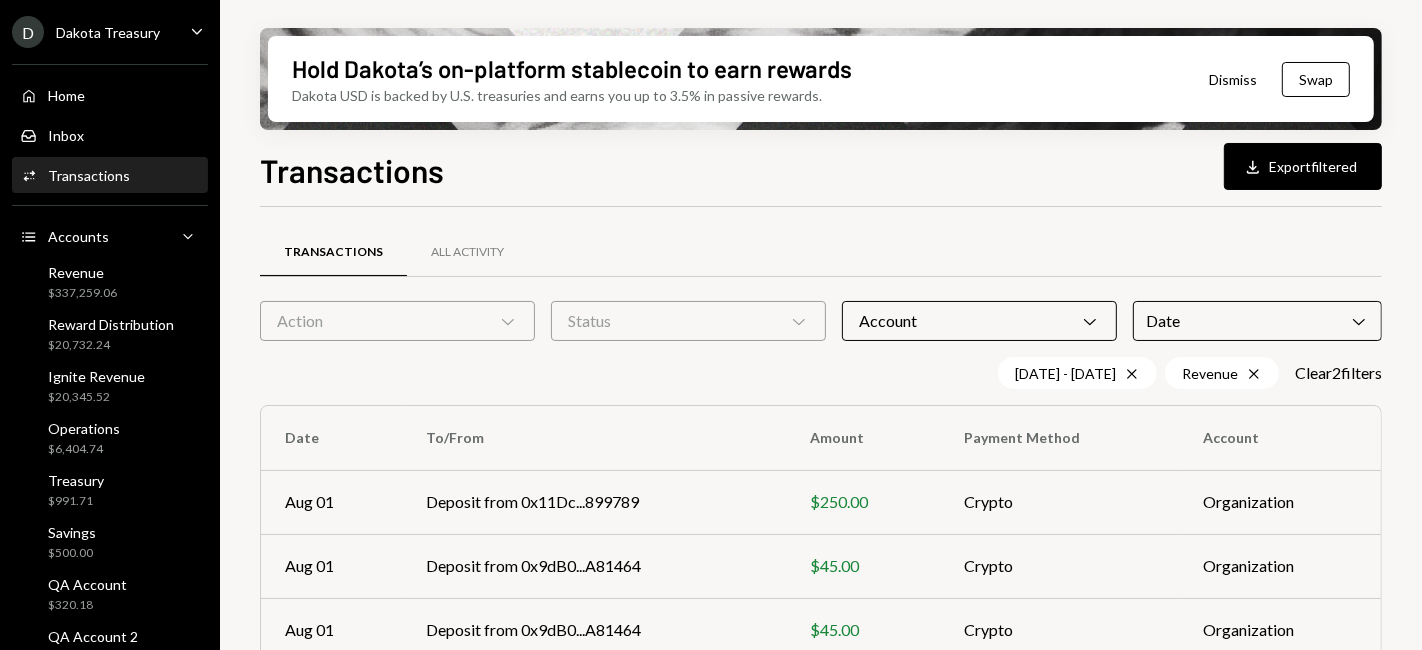 click on "Transactions All Activity" at bounding box center (821, 252) 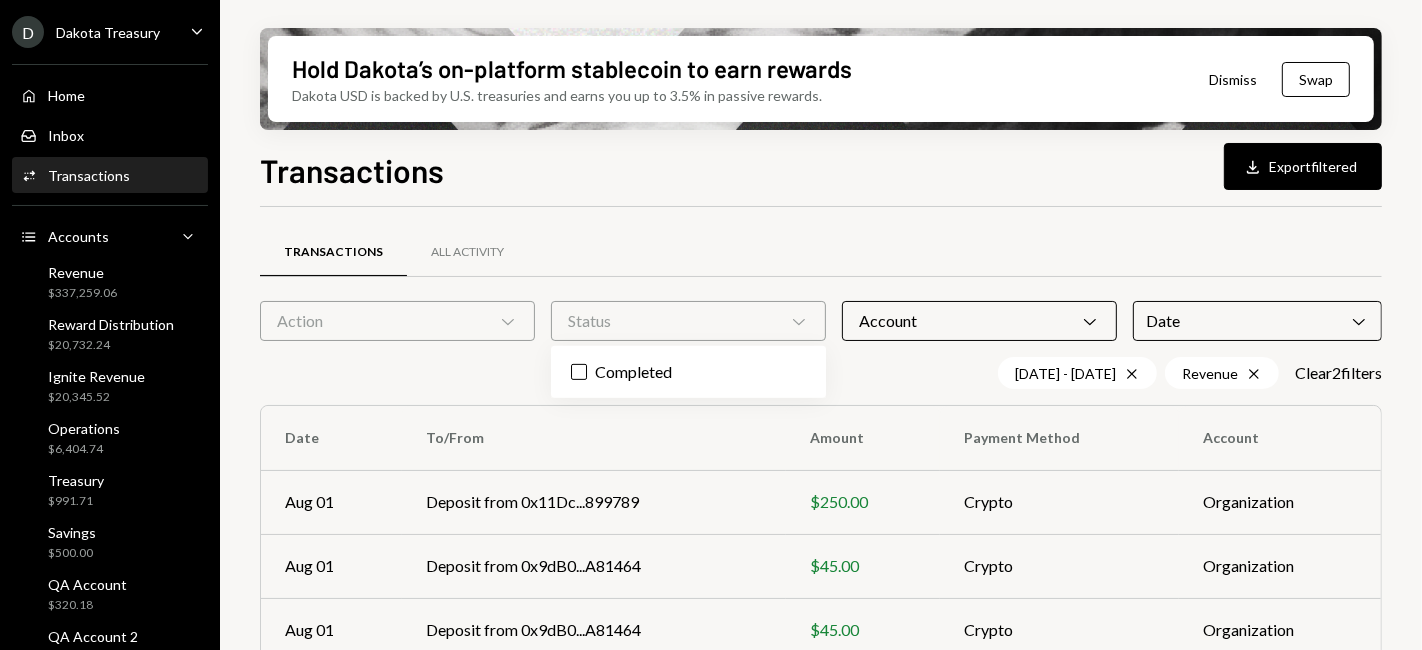 click on "Action Chevron Down" at bounding box center [397, 321] 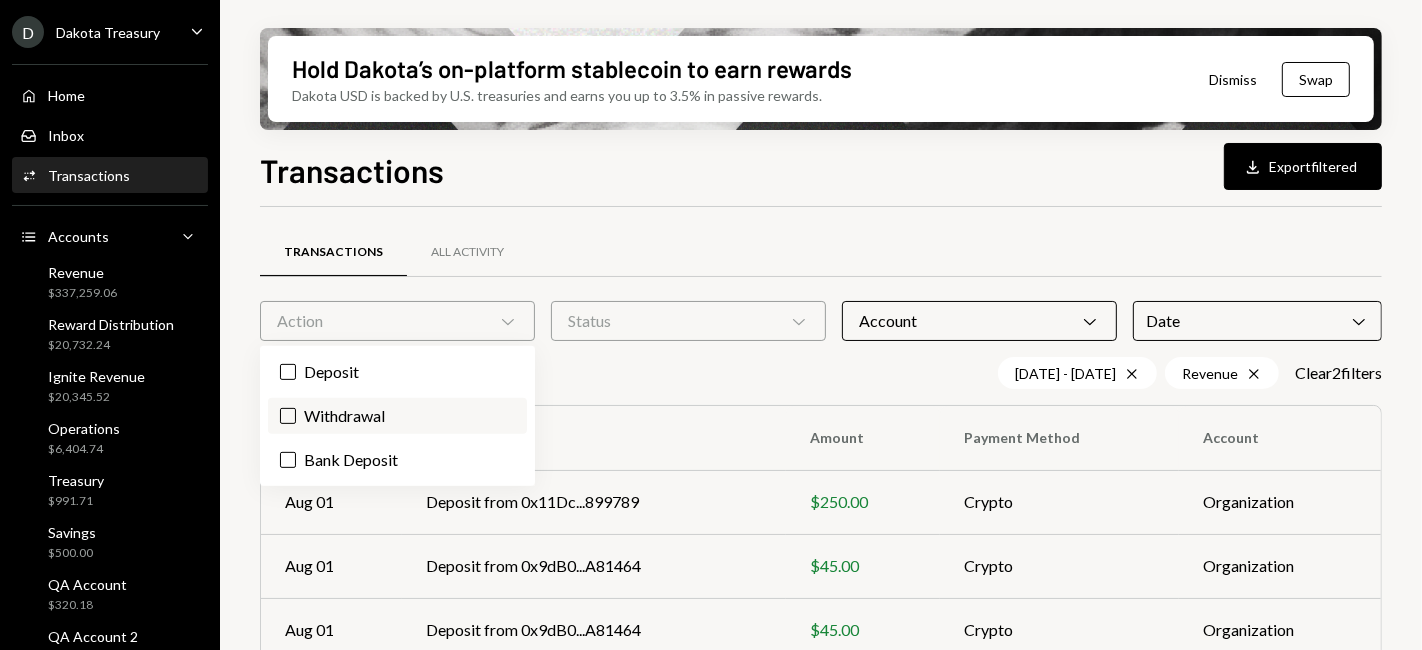 click on "Withdrawal" at bounding box center (397, 416) 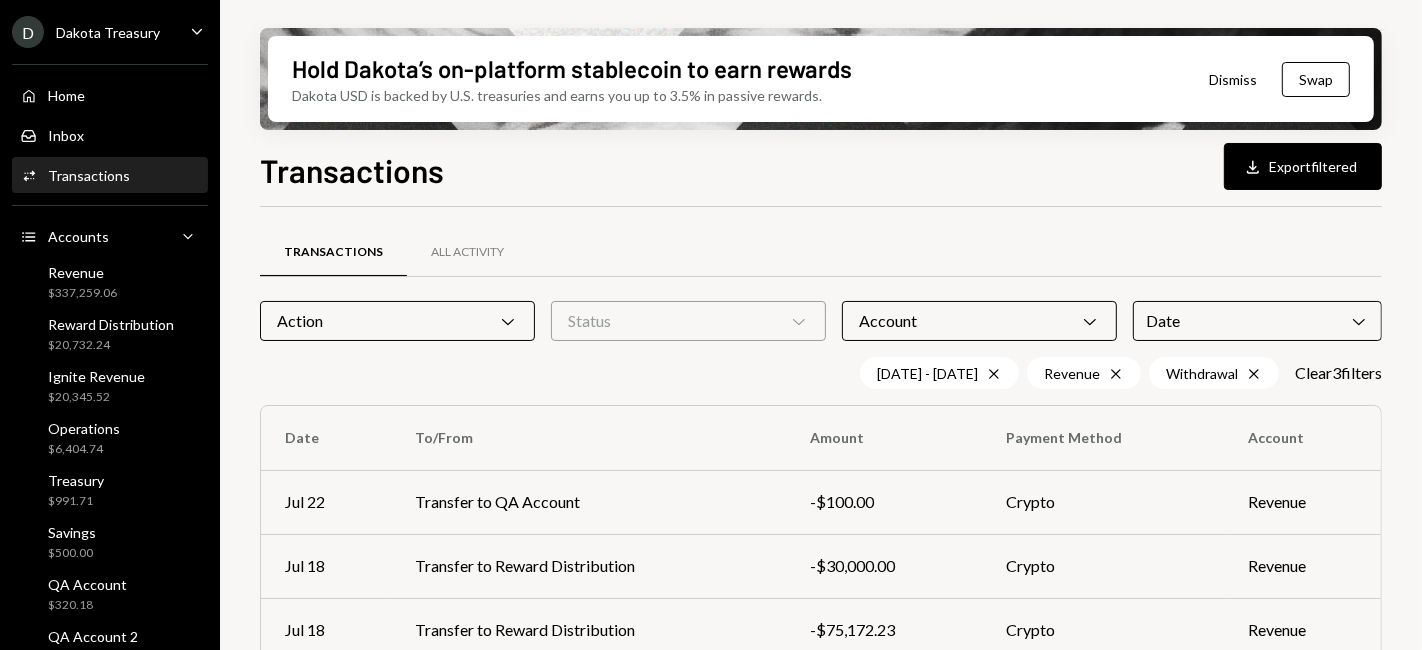 click on "Transactions Download Export  filtered" at bounding box center [821, 168] 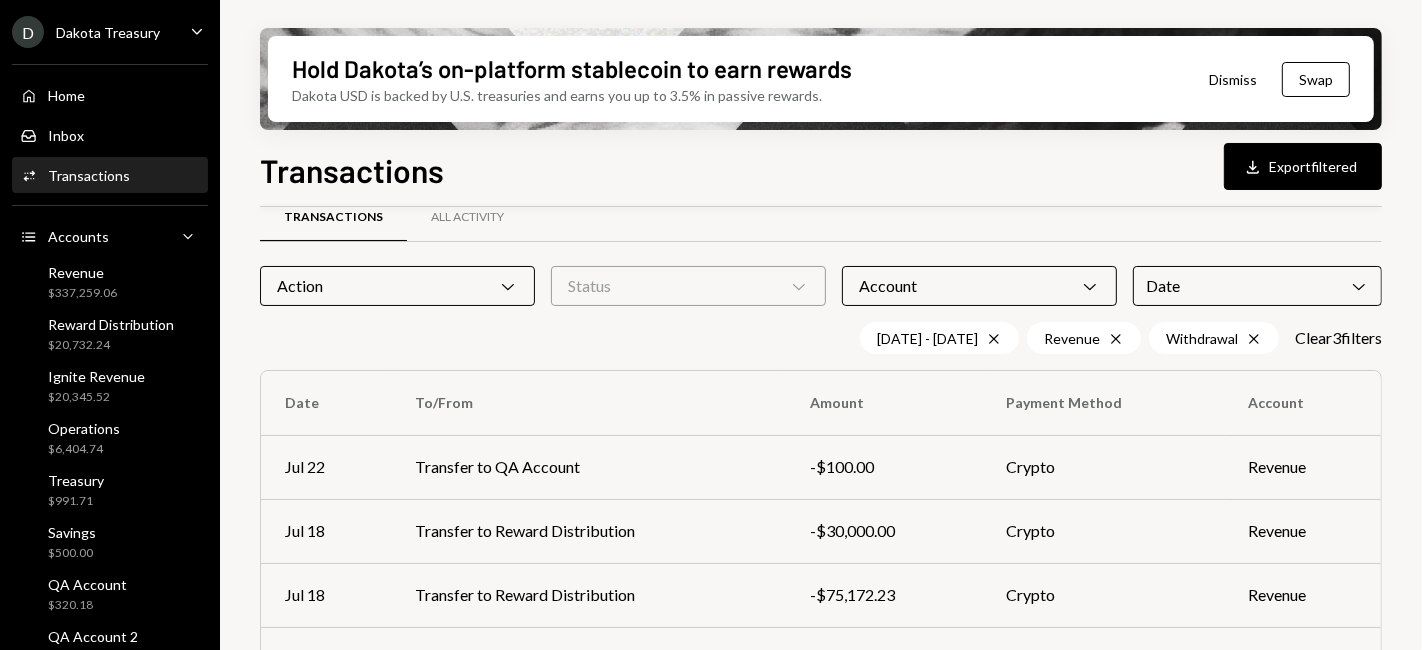 scroll, scrollTop: 0, scrollLeft: 0, axis: both 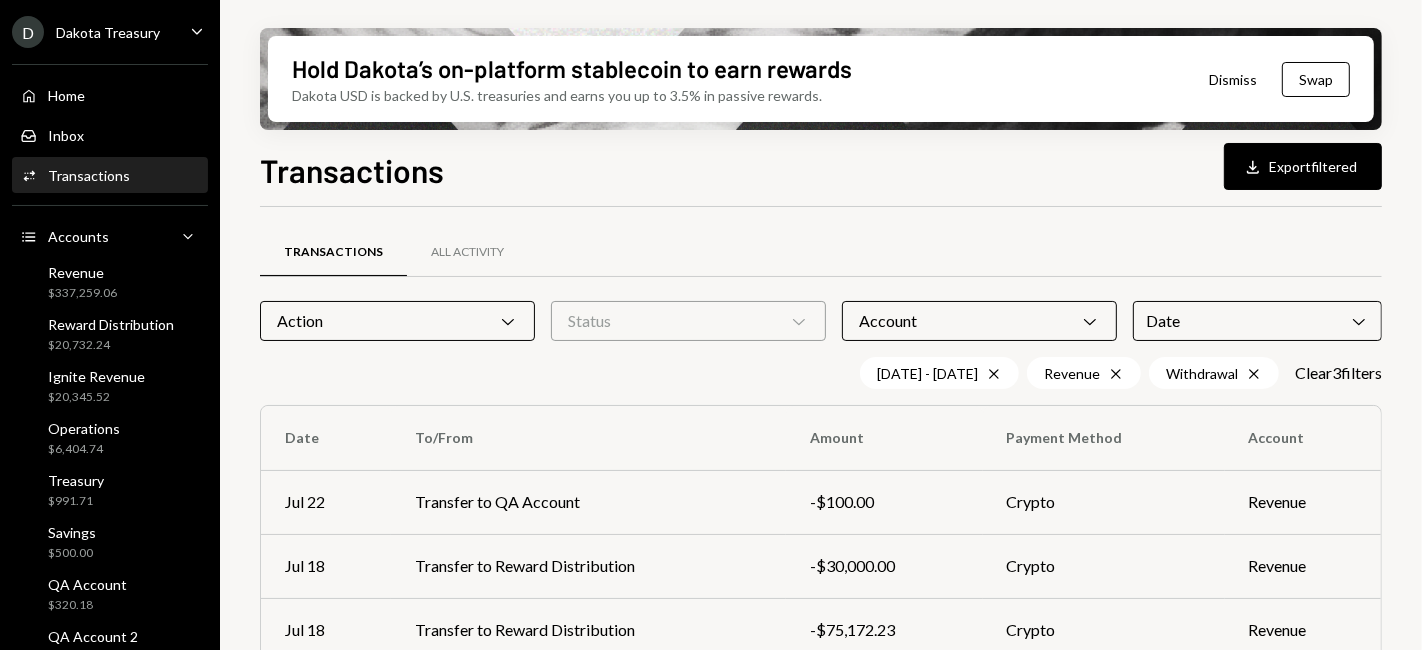 click on "Action Chevron Down" at bounding box center [397, 321] 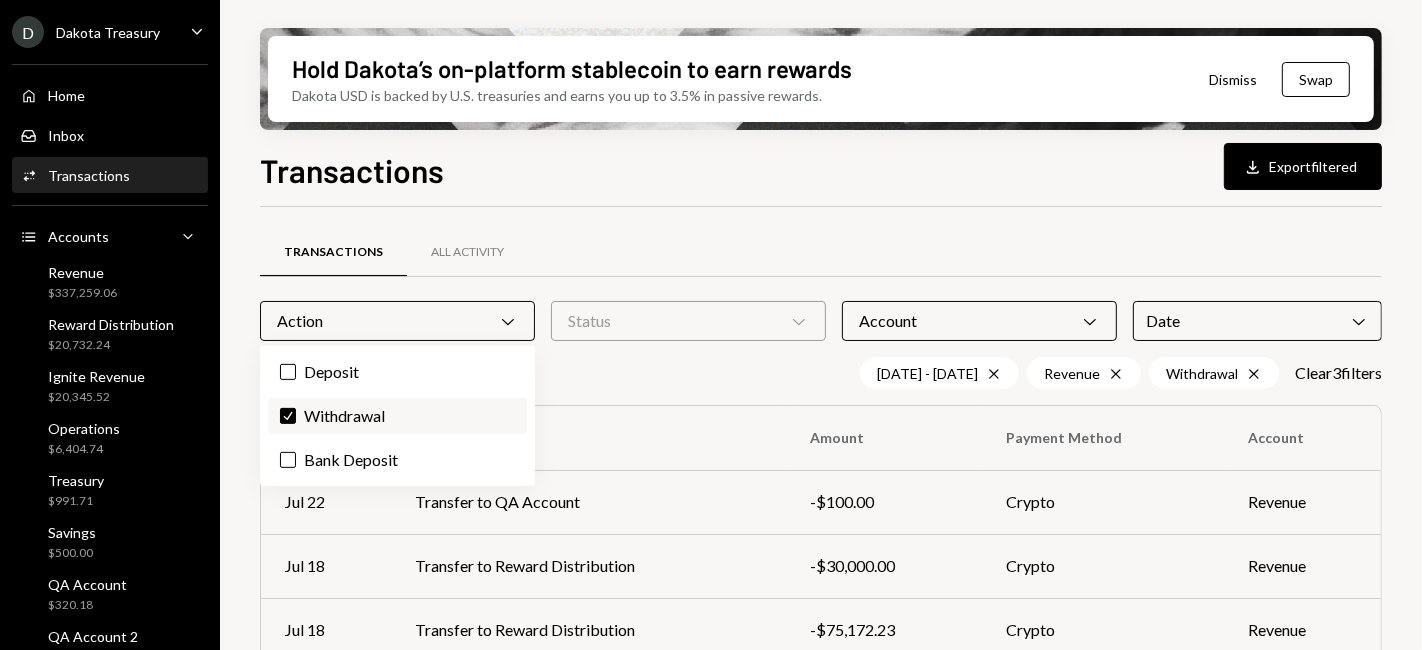 click on "Check Withdrawal" at bounding box center (397, 416) 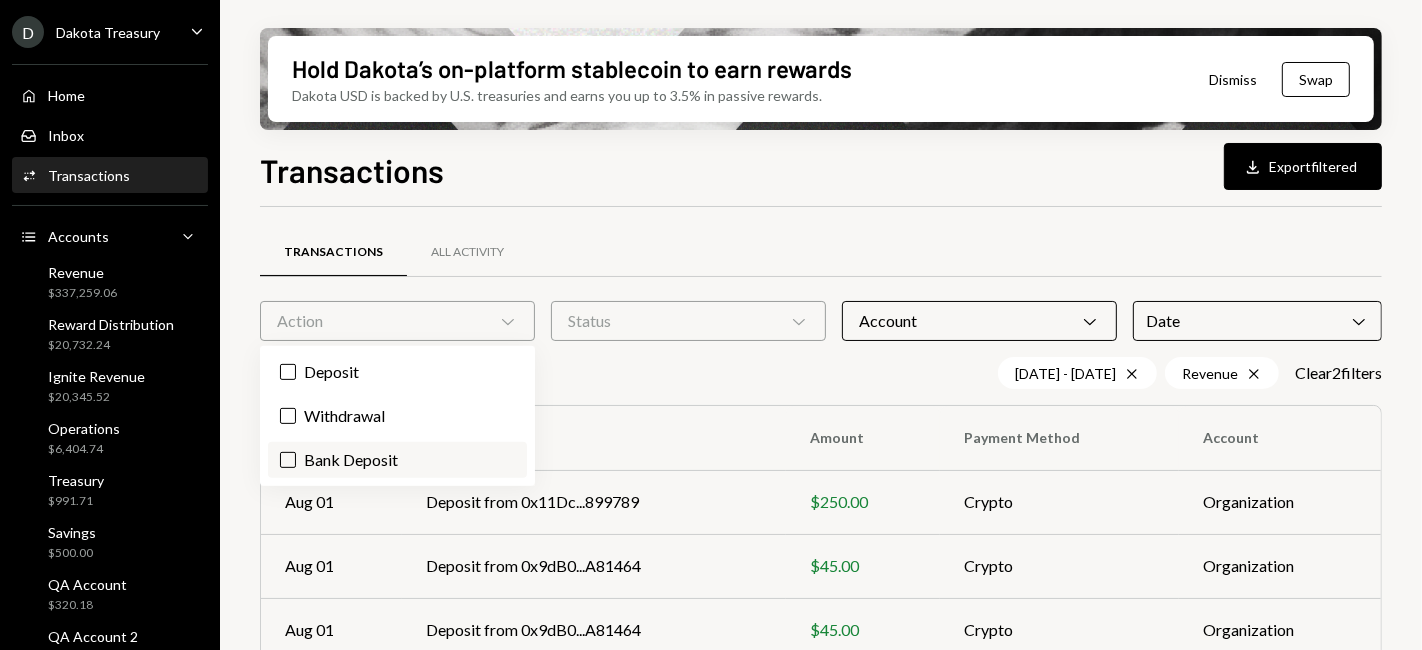 click on "Bank Deposit" at bounding box center [397, 460] 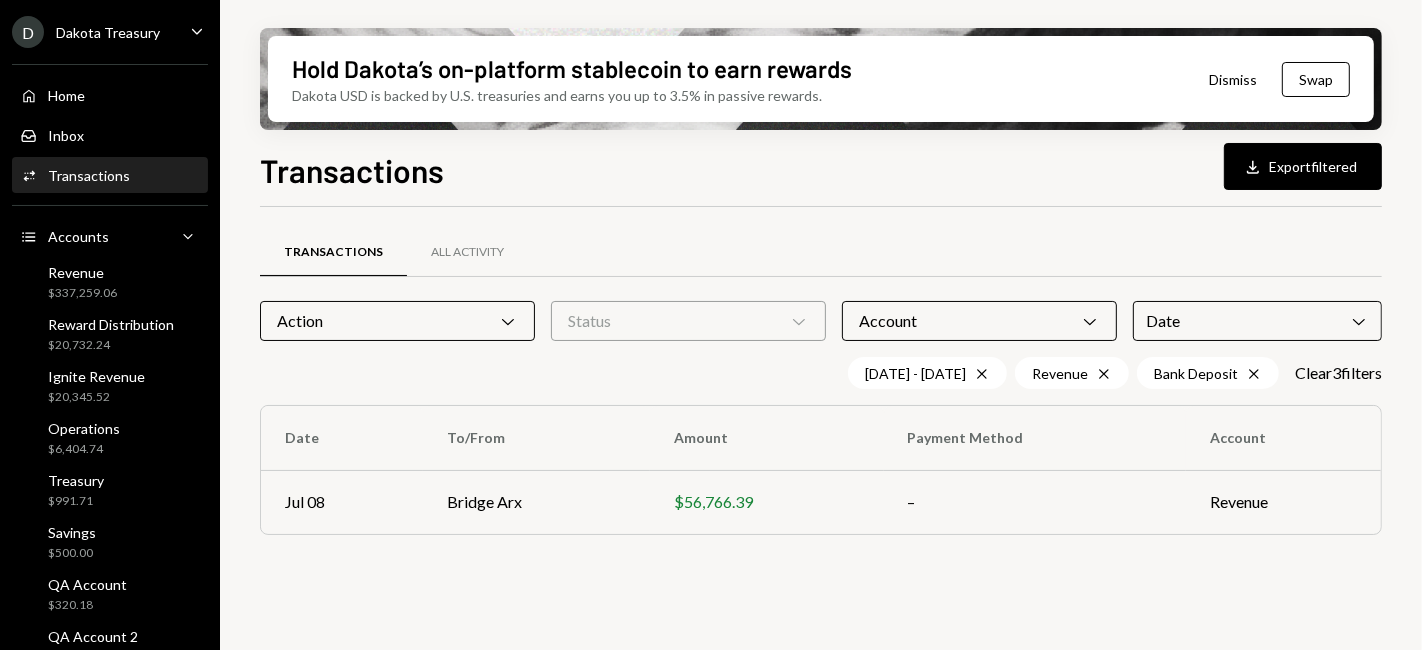 click on "Transactions All Activity Action Chevron Down Status Chevron Down Account Chevron Down Date Chevron Down 07/01/25 - 07/31/25 Cross Revenue Cross Bank Deposit Cross Clear  3  filter s Date To/From Amount Payment Method Account Jul 08 Bridge Arx $56,766.39 – Revenue" at bounding box center [821, 391] 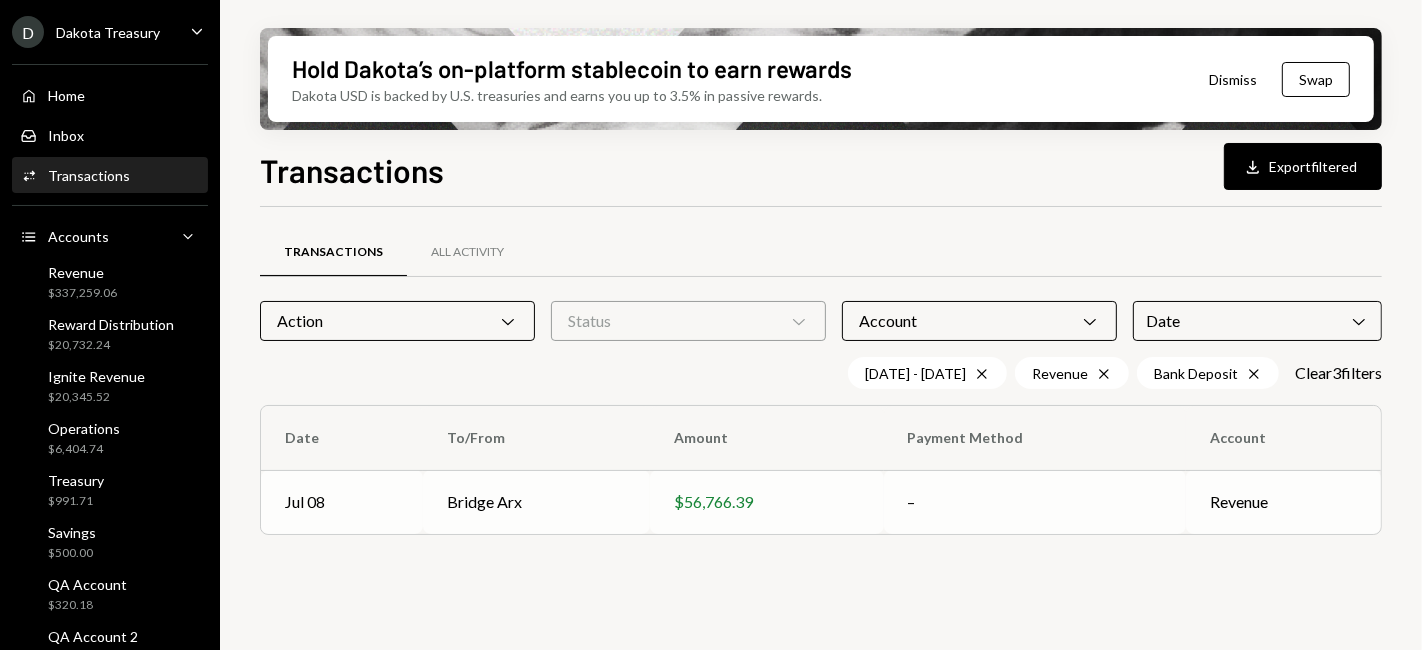 click on "Bridge Arx" at bounding box center (536, 502) 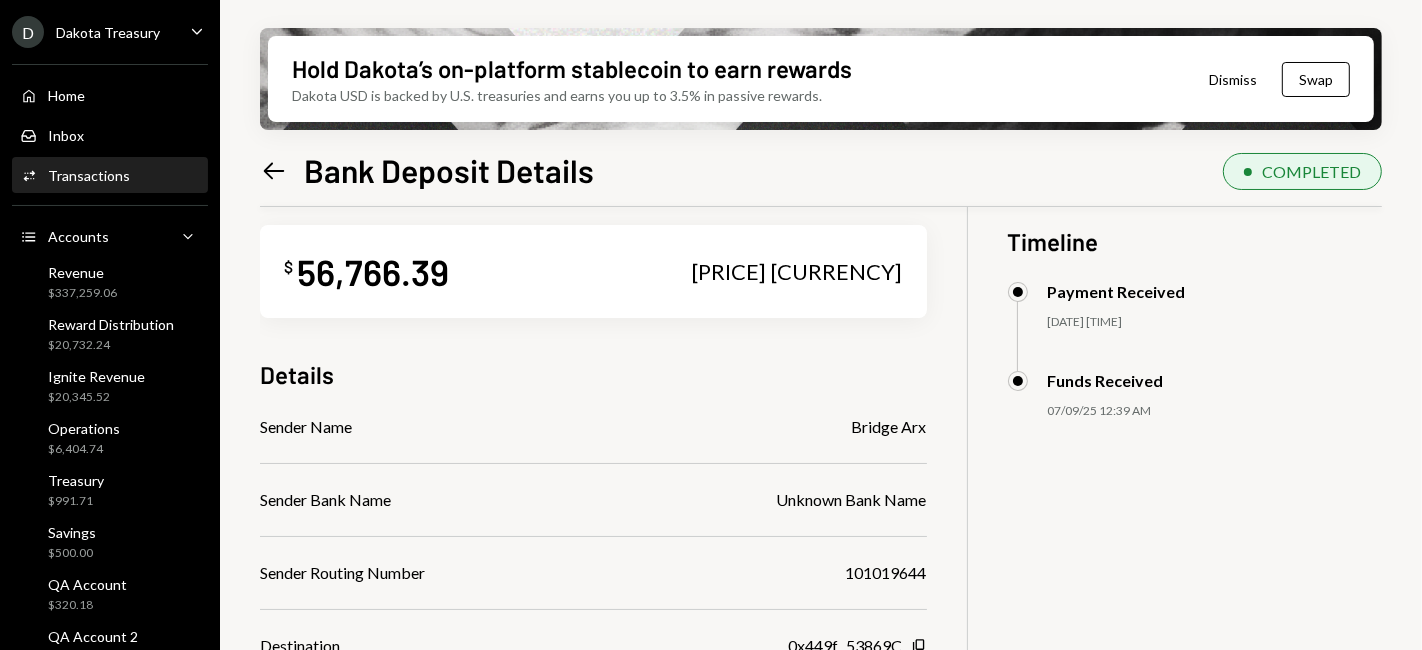 scroll, scrollTop: 0, scrollLeft: 0, axis: both 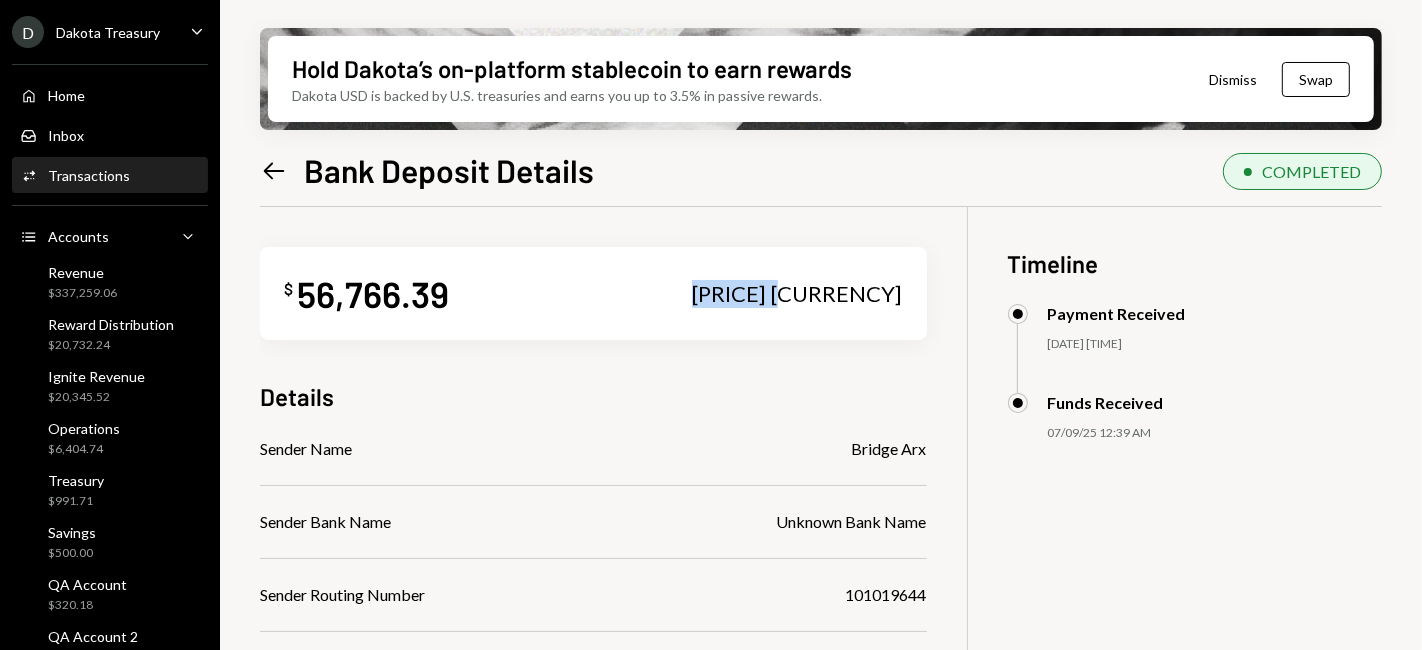 drag, startPoint x: 760, startPoint y: 292, endPoint x: 853, endPoint y: 297, distance: 93.13431 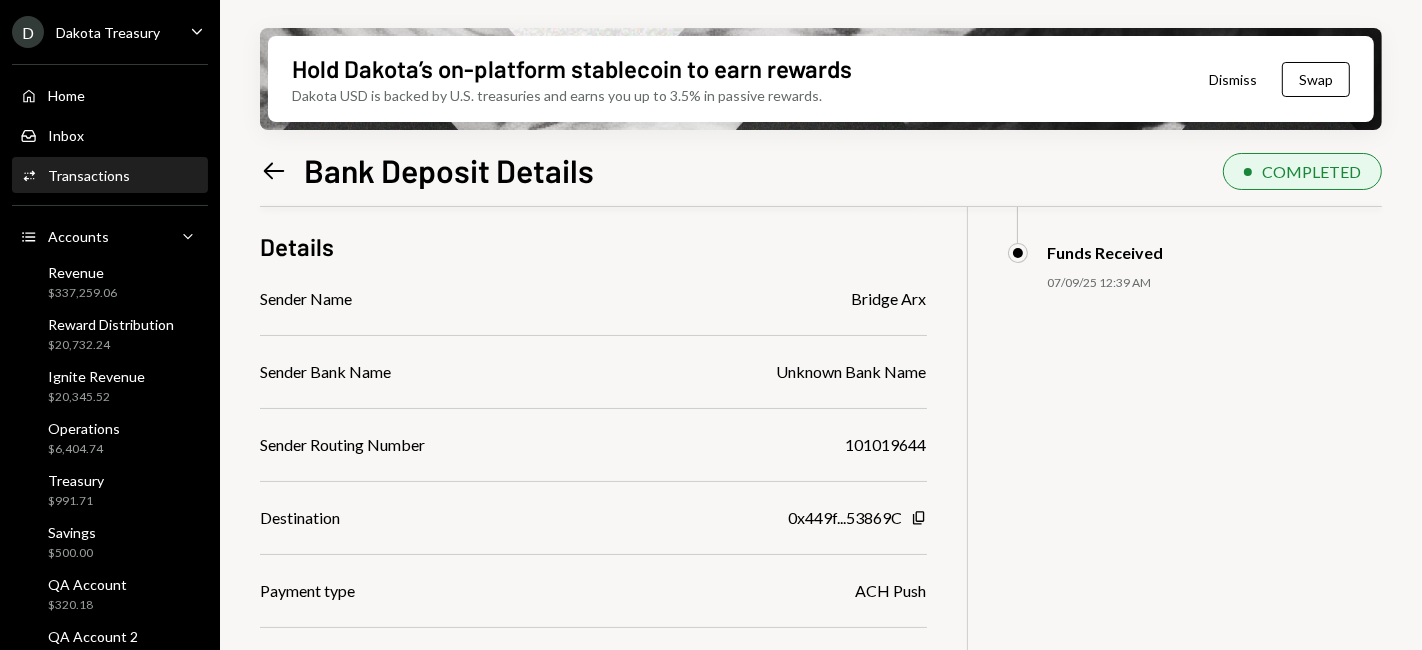 scroll, scrollTop: 52, scrollLeft: 0, axis: vertical 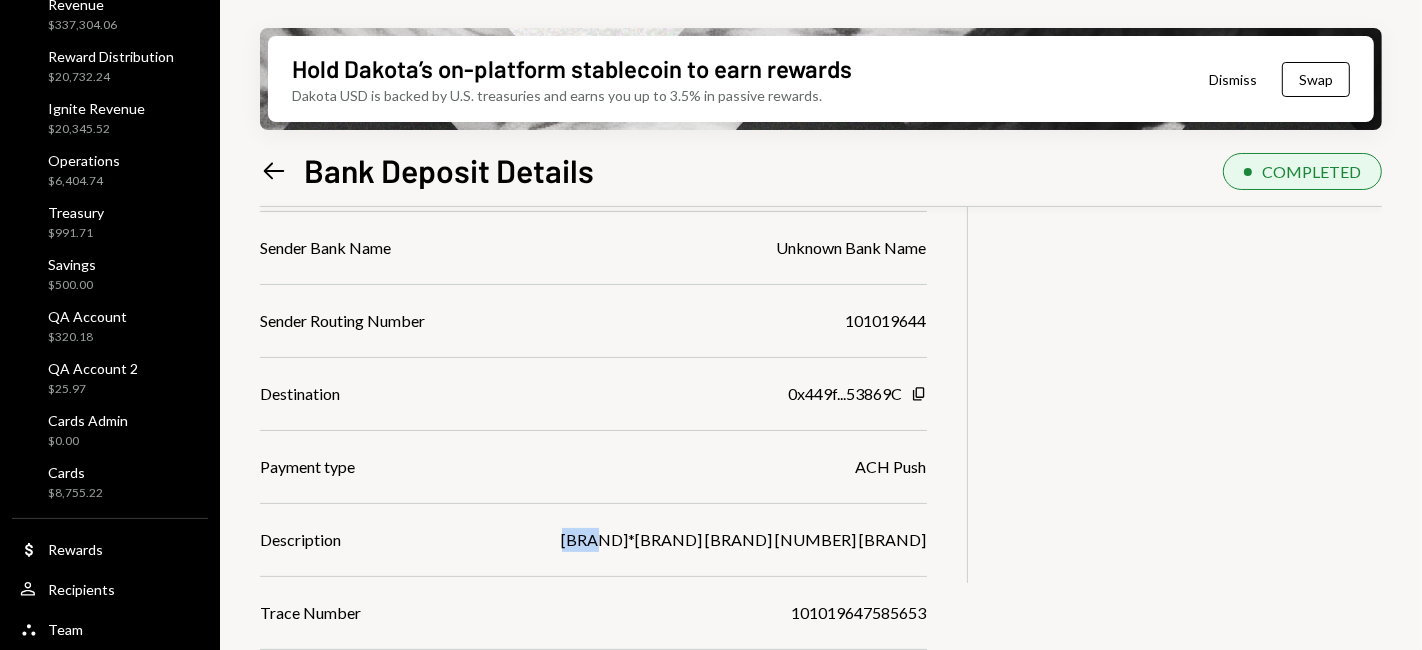 drag, startPoint x: 536, startPoint y: 540, endPoint x: 570, endPoint y: 538, distance: 34.058773 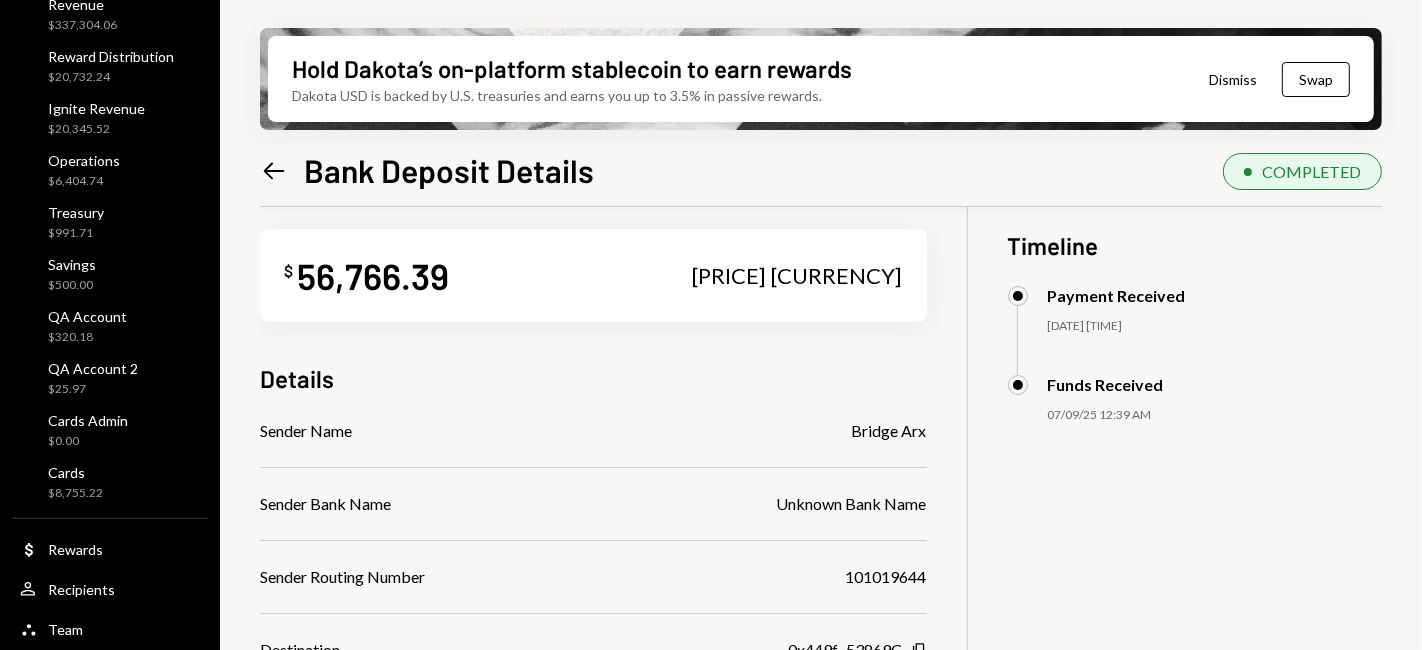 scroll, scrollTop: 0, scrollLeft: 0, axis: both 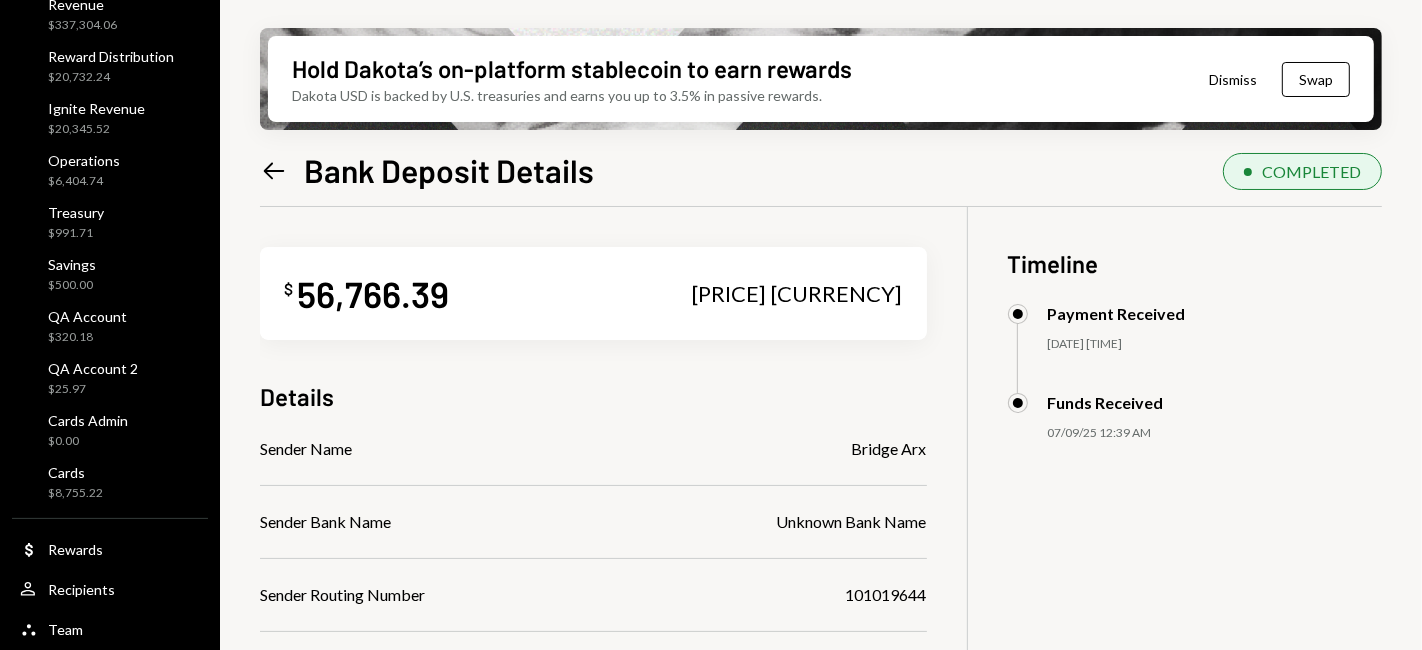 click on "Left Arrow" 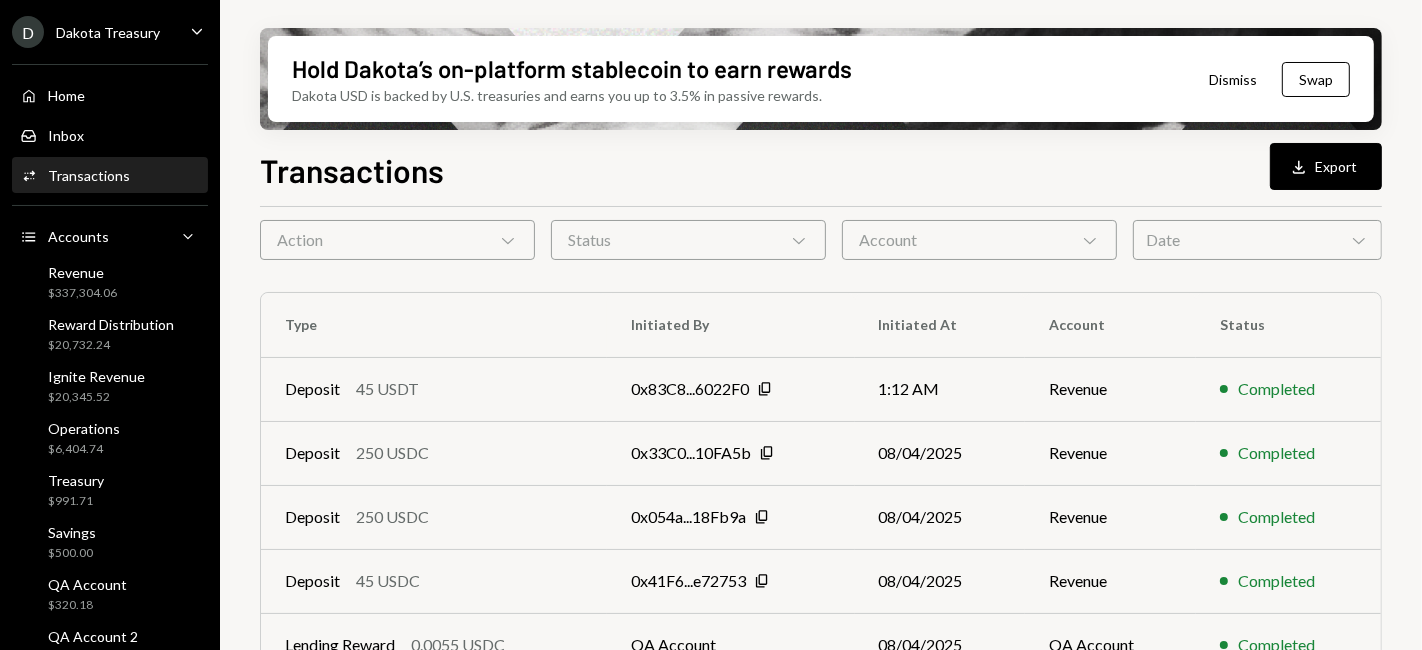 scroll, scrollTop: 0, scrollLeft: 0, axis: both 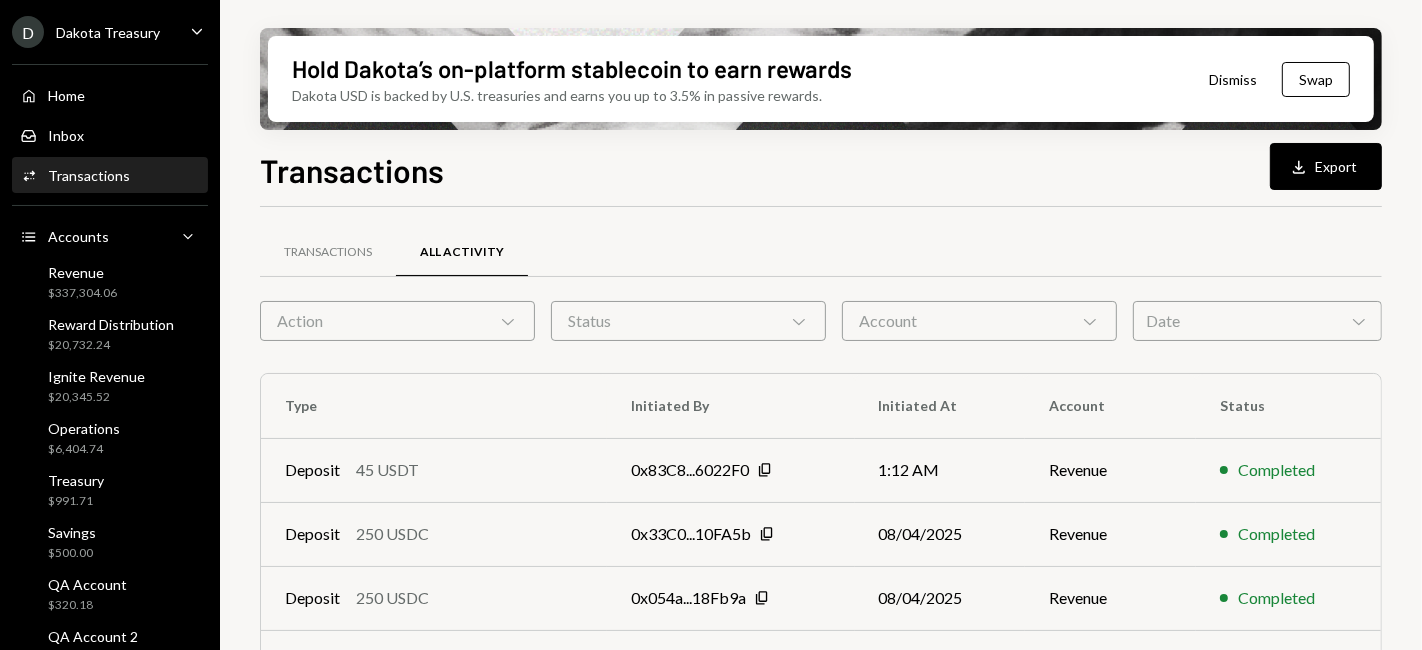click on "Status Chevron Down" at bounding box center (688, 321) 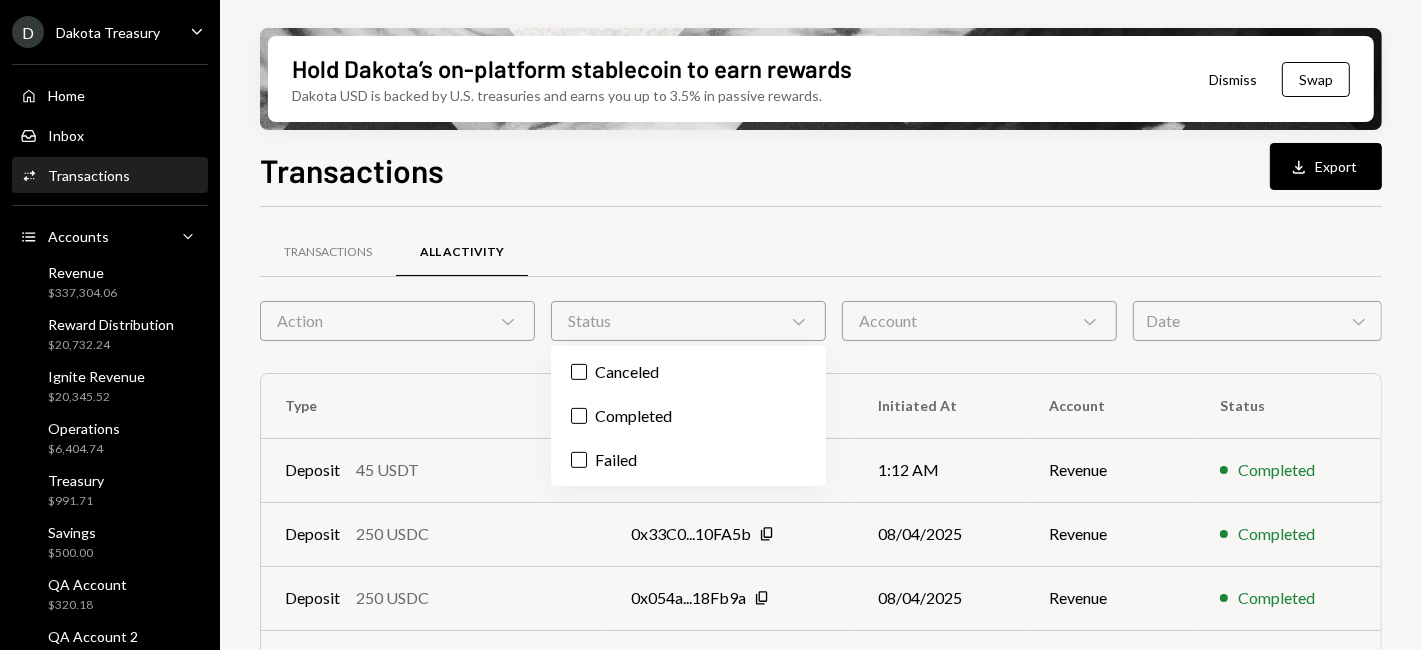 click on "Action Chevron Down" at bounding box center [397, 321] 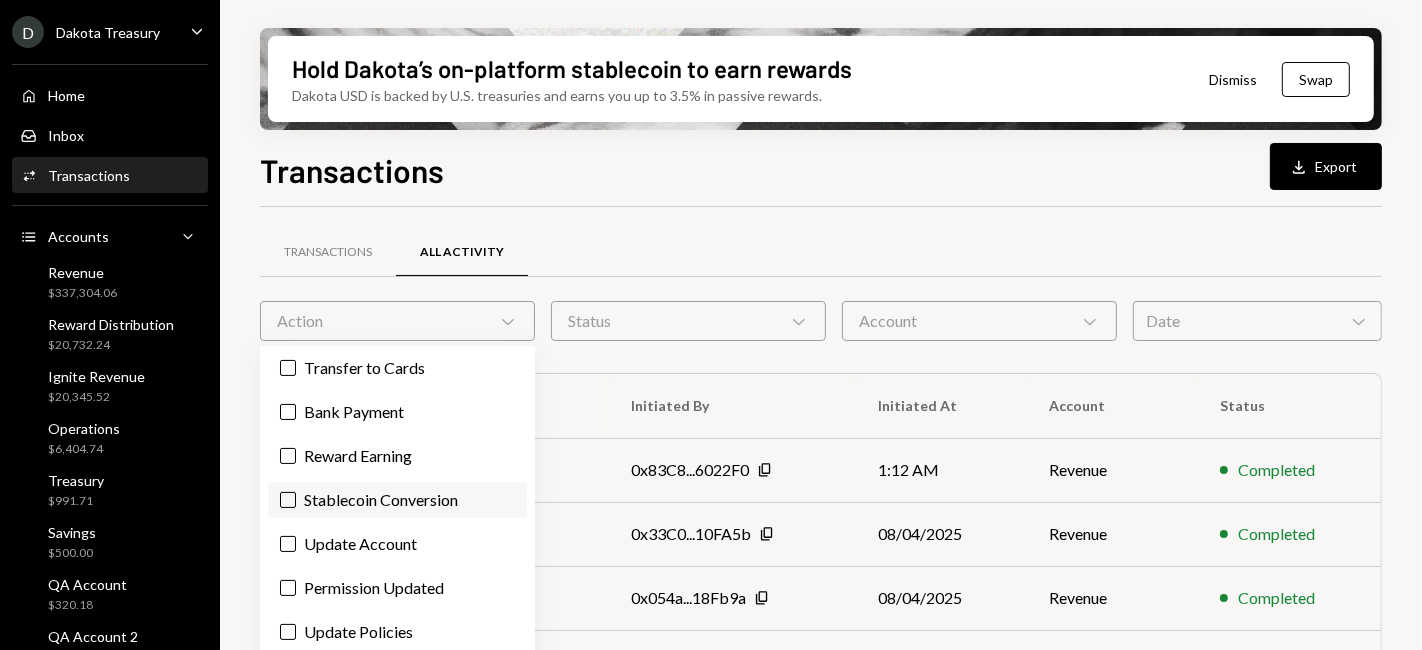 scroll, scrollTop: 511, scrollLeft: 0, axis: vertical 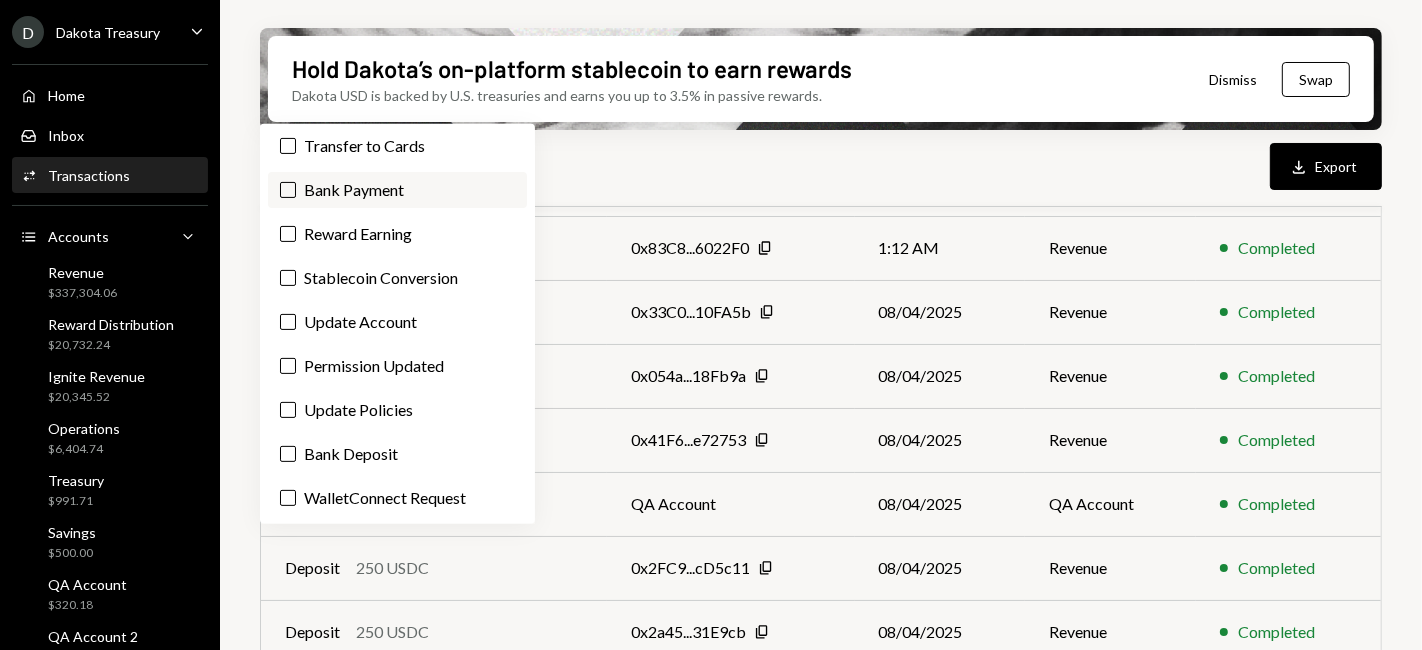 click on "Bank Payment" at bounding box center (397, 190) 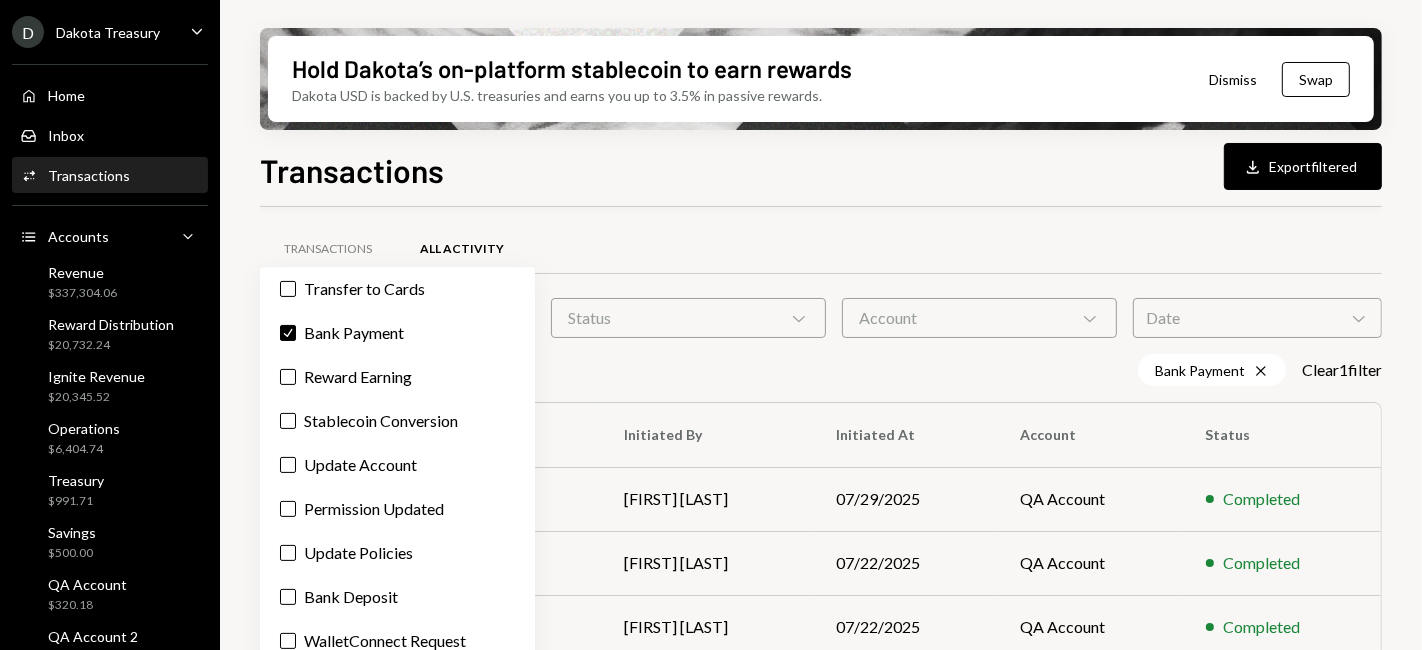 scroll, scrollTop: 0, scrollLeft: 0, axis: both 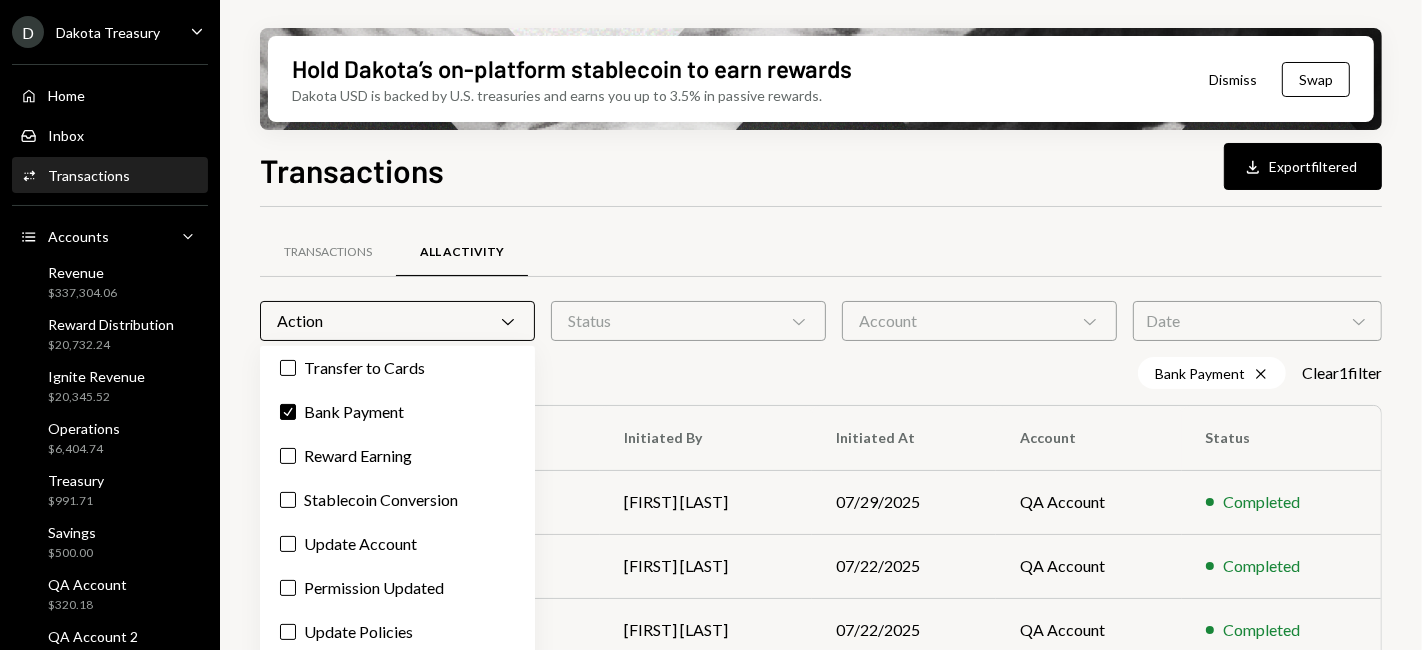 click on "Transactions All Activity Action Chevron Down Status Chevron Down Account Chevron Down Date Chevron Down Bank Payment Cross Clear  1  filter Type Initiated By Initiated At Account Status Bank Payment $400.00 Michael Haughton 07/29/2025 QA Account Completed Bank Payment $22.09 Gabe G'Sell 07/22/2025 QA Account Completed Bank Payment $100.00 Michael Haughton 07/22/2025 QA Account Completed Bank Payment $20.00 Daniel Goncalves 04/30/2025 QA Account Canceled Bank Payment $13,440.00 Gabe G'Sell 02/27/2025 Revenue Completed Bank Payment $965.00 Marcia Blacken 01/09/2025 Operations Completed Bank Payment $20.00 Daniel Goncalves 12/18/2024 QA Account Completed Bank Payment $20.00 Daniel Goncalves 12/17/2024 QA Account Completed Bank Payment $20.00 Daniel Goncalves 12/17/2024 QA Account Completed Bank Payment $20.00 Gabe G'Sell 12/05/2024 Operations Completed Page 1 of 2 Double Arrow Left Chevron Left Chevron Right Double Arrow Right" at bounding box center [821, 700] 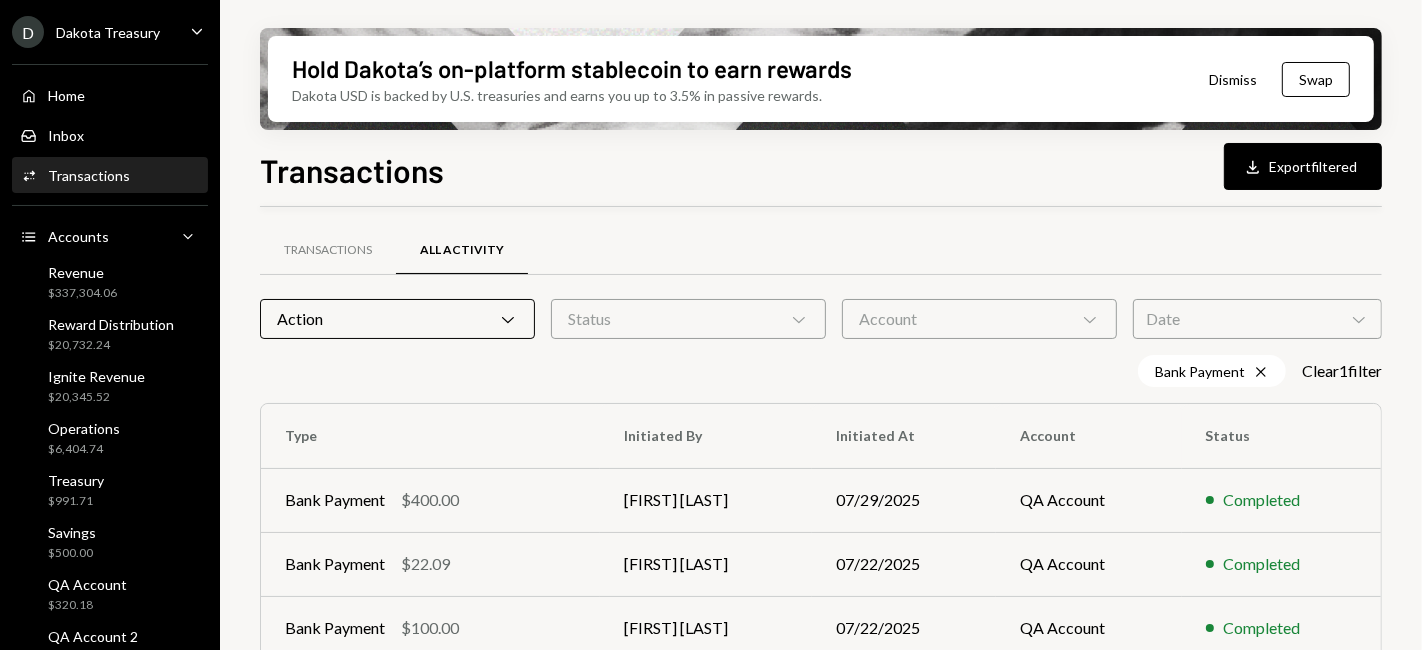 scroll, scrollTop: 0, scrollLeft: 0, axis: both 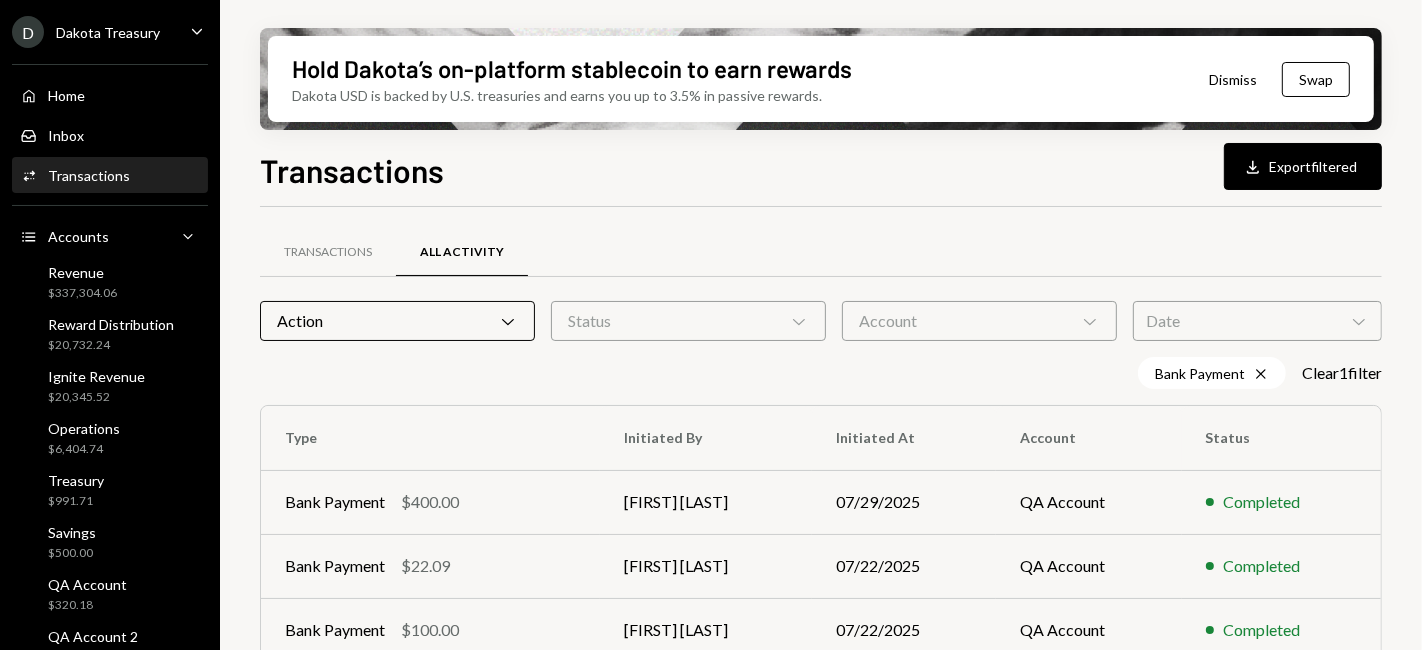 click on "Action Chevron Down" at bounding box center [397, 321] 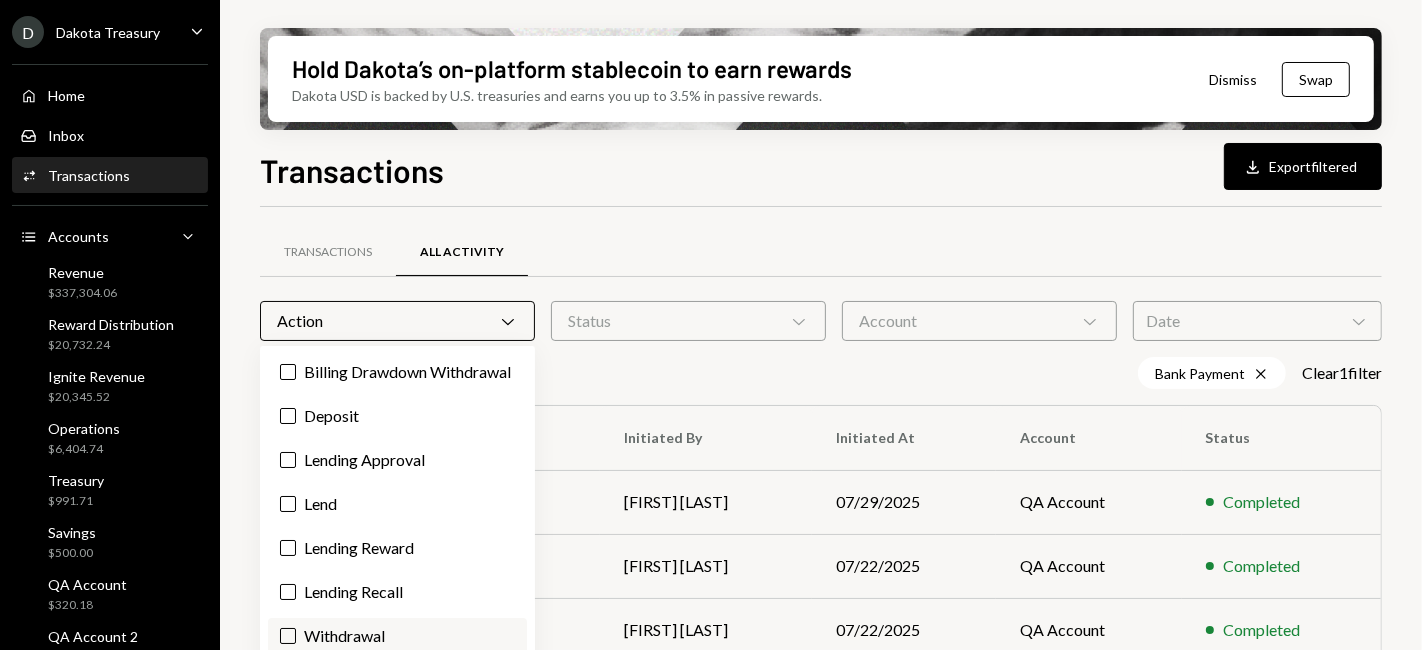 scroll, scrollTop: 333, scrollLeft: 0, axis: vertical 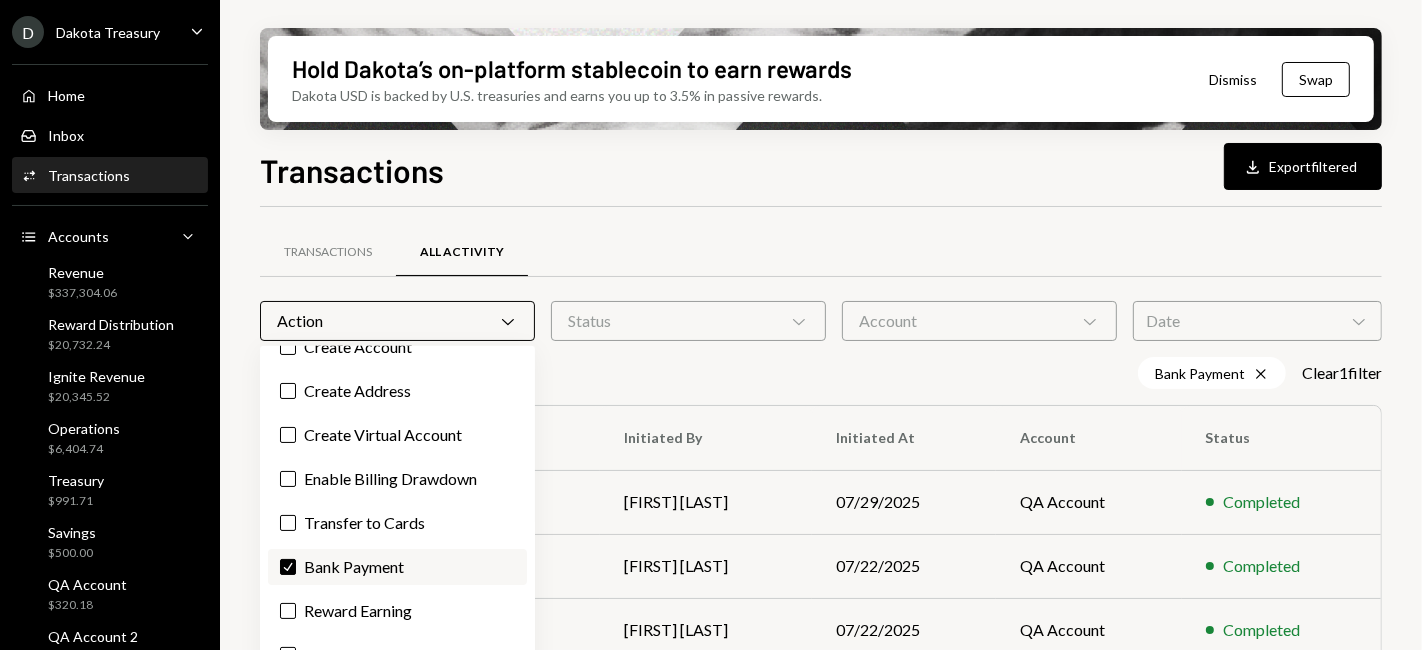 click on "Check" at bounding box center [288, 567] 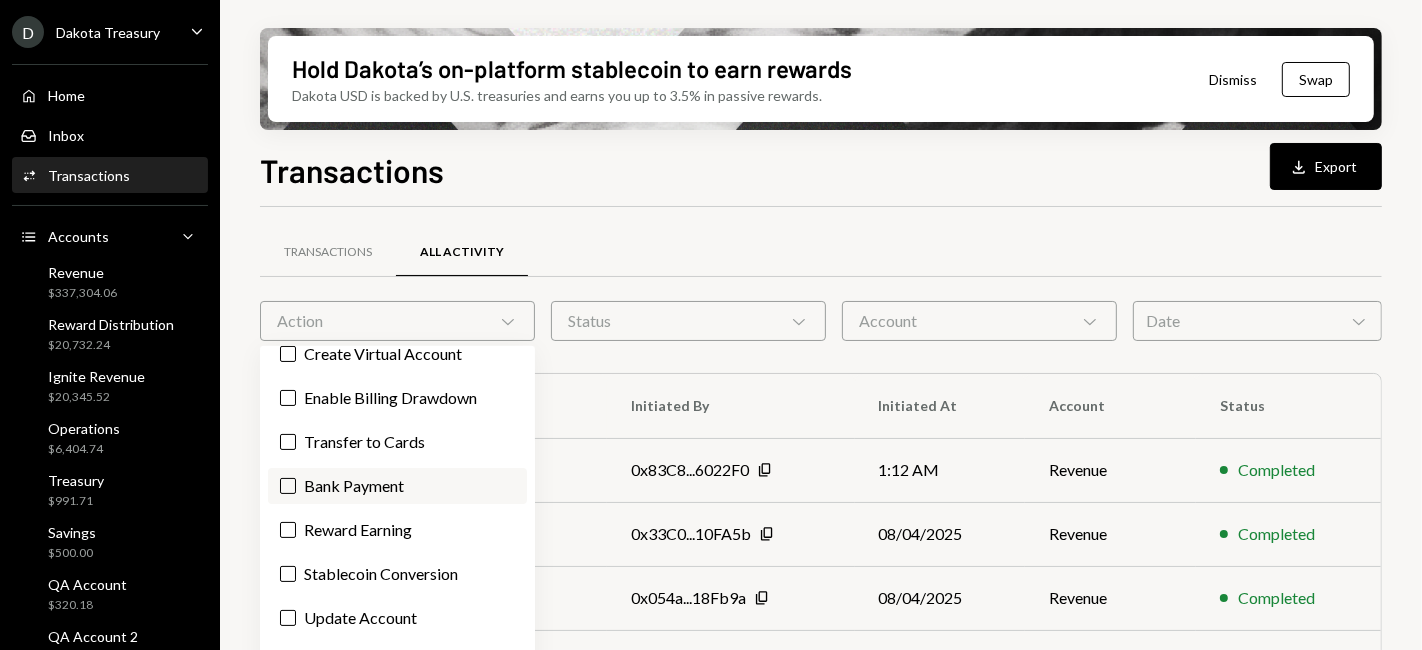scroll, scrollTop: 511, scrollLeft: 0, axis: vertical 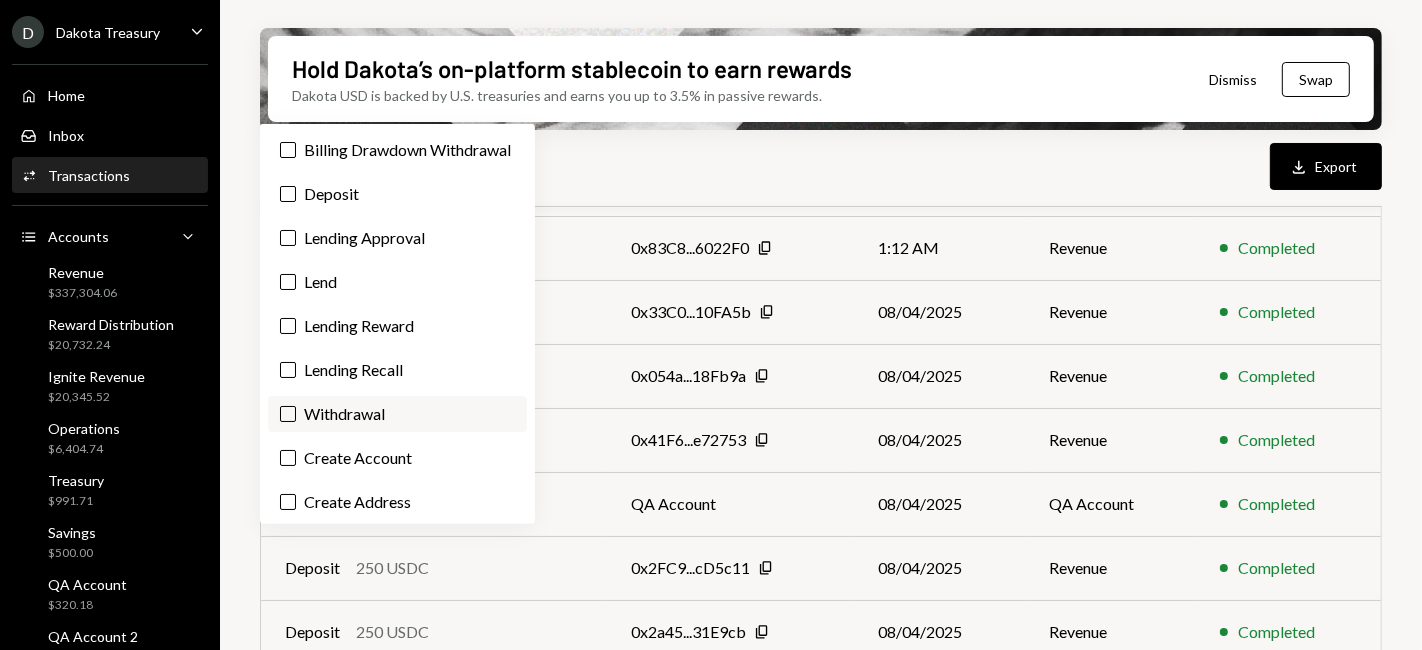 click on "Withdrawal" at bounding box center [397, 414] 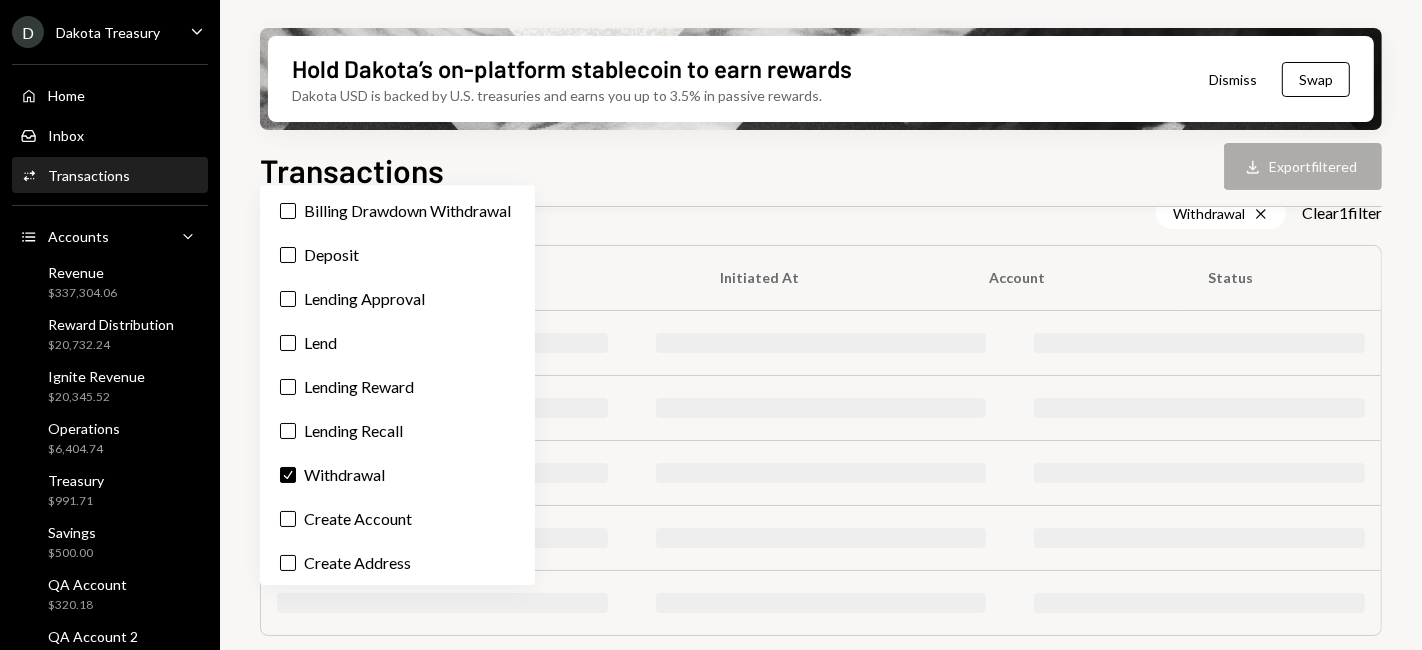 scroll, scrollTop: 254, scrollLeft: 0, axis: vertical 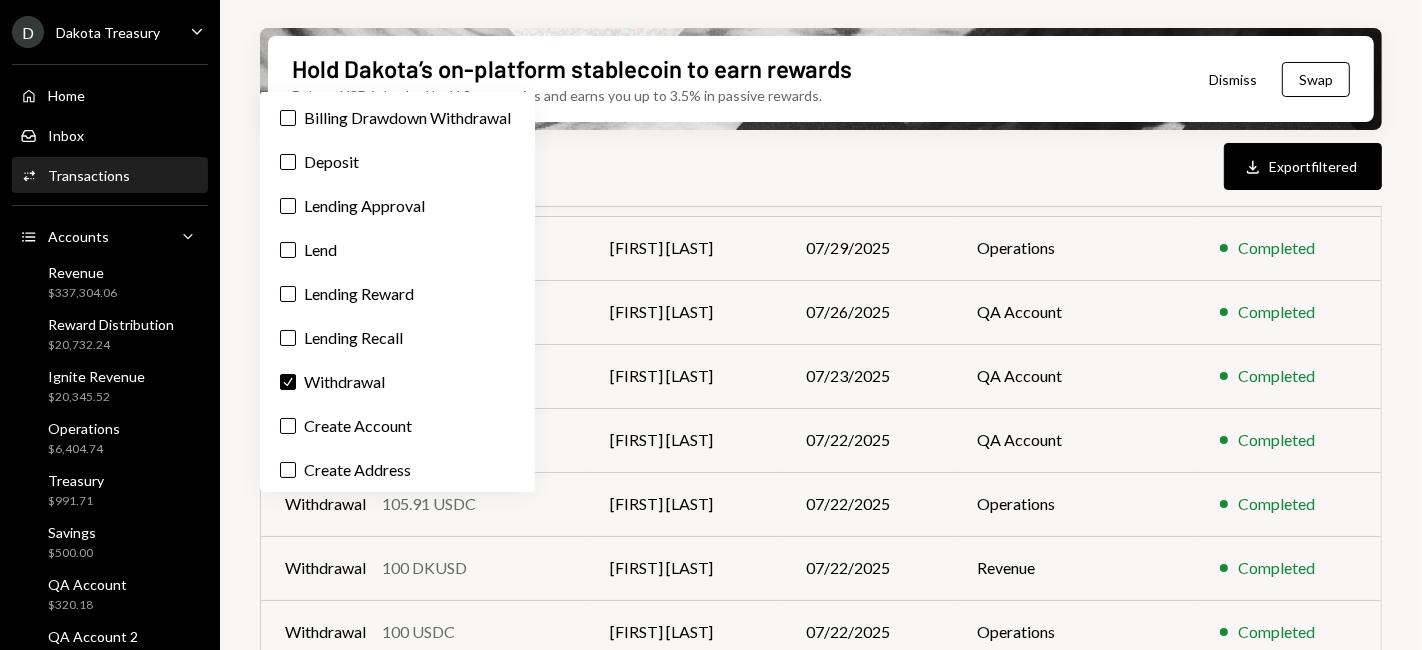 click on "Hold Dakota’s on-platform stablecoin to earn rewards Dakota USD is backed by U.S. treasuries and earns you up to 3.5% in passive rewards. Dismiss Swap" at bounding box center [821, 79] 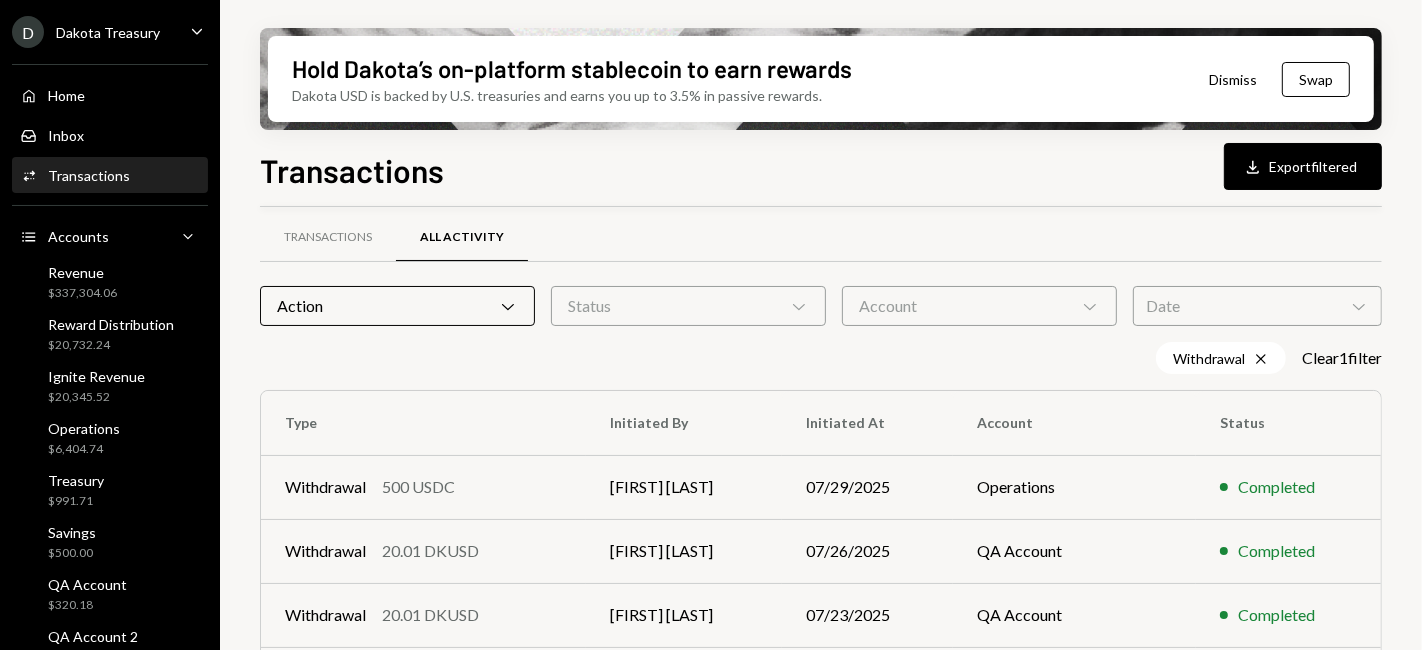 scroll, scrollTop: 0, scrollLeft: 0, axis: both 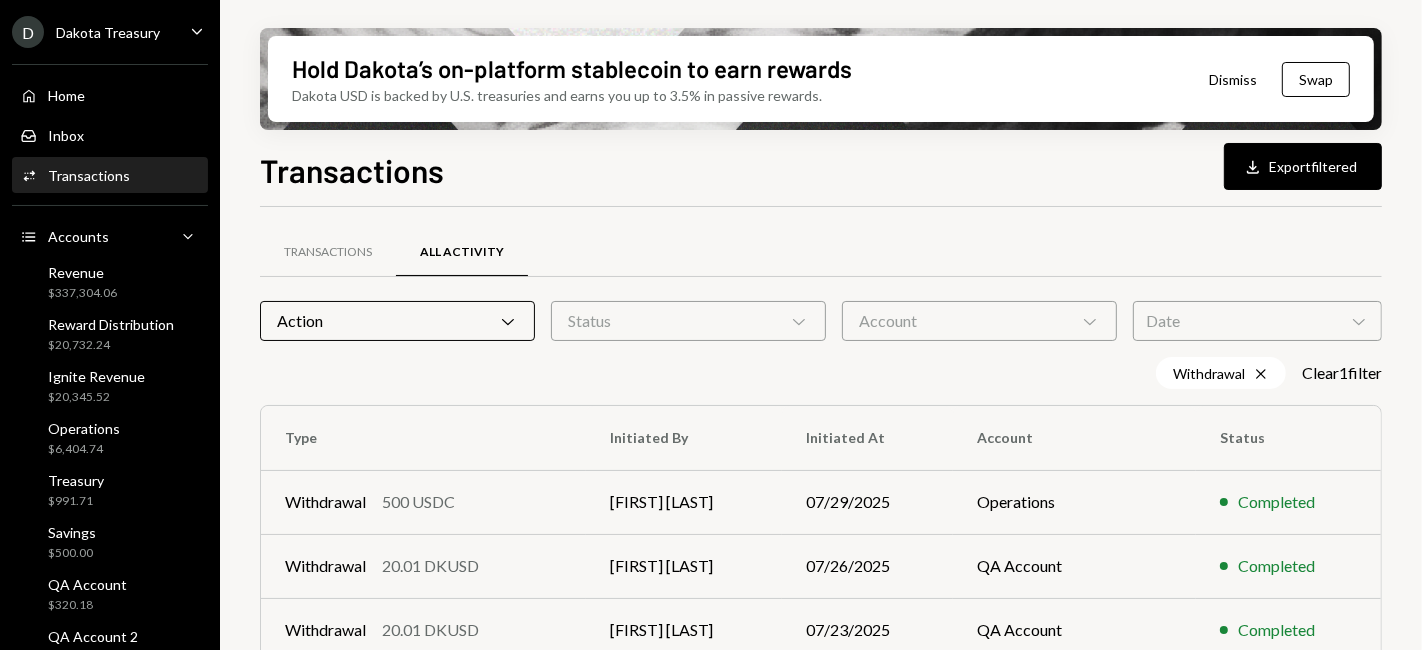click on "Account Chevron Down" at bounding box center [979, 321] 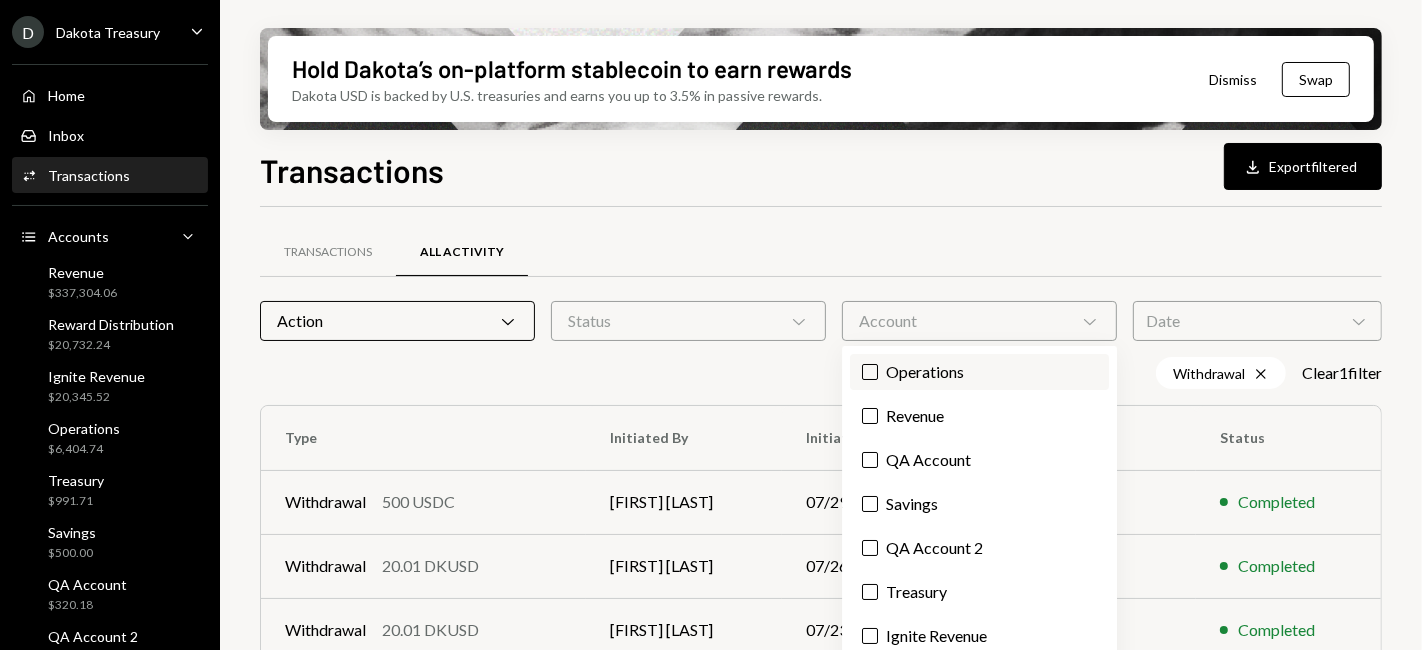 click on "Operations" at bounding box center [979, 372] 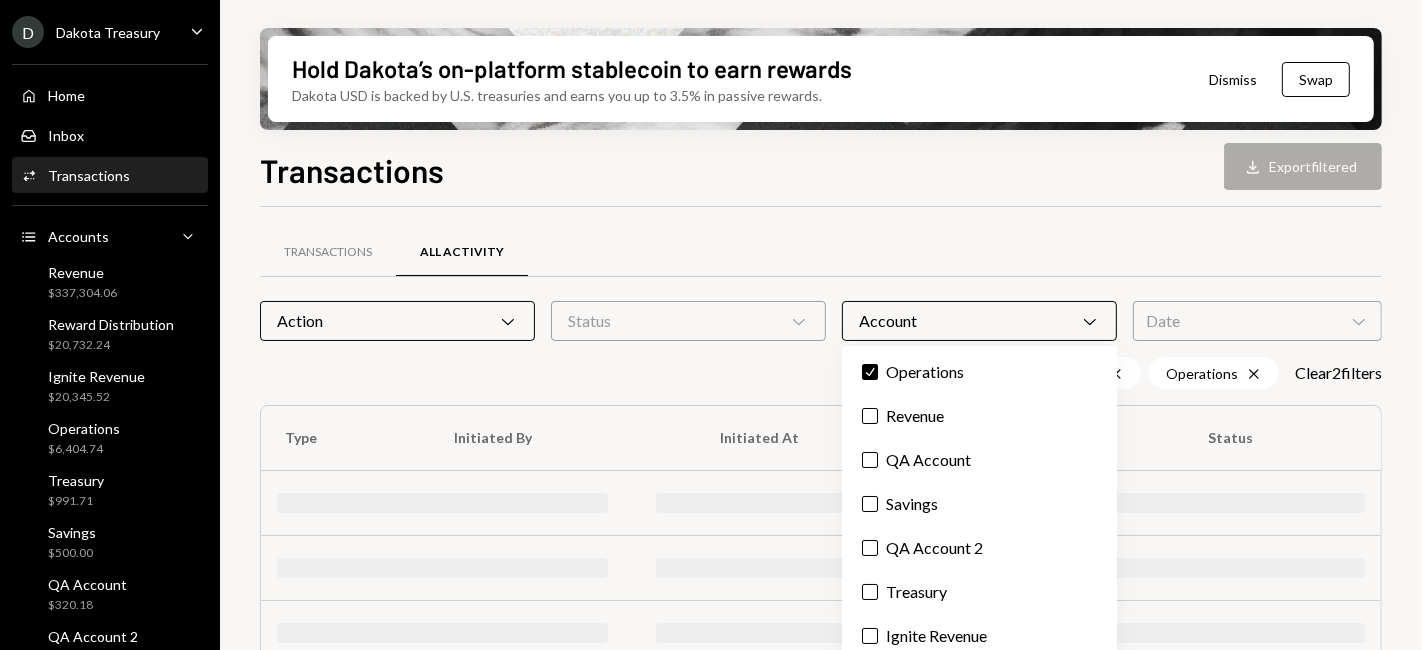 click on "Transactions All Activity Action Chevron Down Status Chevron Down Account Chevron Down Date Chevron Down Withdrawal Cross Operations Cross Clear  2  filter s Type Initiated By Initiated At Account Status" at bounding box center (821, 521) 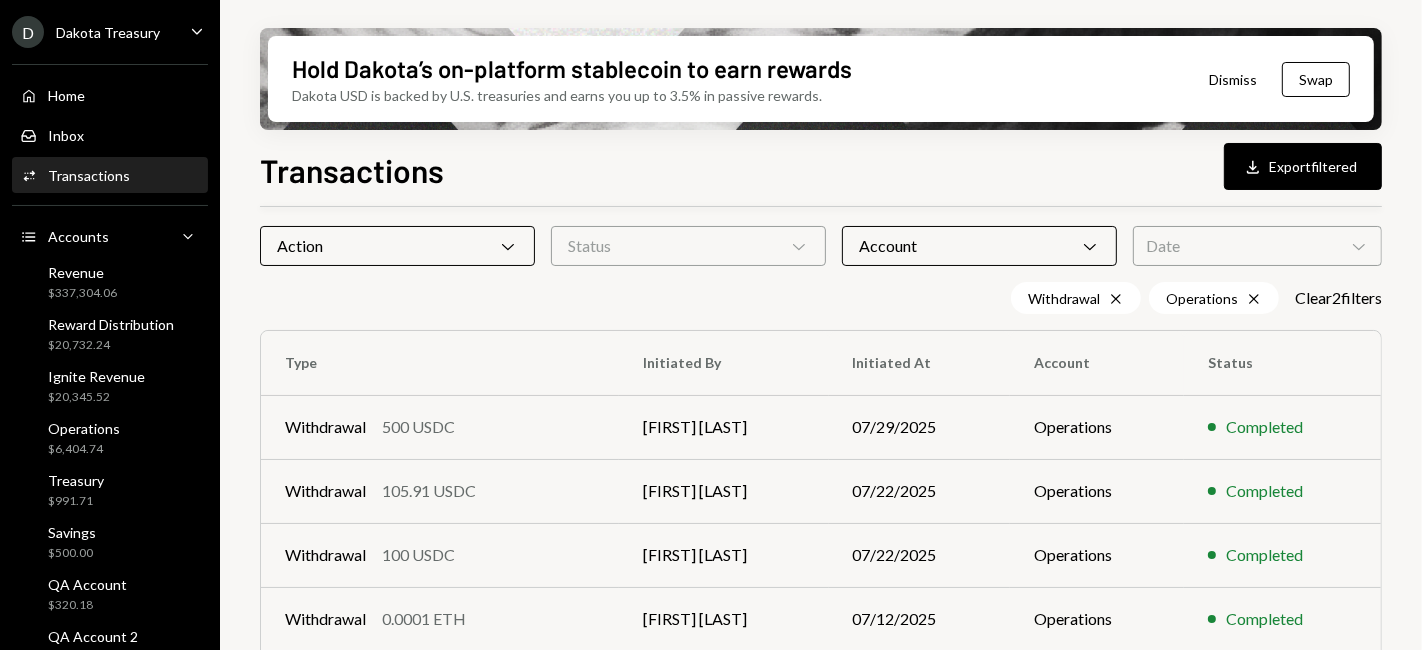 scroll, scrollTop: 0, scrollLeft: 0, axis: both 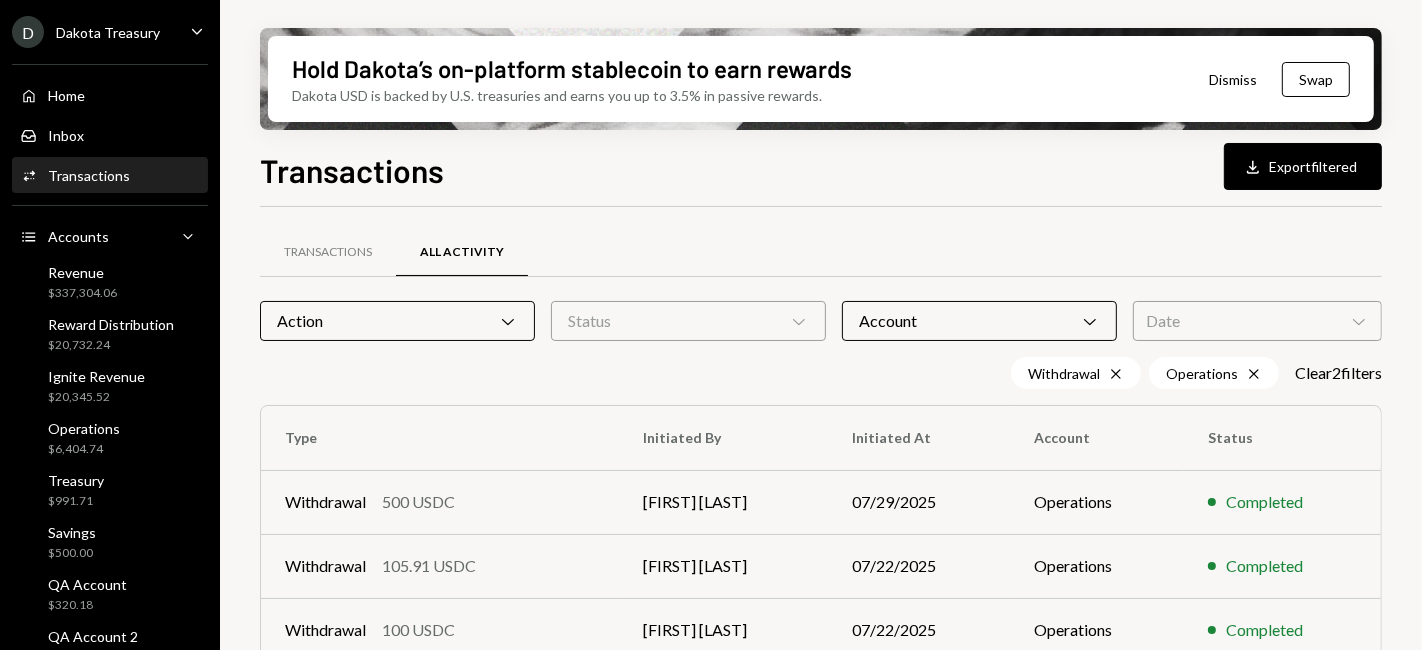 click on "Action Chevron Down" at bounding box center [397, 321] 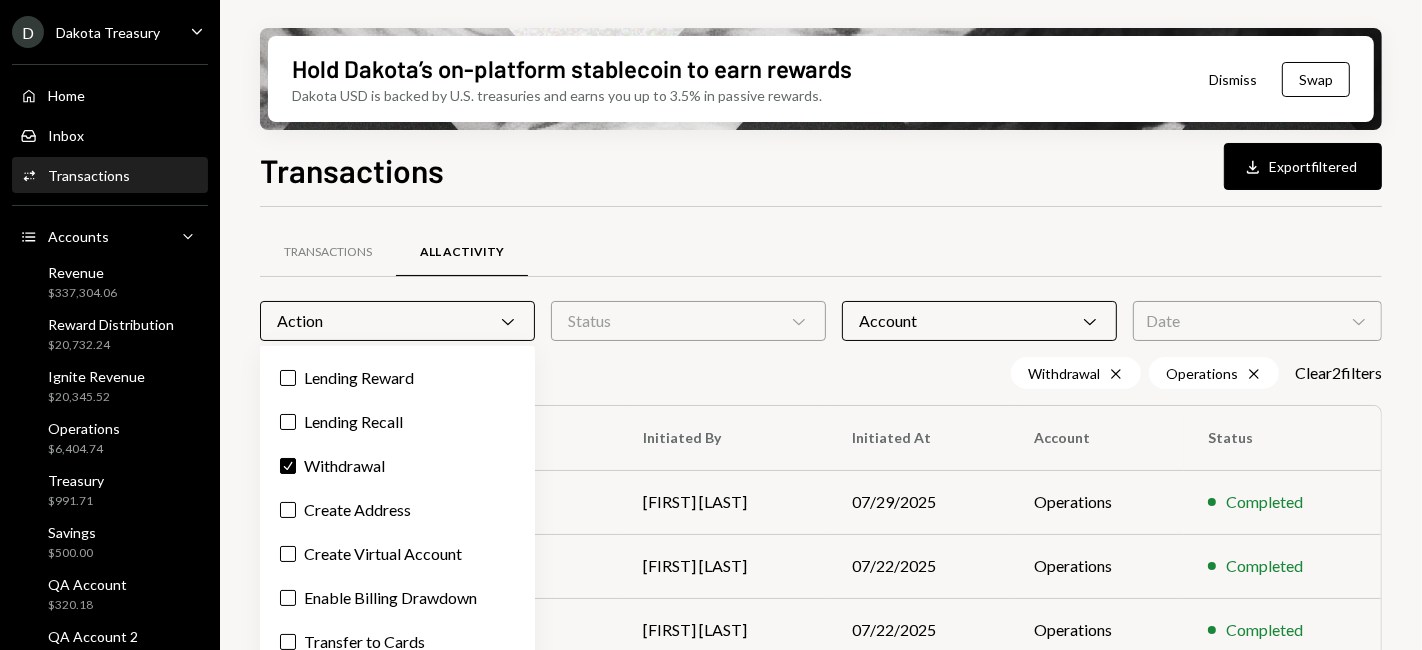 scroll, scrollTop: 222, scrollLeft: 0, axis: vertical 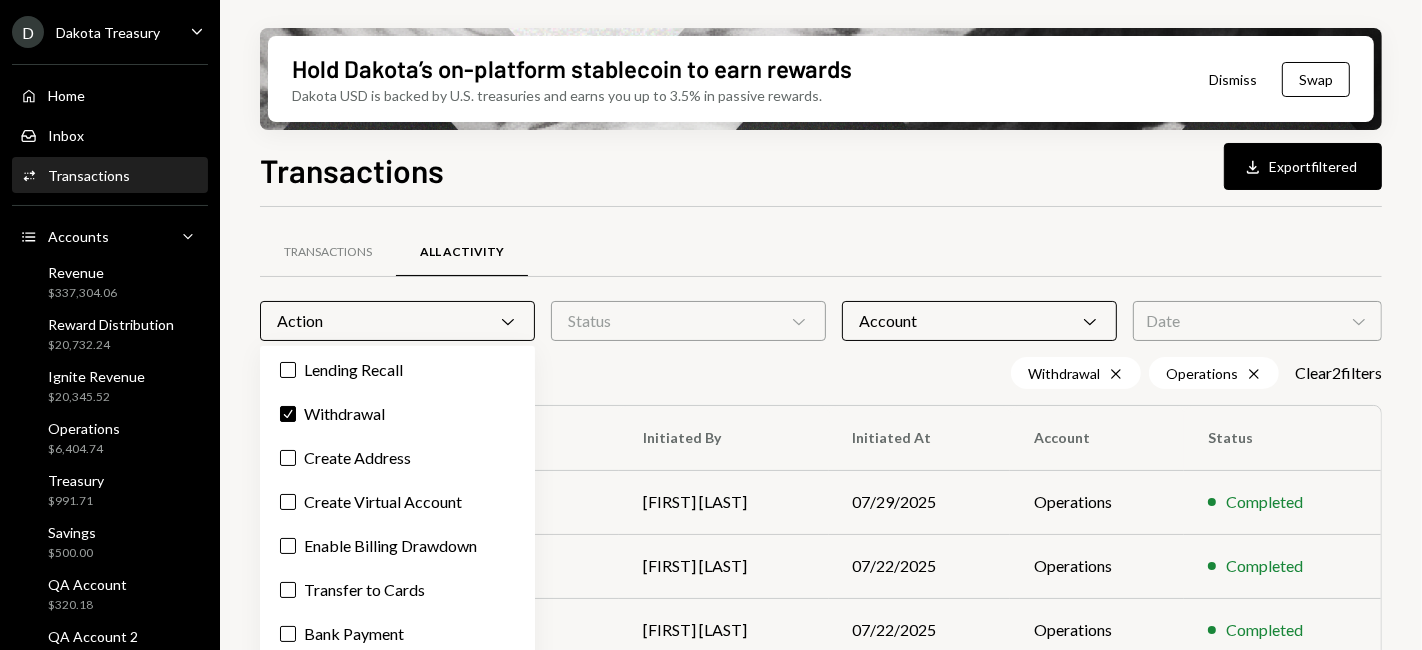 click on "Account Chevron Down" at bounding box center [979, 321] 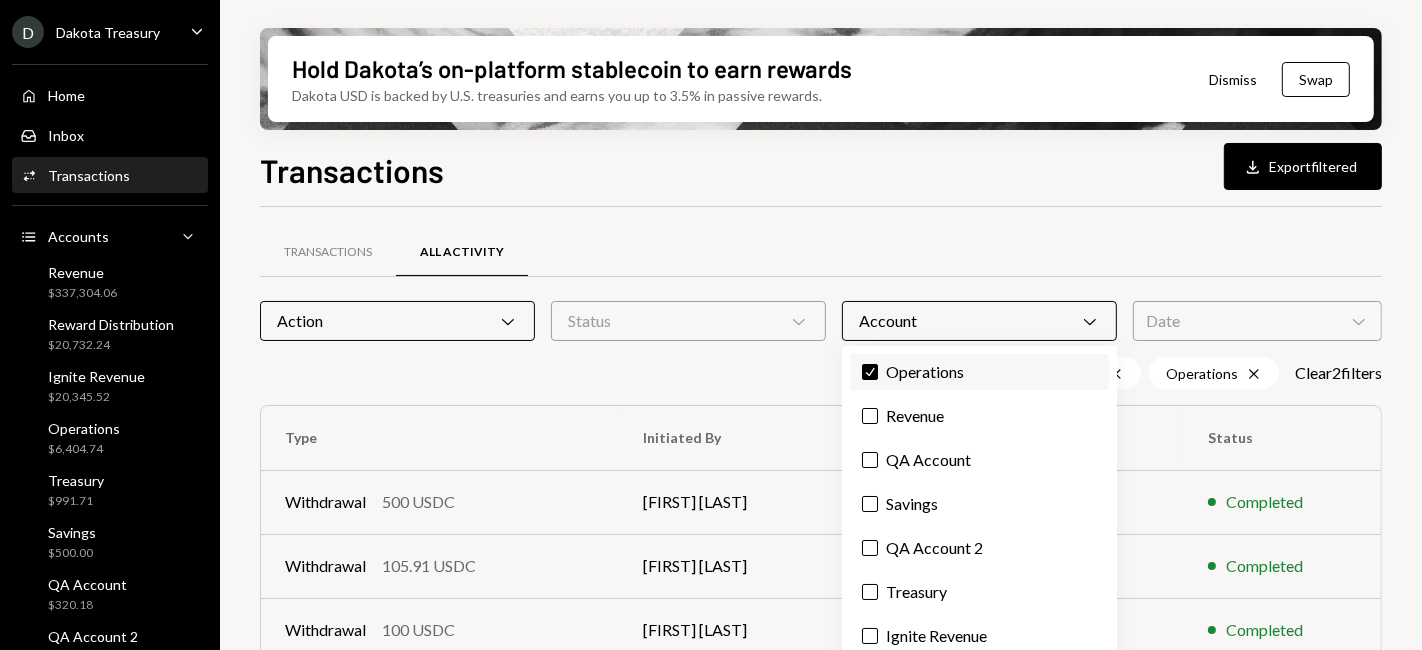 click on "Check Operations" at bounding box center (979, 372) 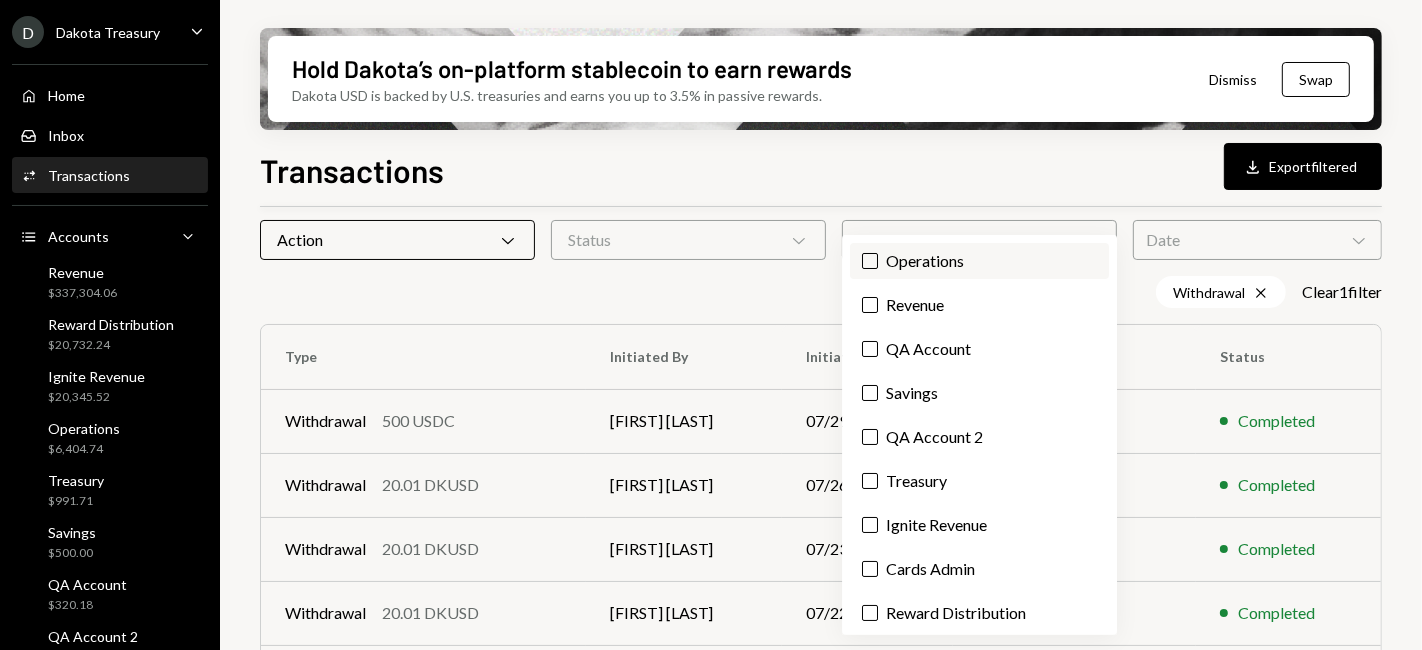 scroll, scrollTop: 111, scrollLeft: 0, axis: vertical 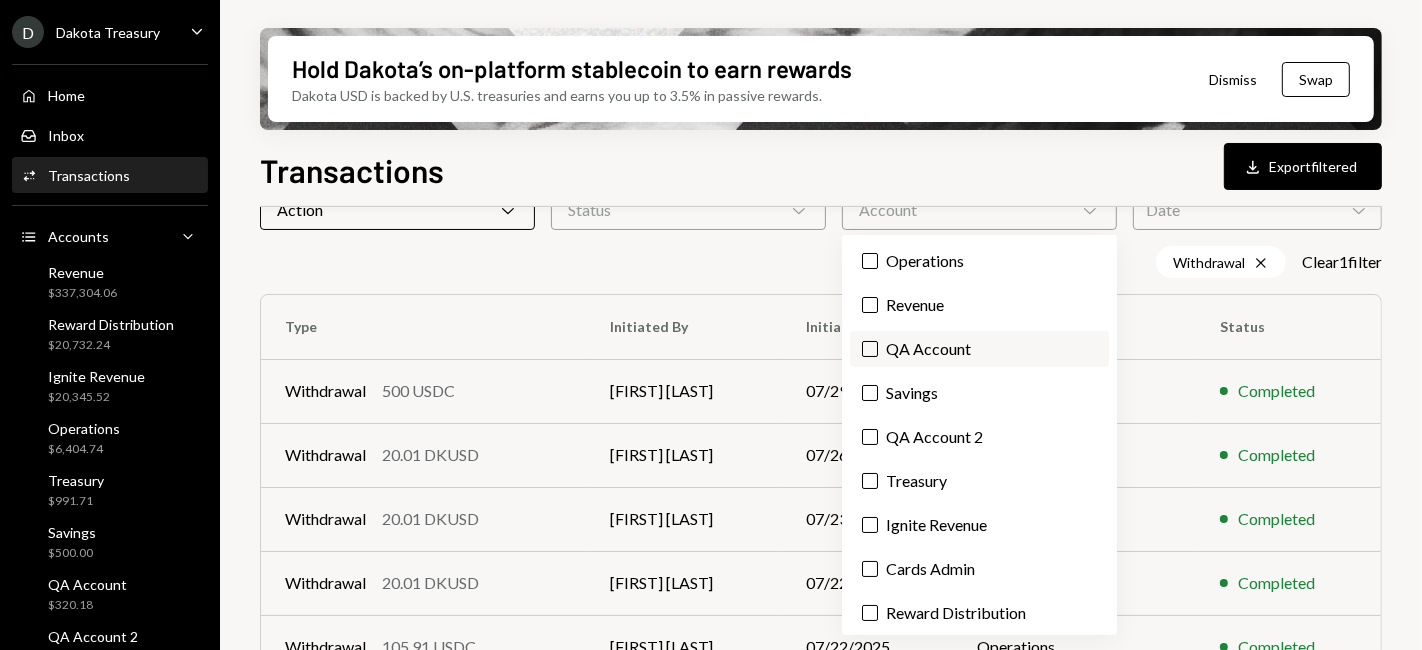 click on "QA Account" at bounding box center (979, 349) 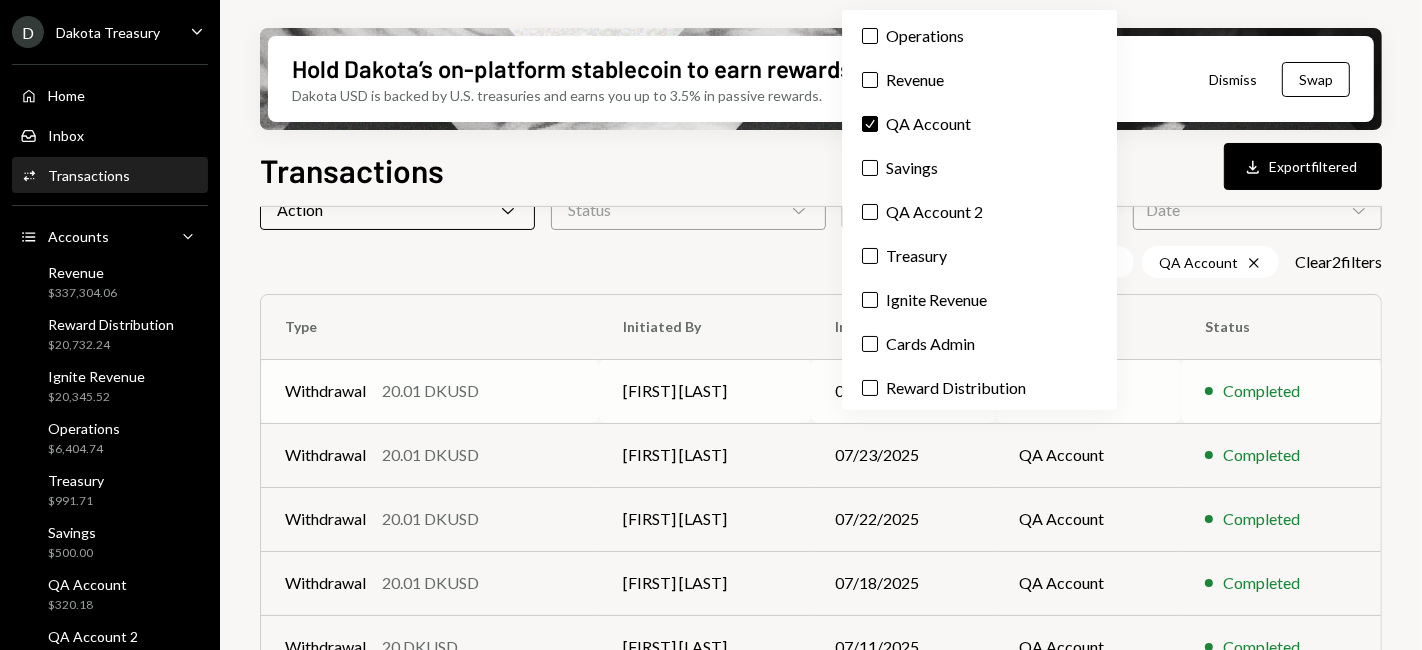 scroll, scrollTop: 520, scrollLeft: 0, axis: vertical 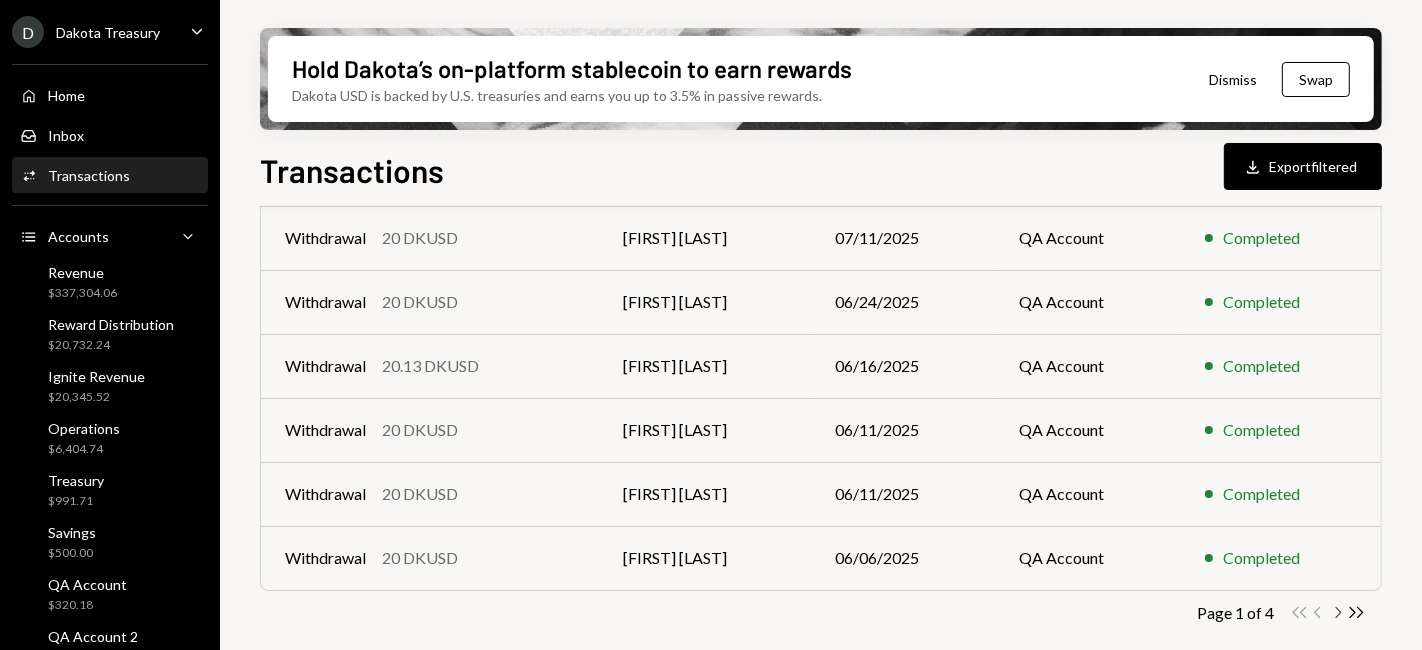 click on "Chevron Right" 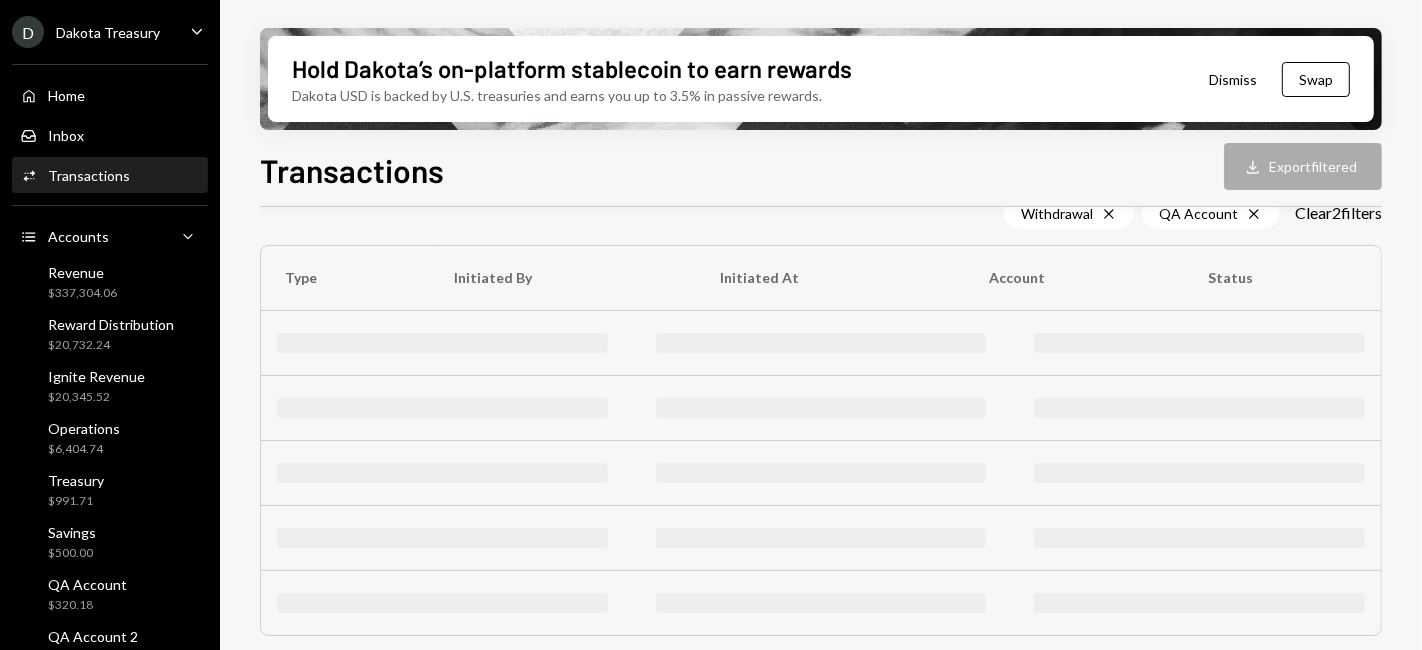 scroll, scrollTop: 520, scrollLeft: 0, axis: vertical 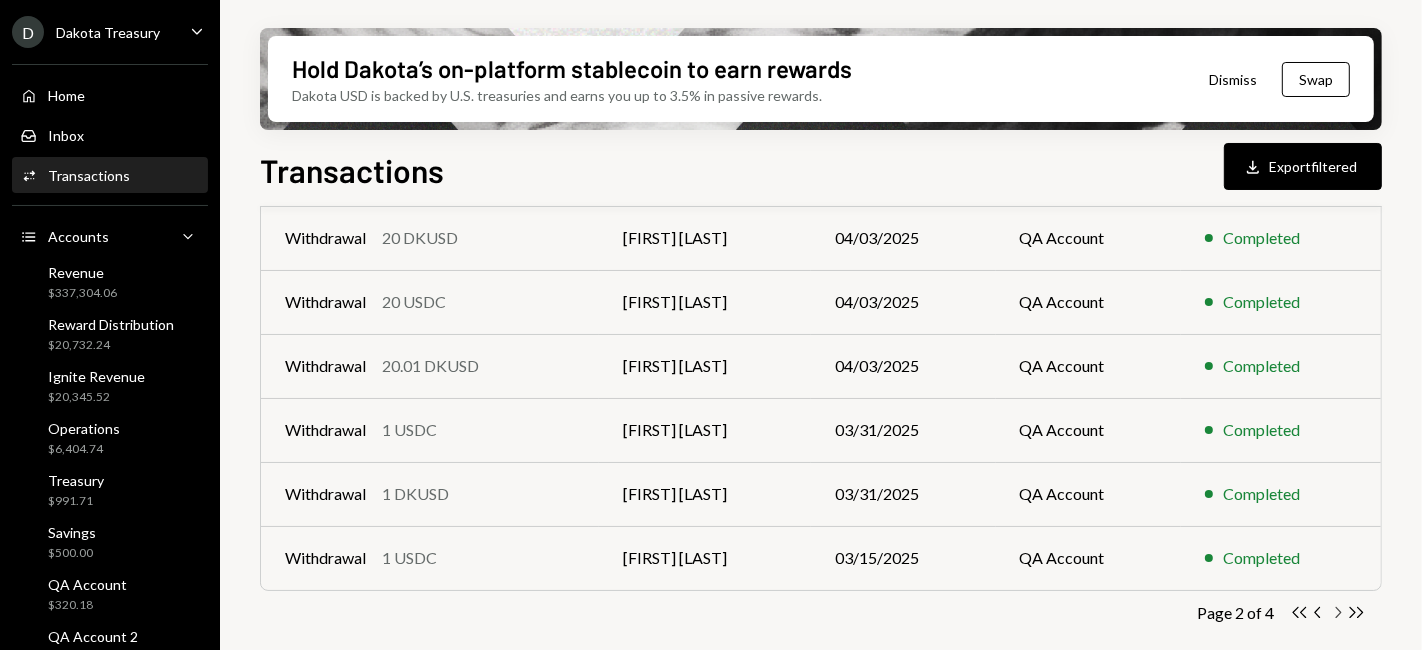 click on "Chevron Right" 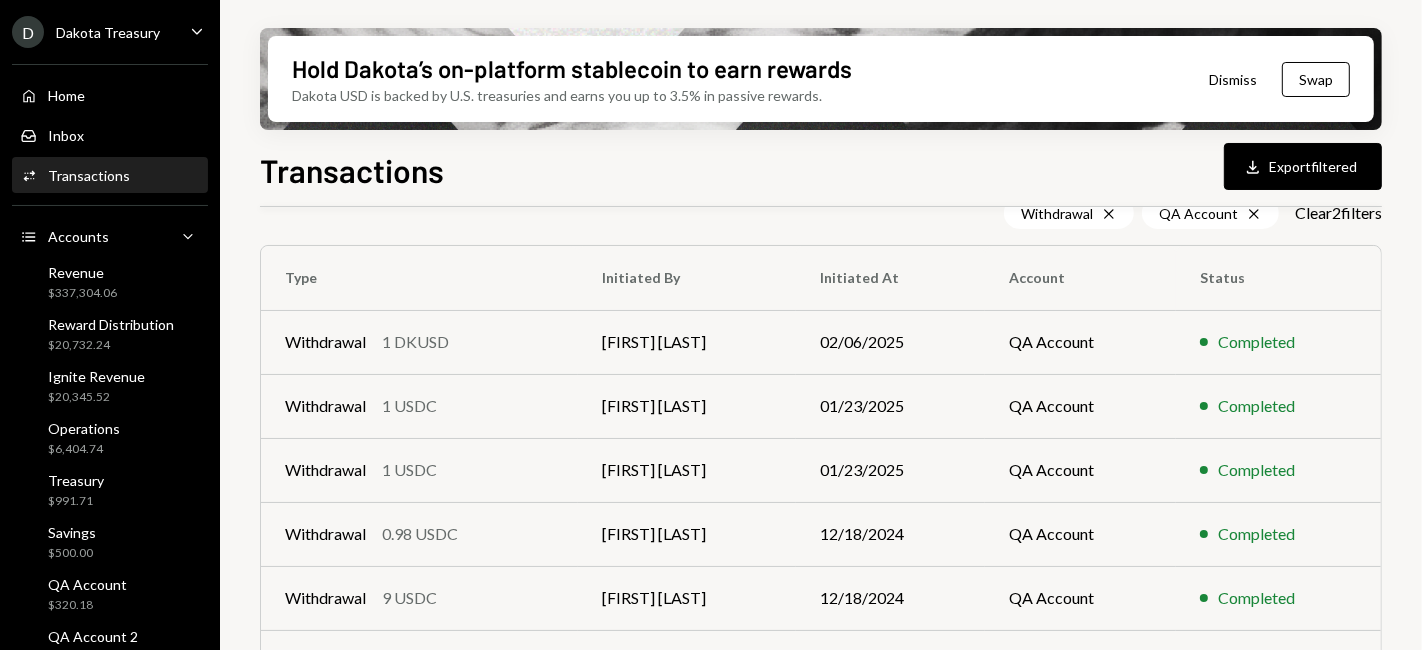 scroll, scrollTop: 520, scrollLeft: 0, axis: vertical 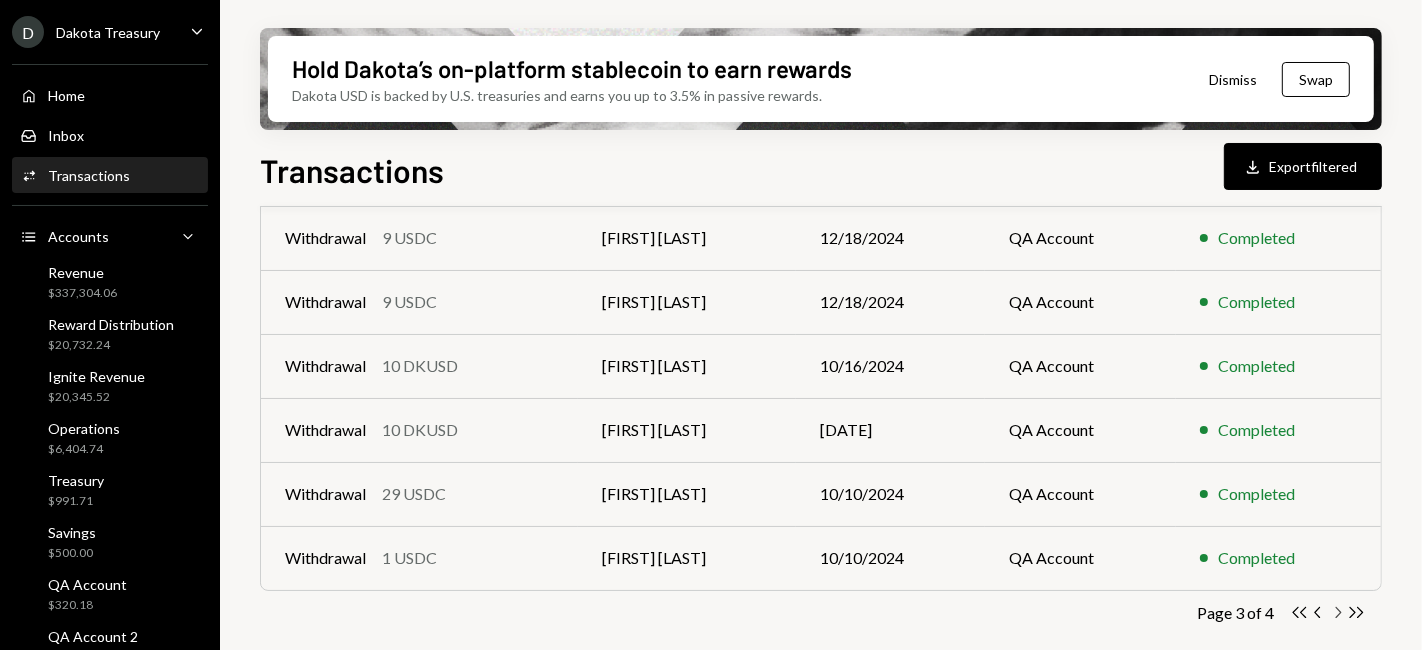 click on "Chevron Right" 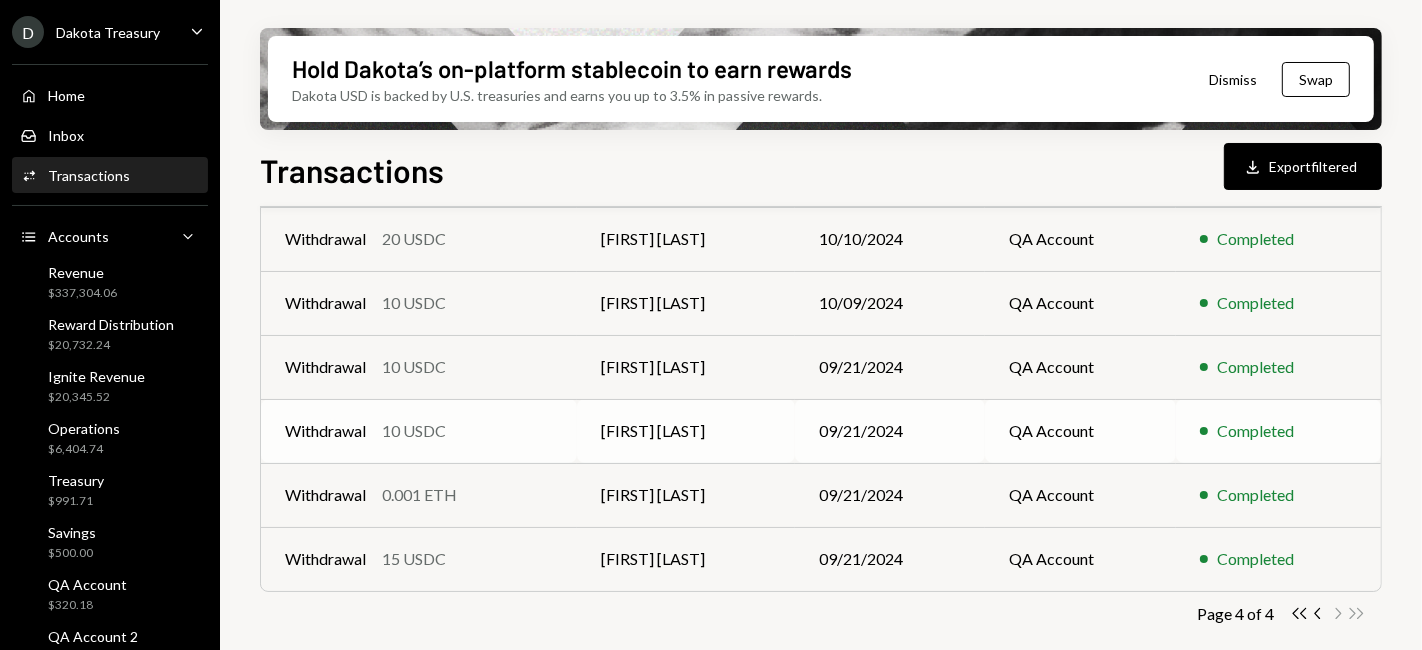 scroll 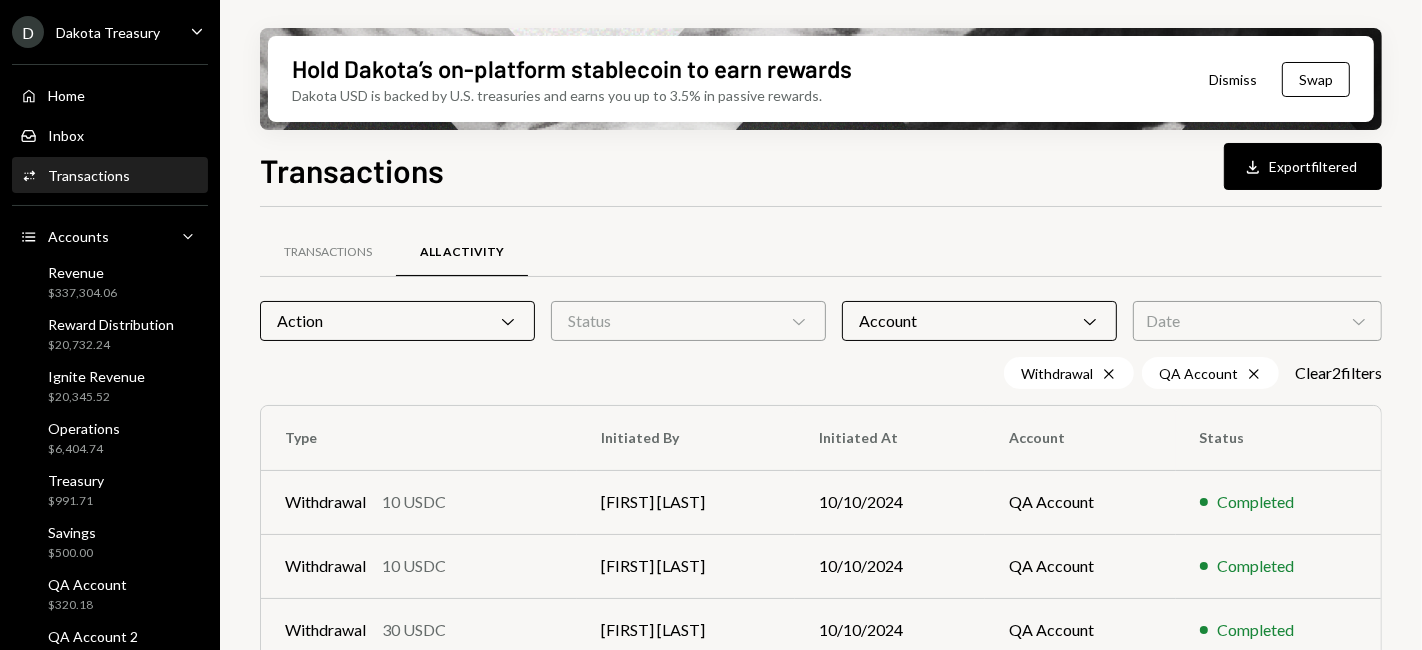 click on "Account Chevron Down" at bounding box center [979, 321] 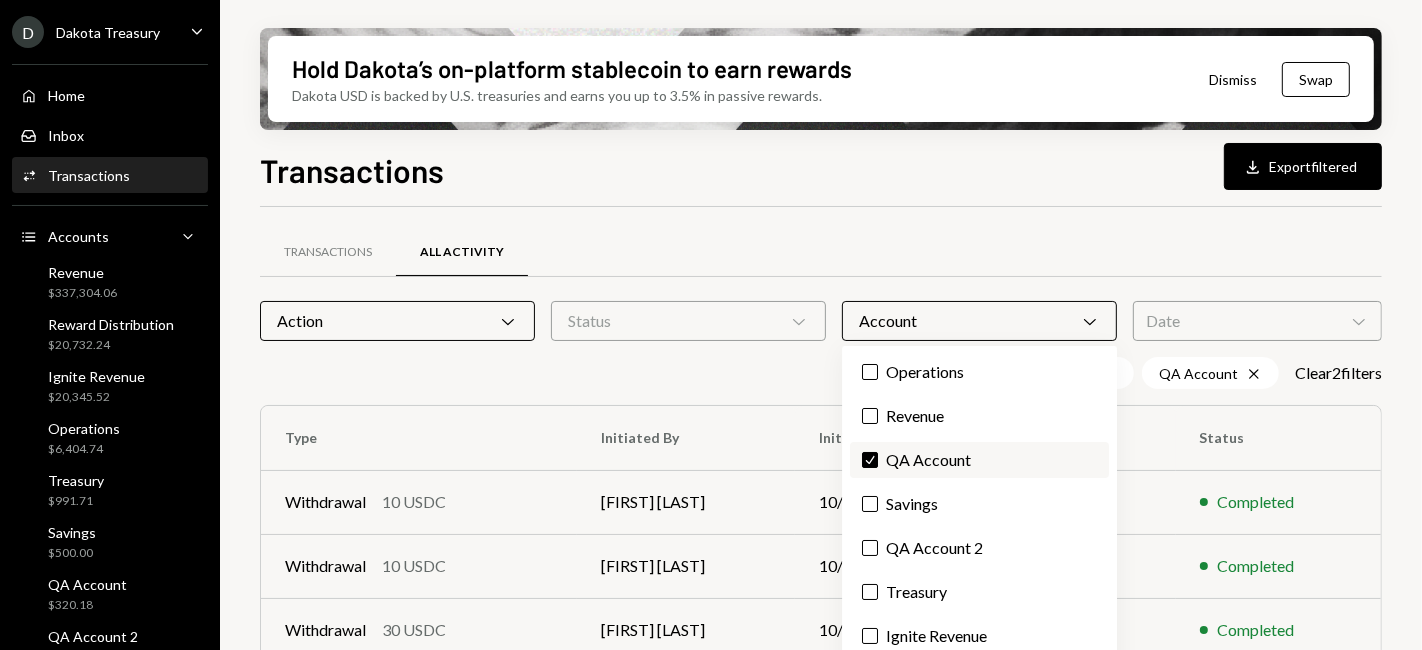 click on "Check QA Account" at bounding box center (979, 460) 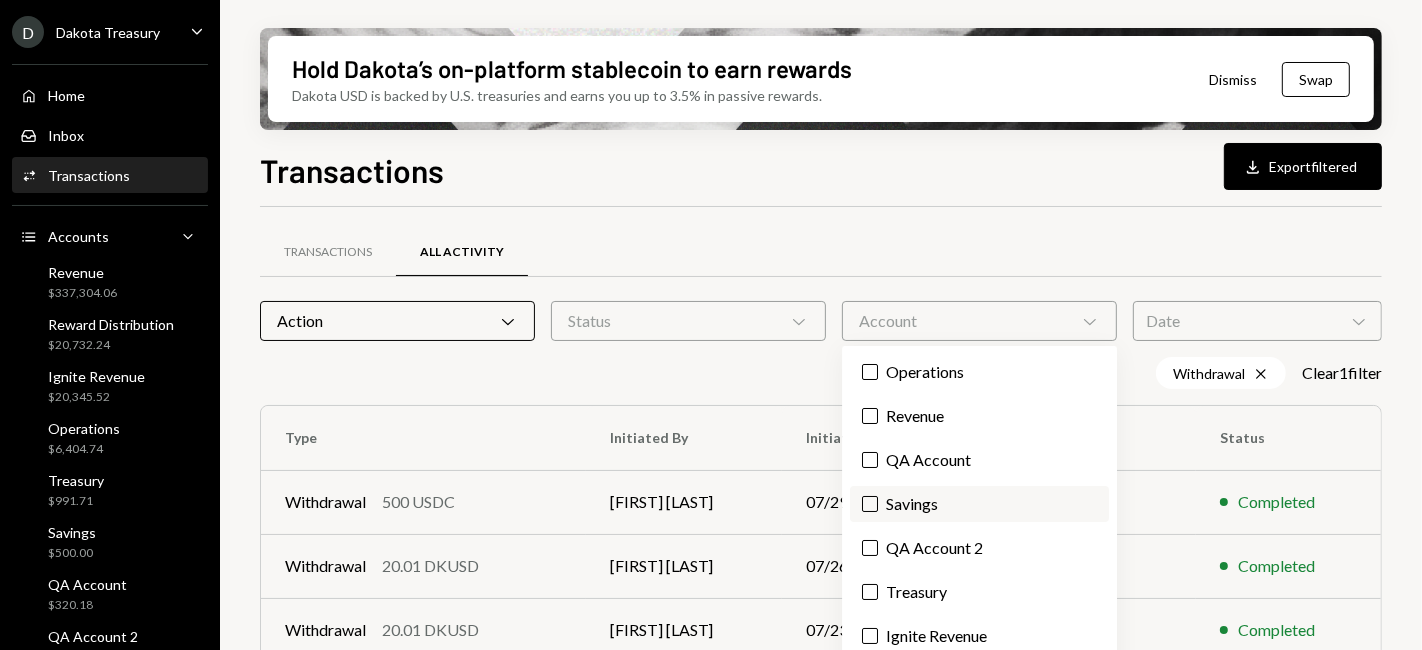 click on "Savings" at bounding box center [979, 504] 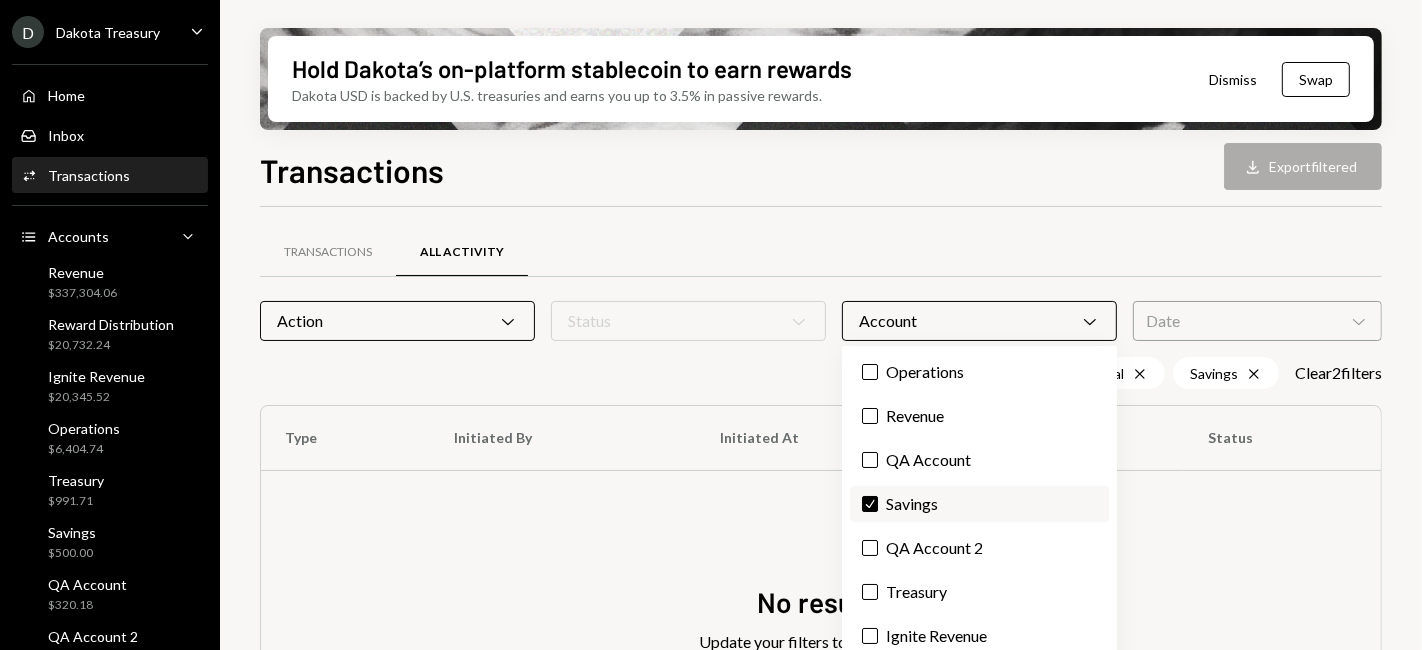 click on "Check Savings" at bounding box center (979, 504) 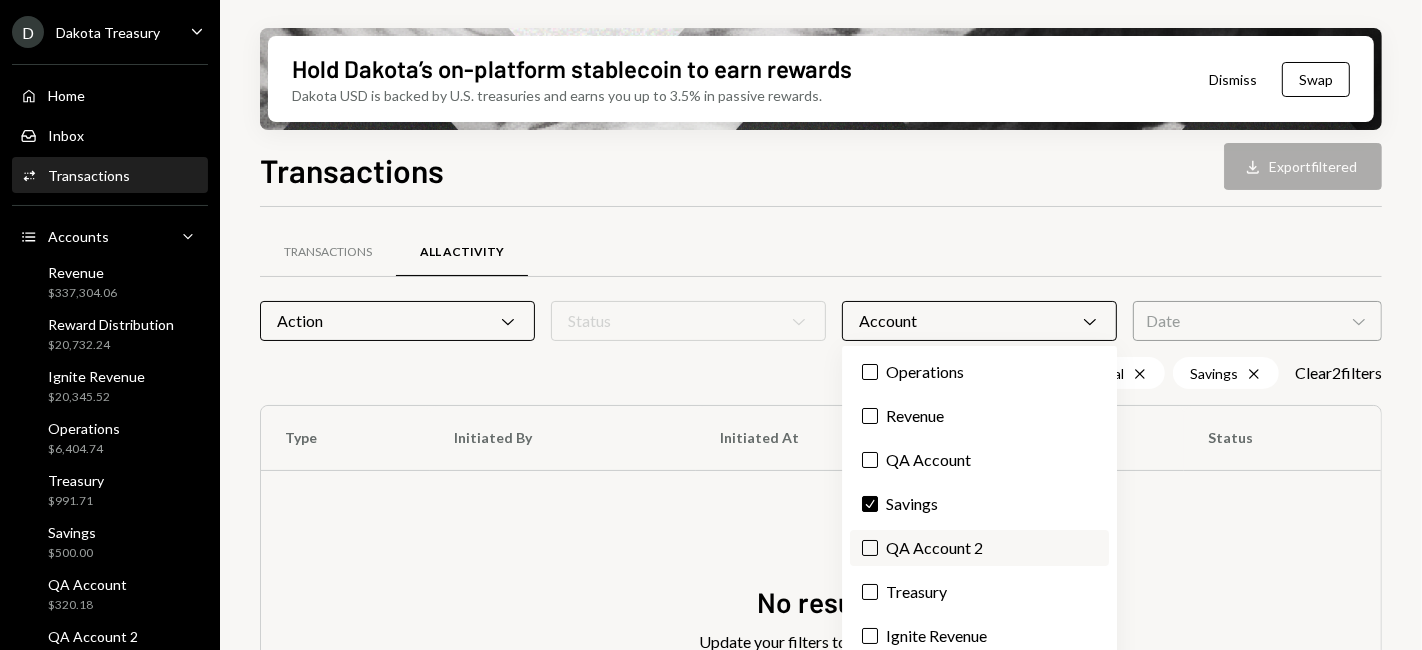 click on "QA Account 2" at bounding box center [979, 548] 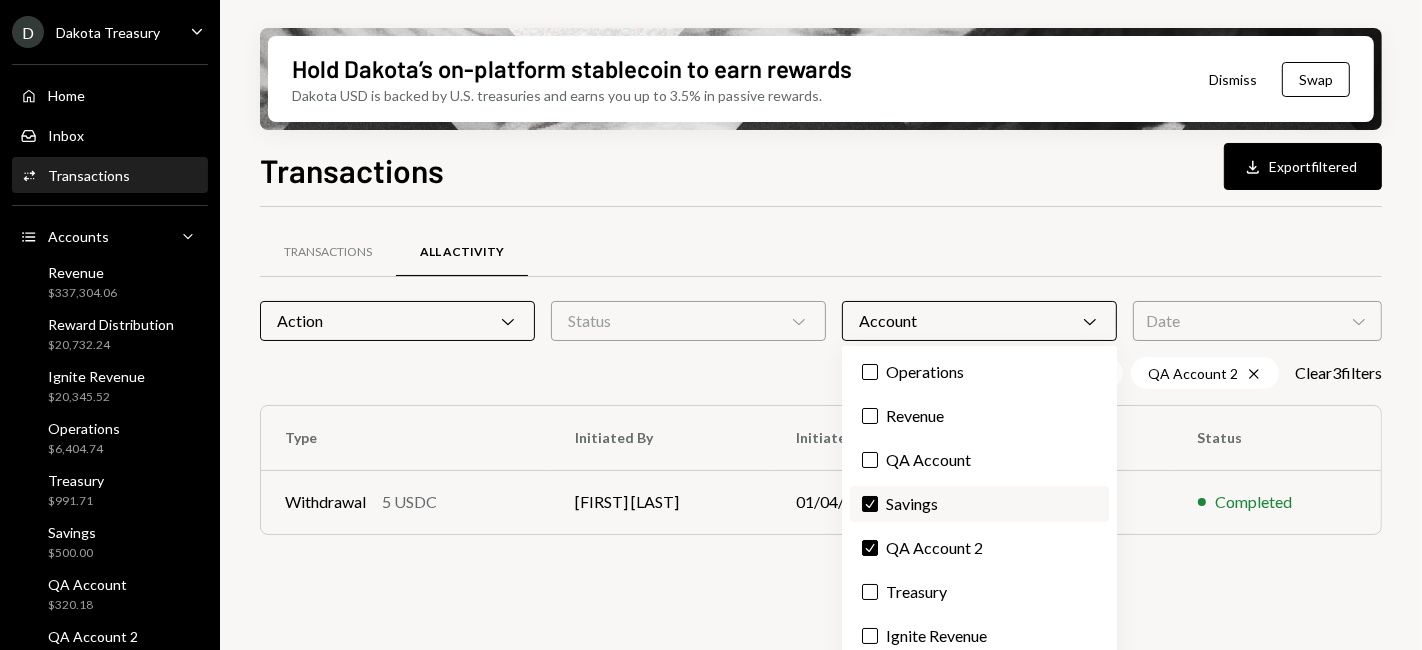 click on "Check Savings" at bounding box center [979, 504] 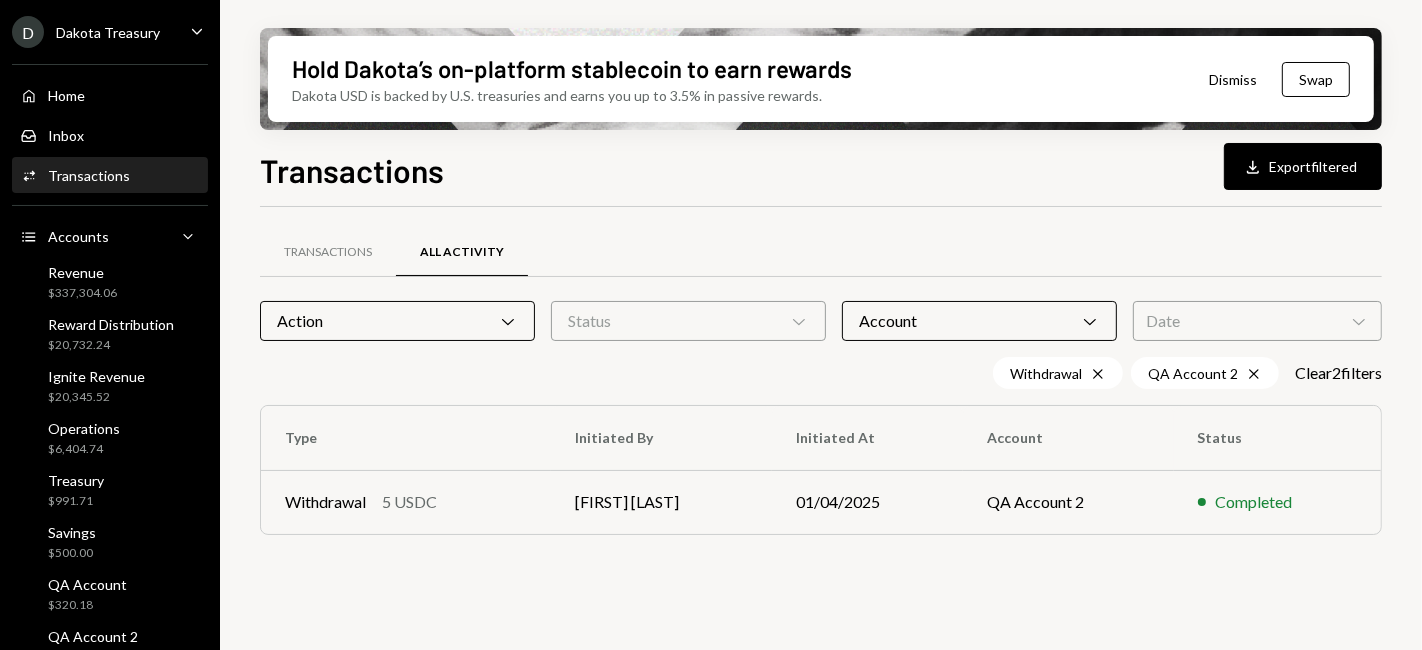click on "Withdrawal Cross QA Account 2 Cross Clear  2  filter s" at bounding box center [821, 373] 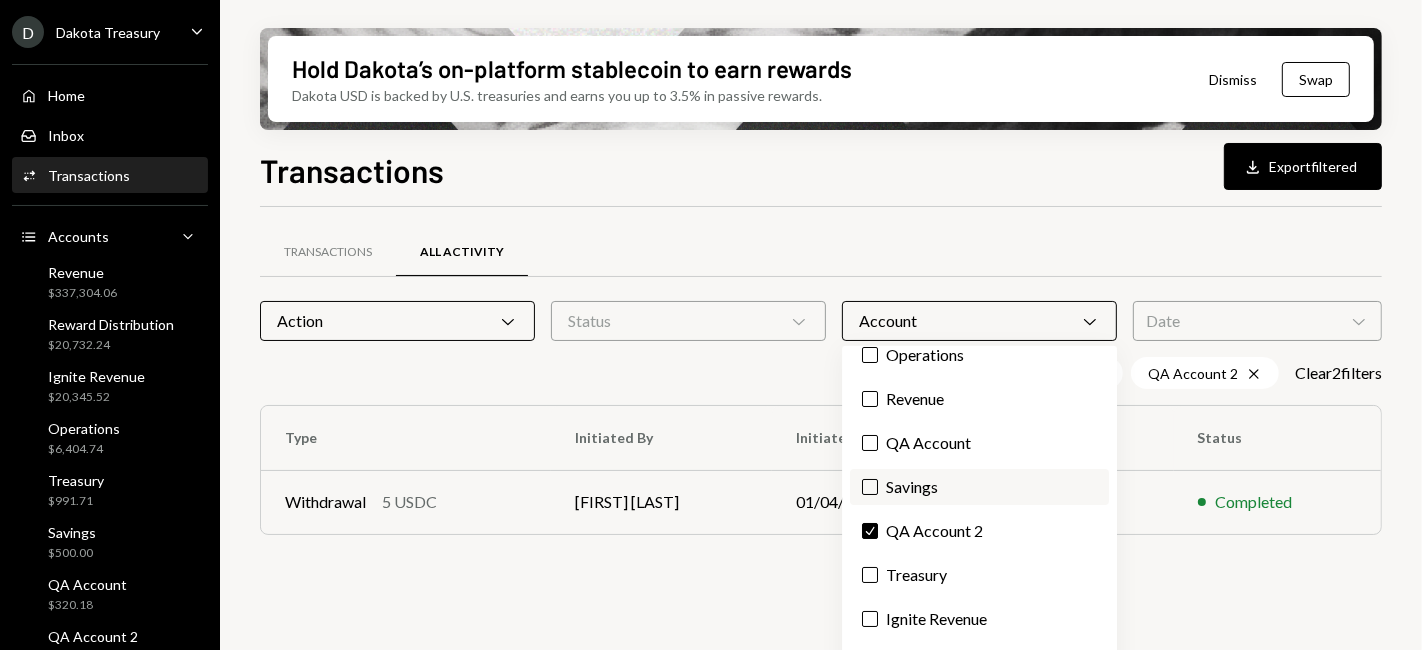 scroll, scrollTop: 48, scrollLeft: 0, axis: vertical 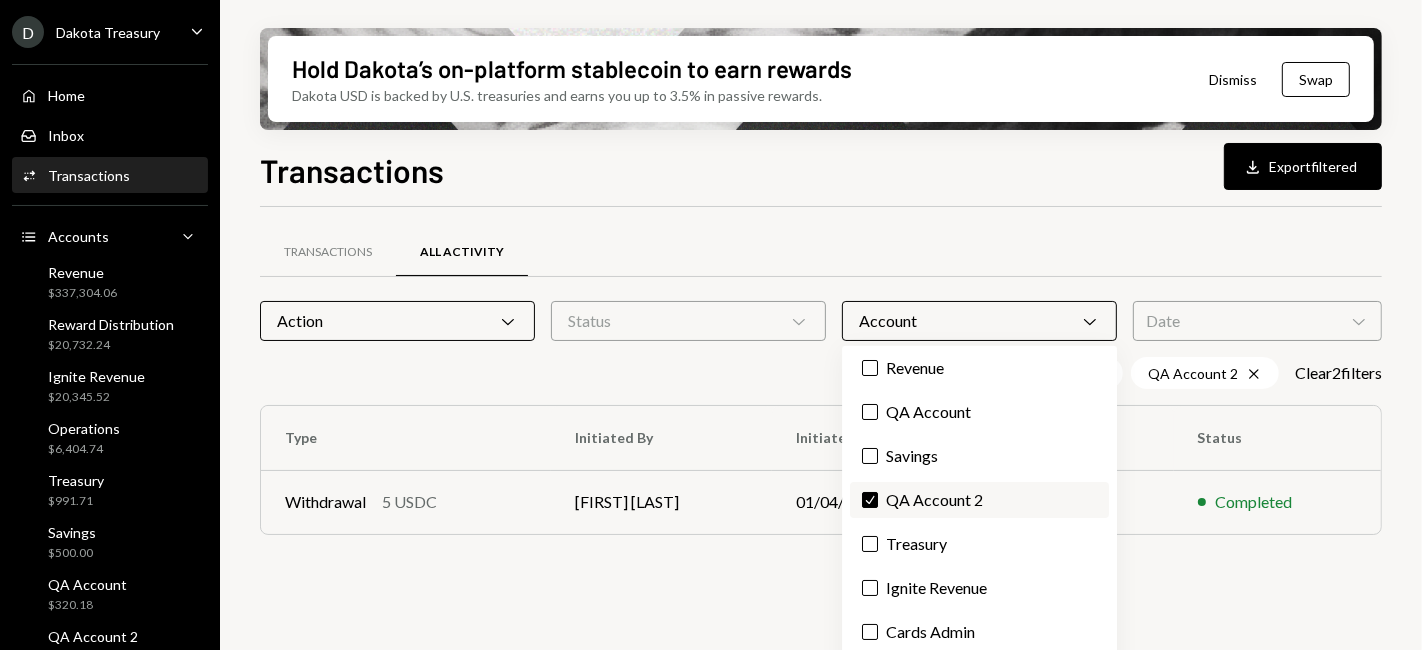 click on "Check QA Account 2" at bounding box center (979, 500) 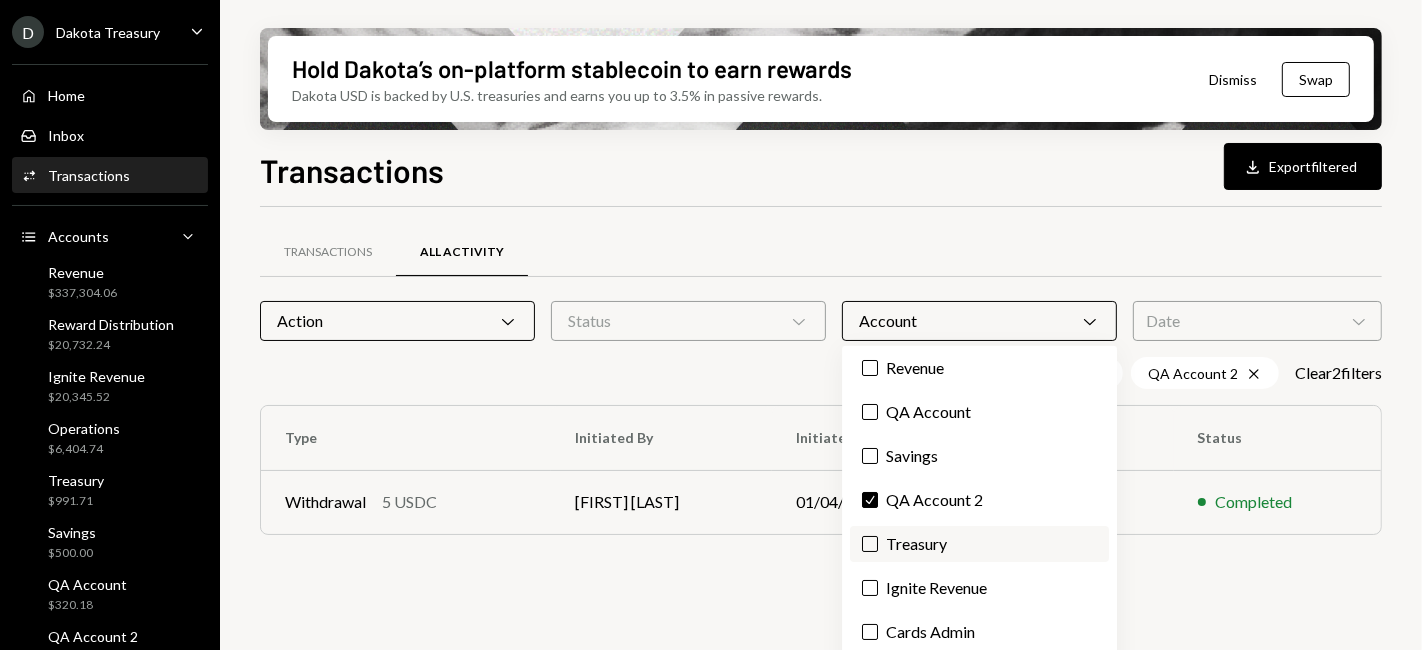 click on "Treasury" at bounding box center [979, 544] 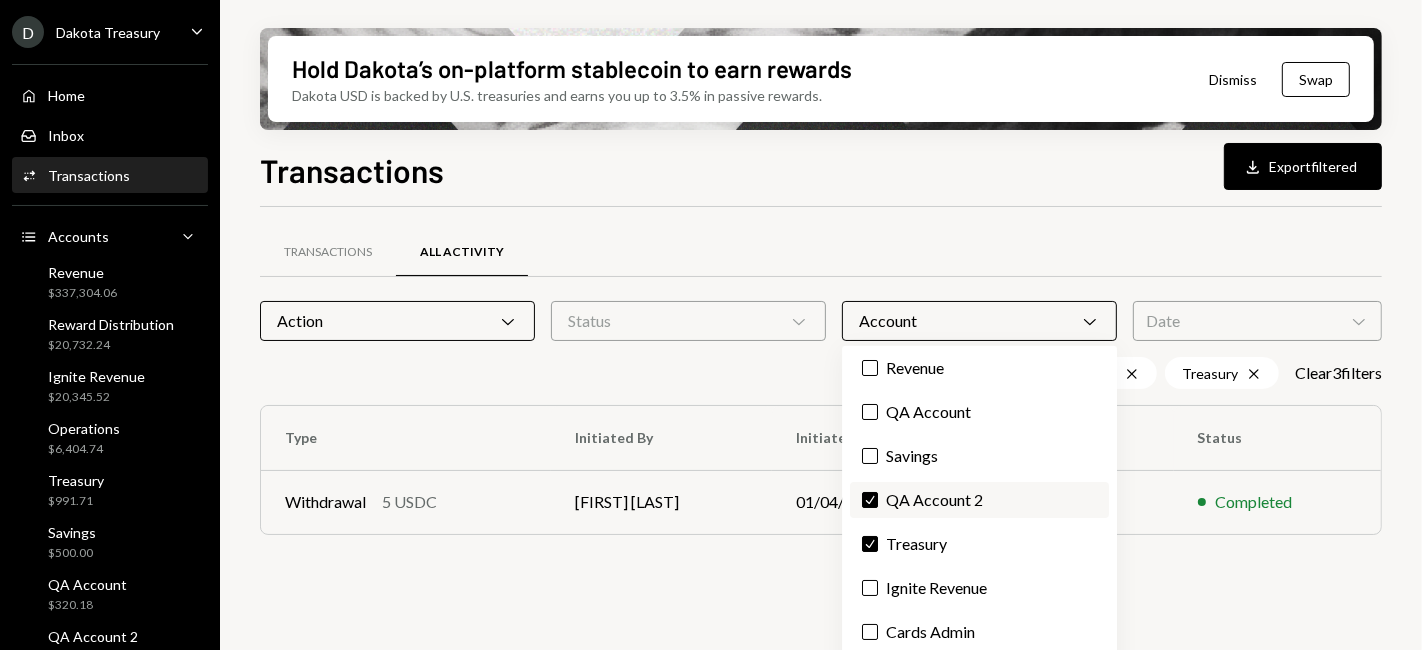 click on "Check QA Account 2" at bounding box center (979, 500) 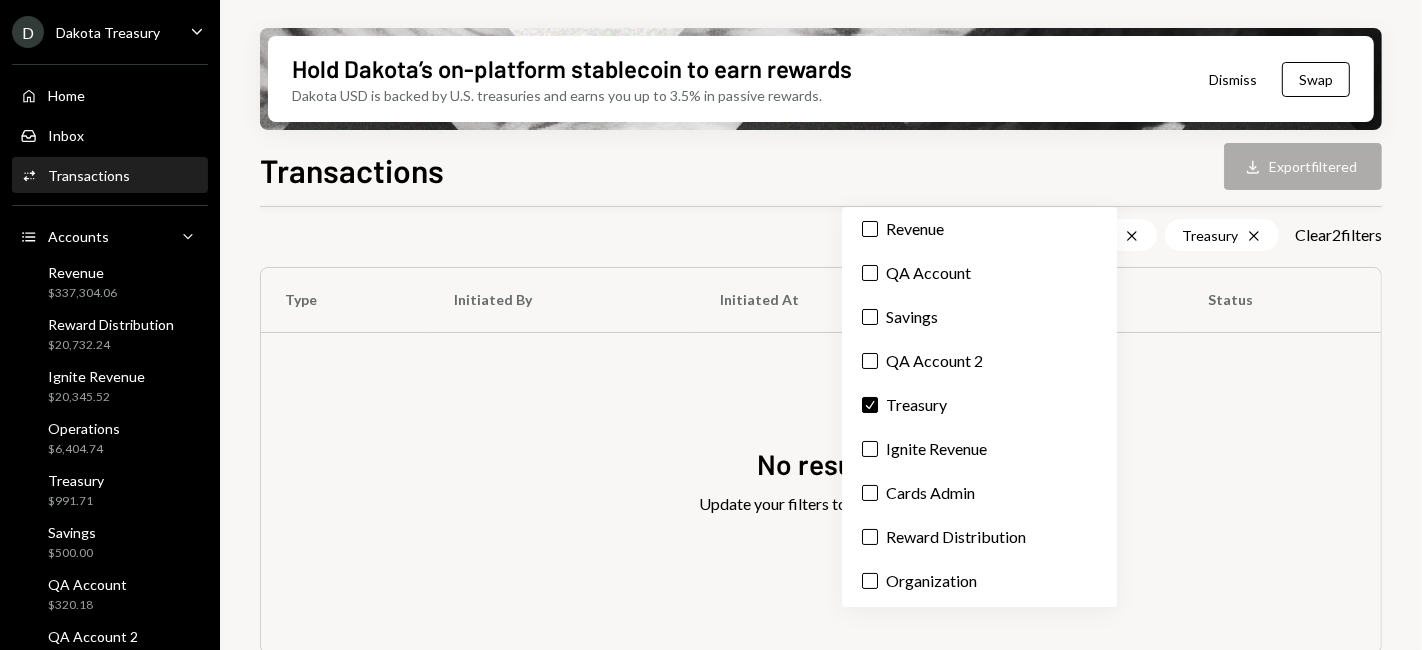 scroll, scrollTop: 157, scrollLeft: 0, axis: vertical 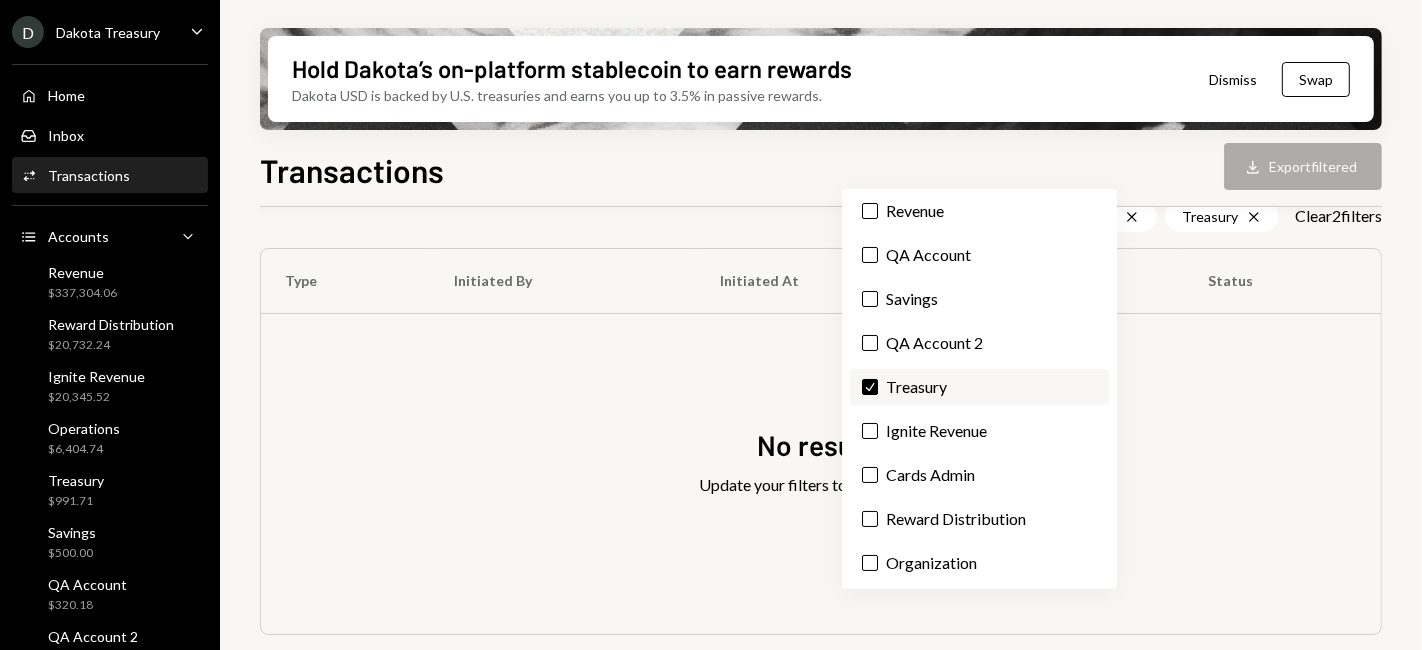 click on "Check" at bounding box center (870, 387) 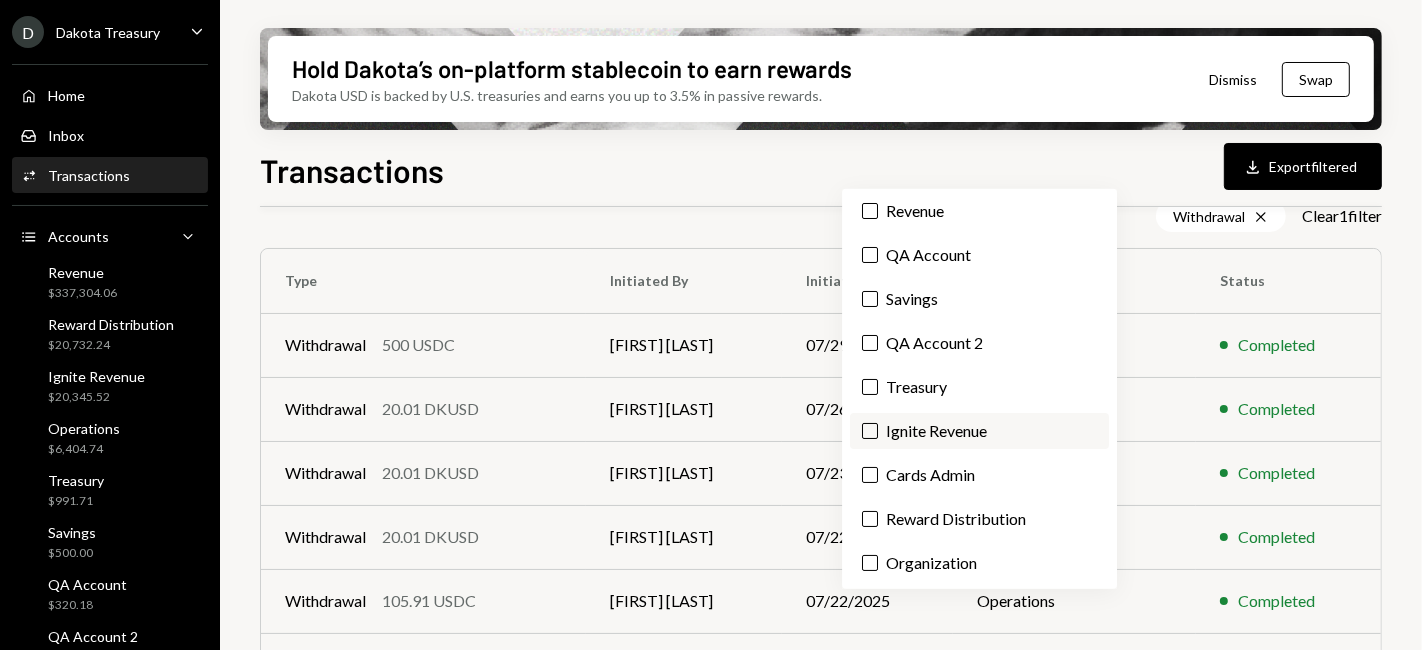 click on "Ignite Revenue" at bounding box center (979, 431) 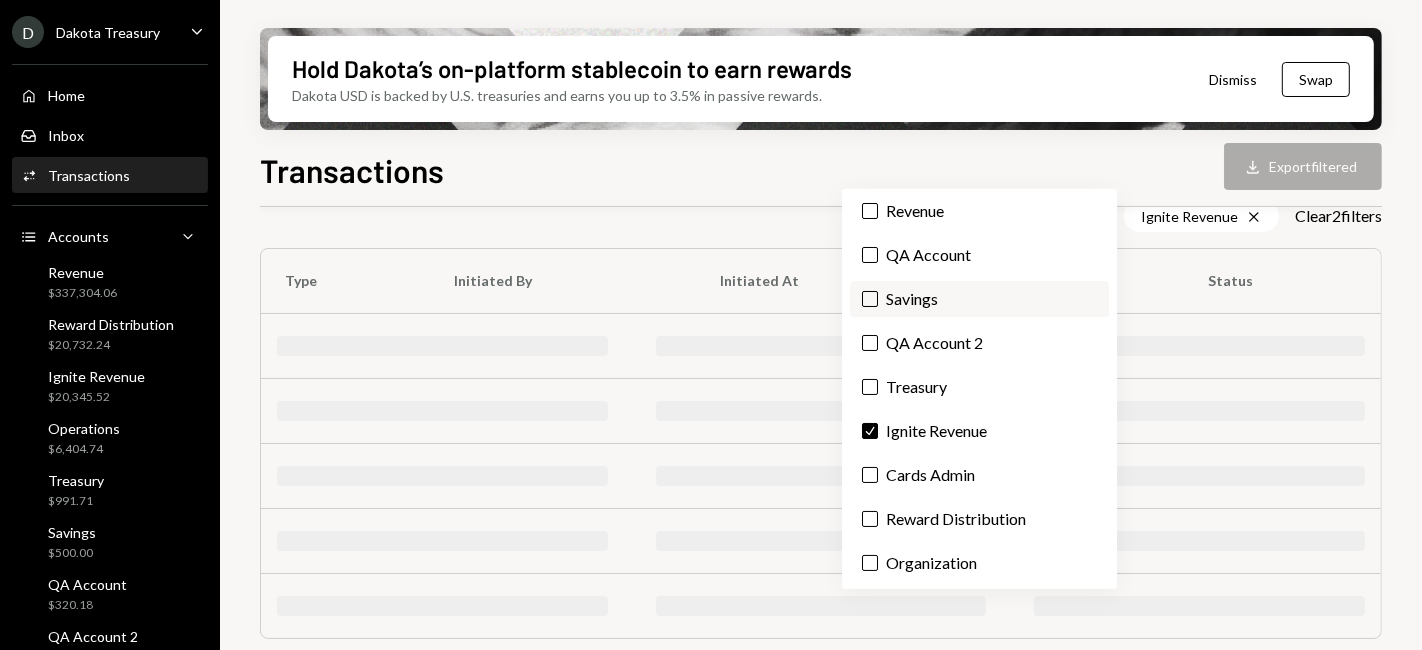 scroll, scrollTop: 0, scrollLeft: 0, axis: both 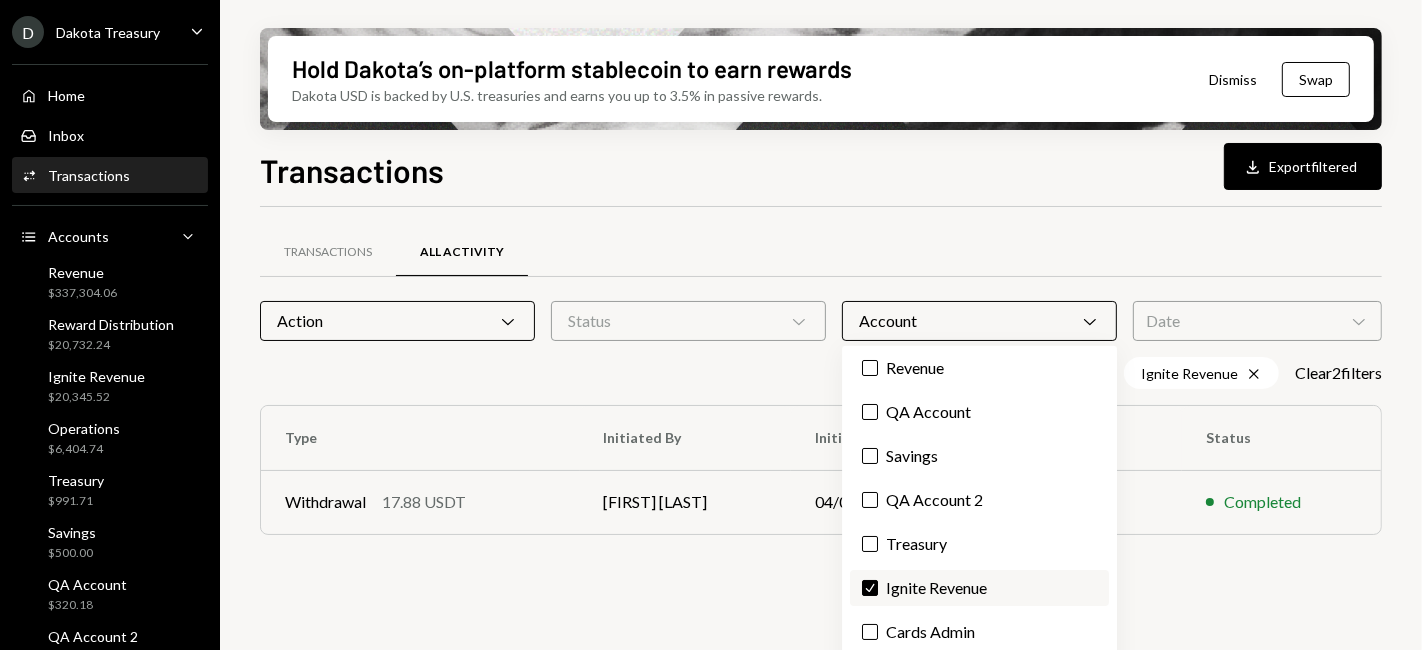 click on "Check Ignite Revenue" at bounding box center [979, 588] 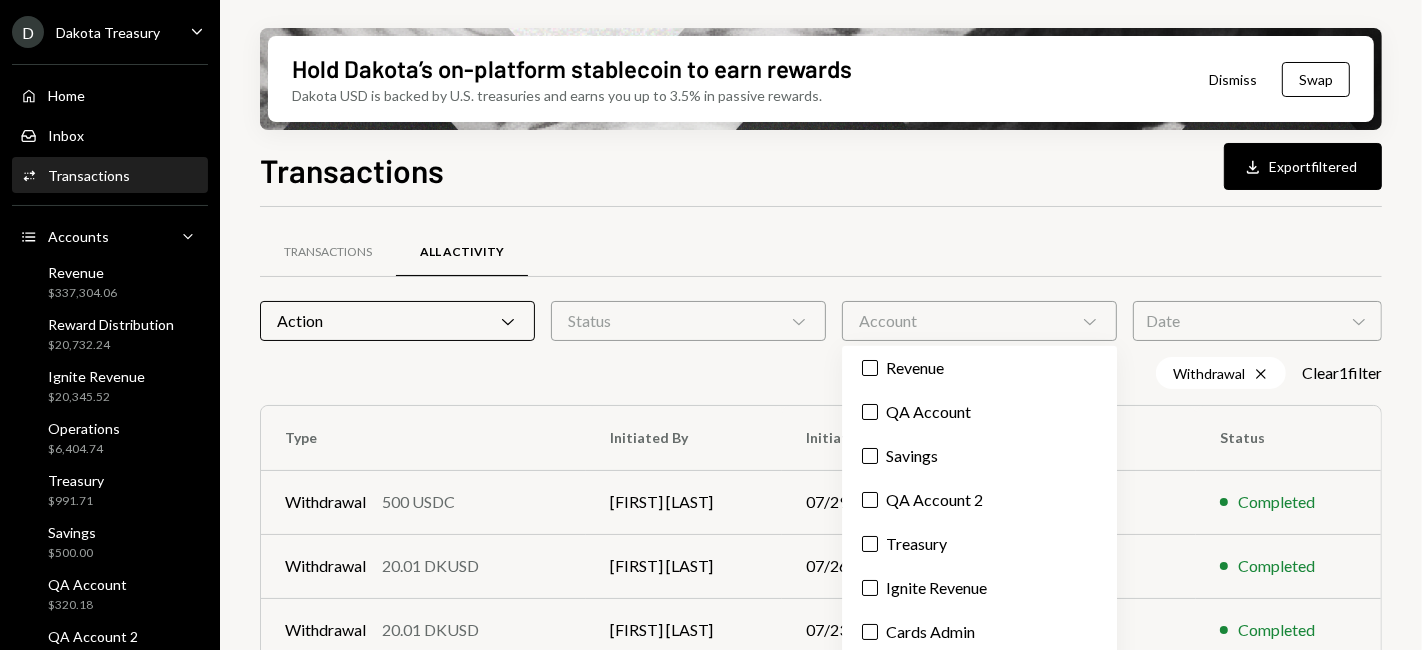 click on "Transactions All Activity" at bounding box center (821, 252) 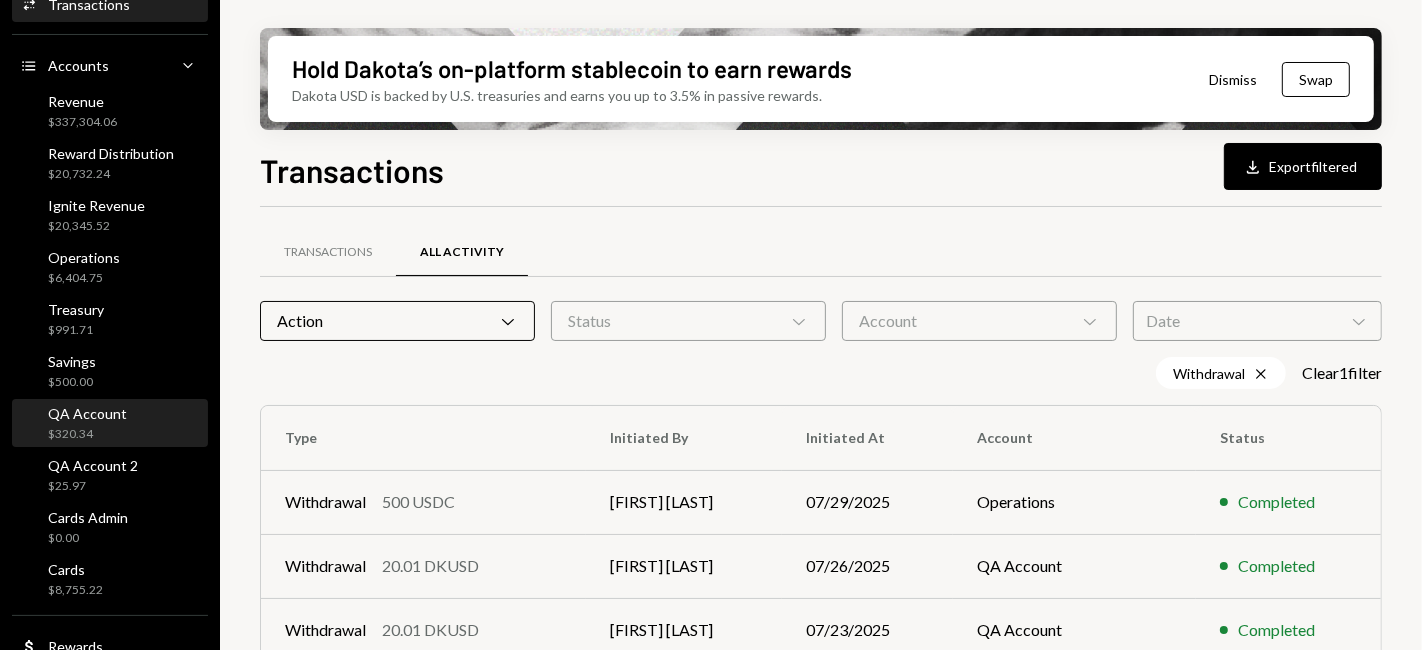 scroll, scrollTop: 45, scrollLeft: 0, axis: vertical 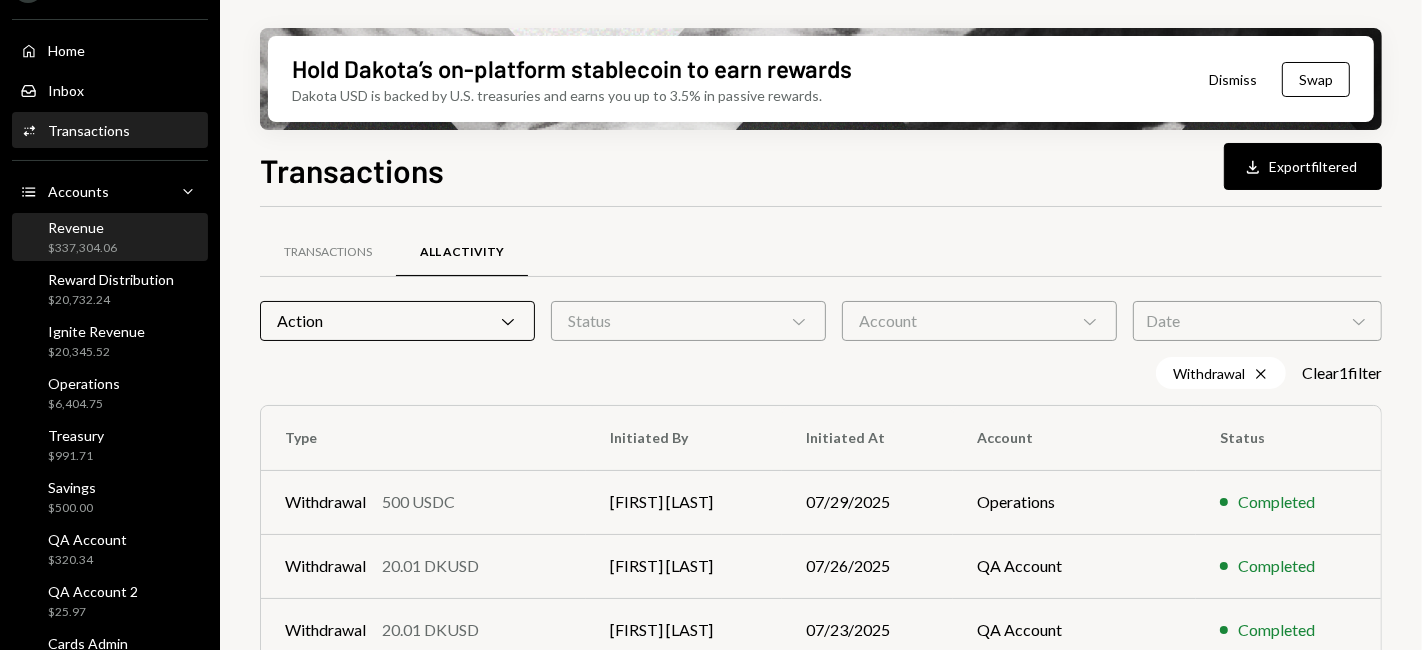 click on "Revenue $337,304.06" at bounding box center (110, 238) 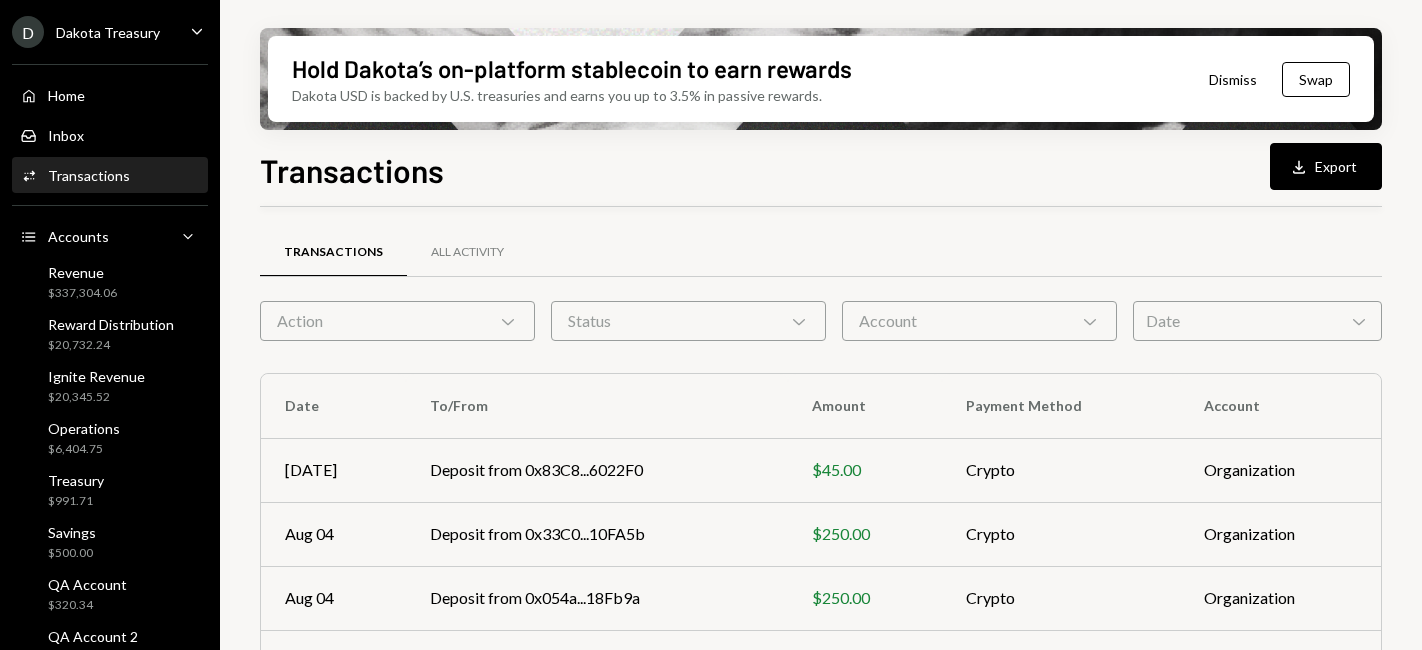 scroll, scrollTop: 0, scrollLeft: 0, axis: both 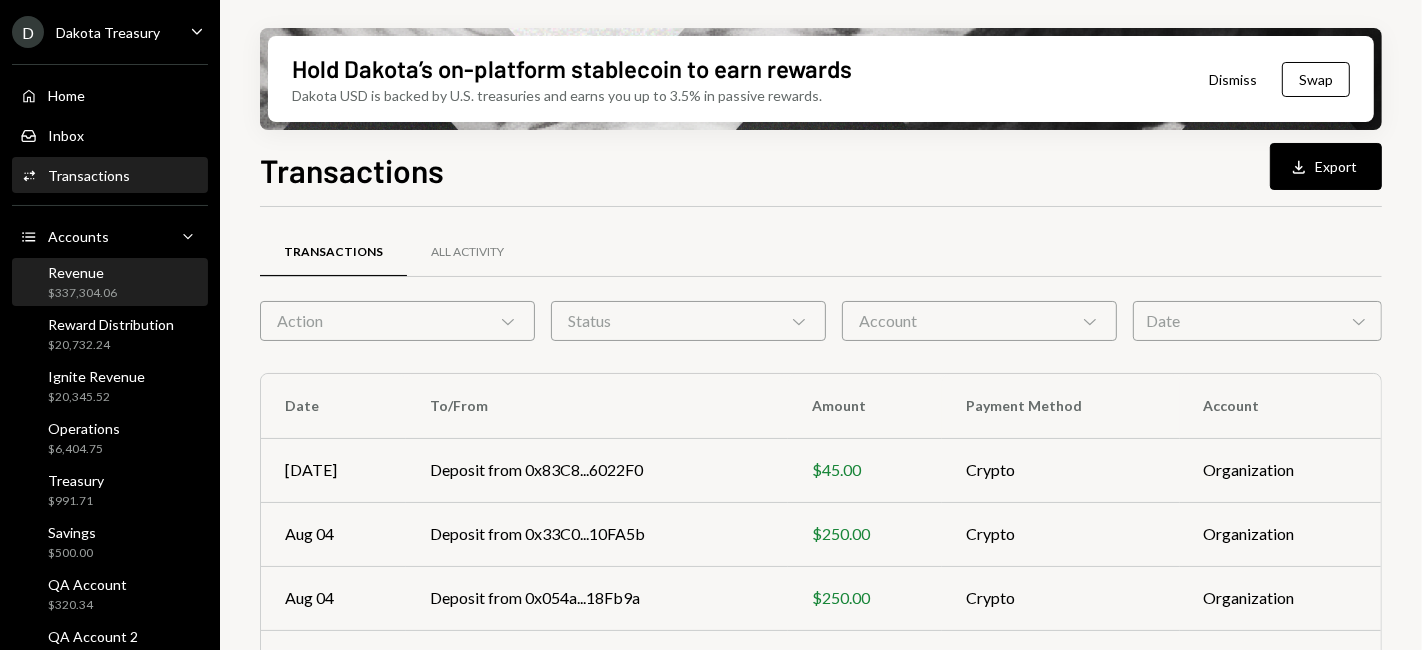 click on "Revenue $337,304.06" at bounding box center (110, 283) 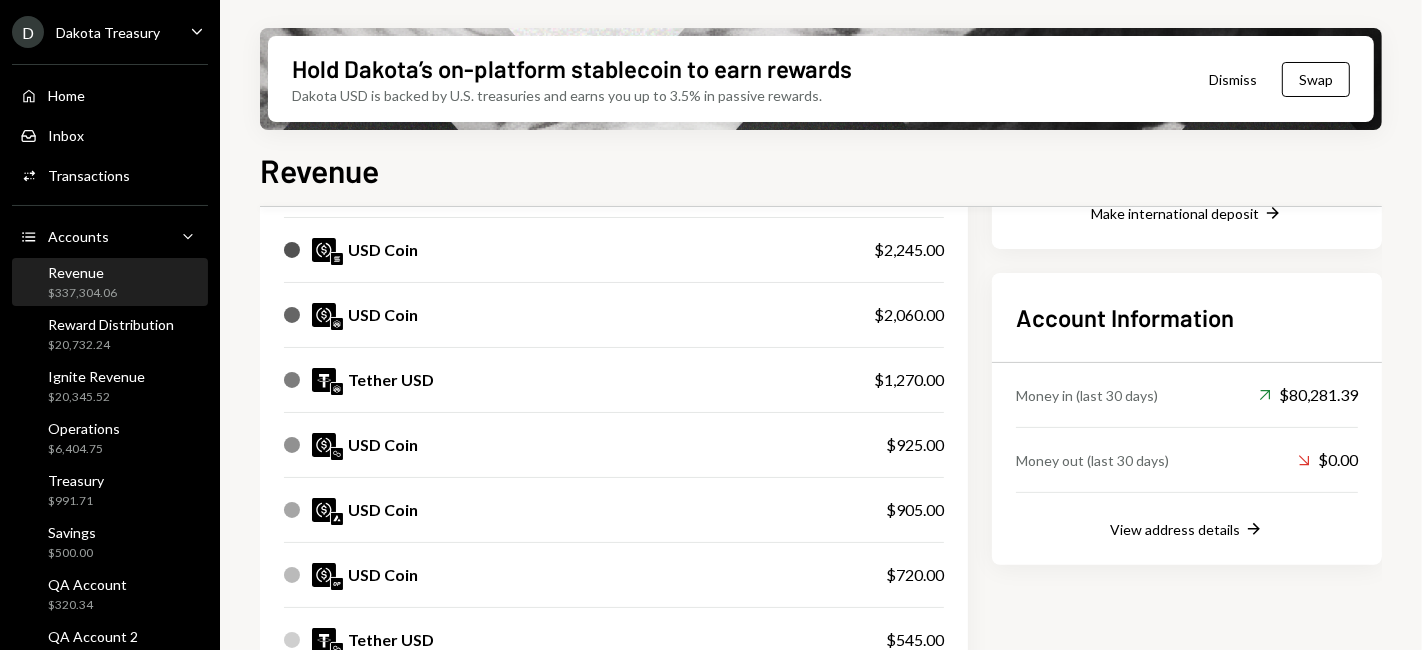 scroll, scrollTop: 555, scrollLeft: 0, axis: vertical 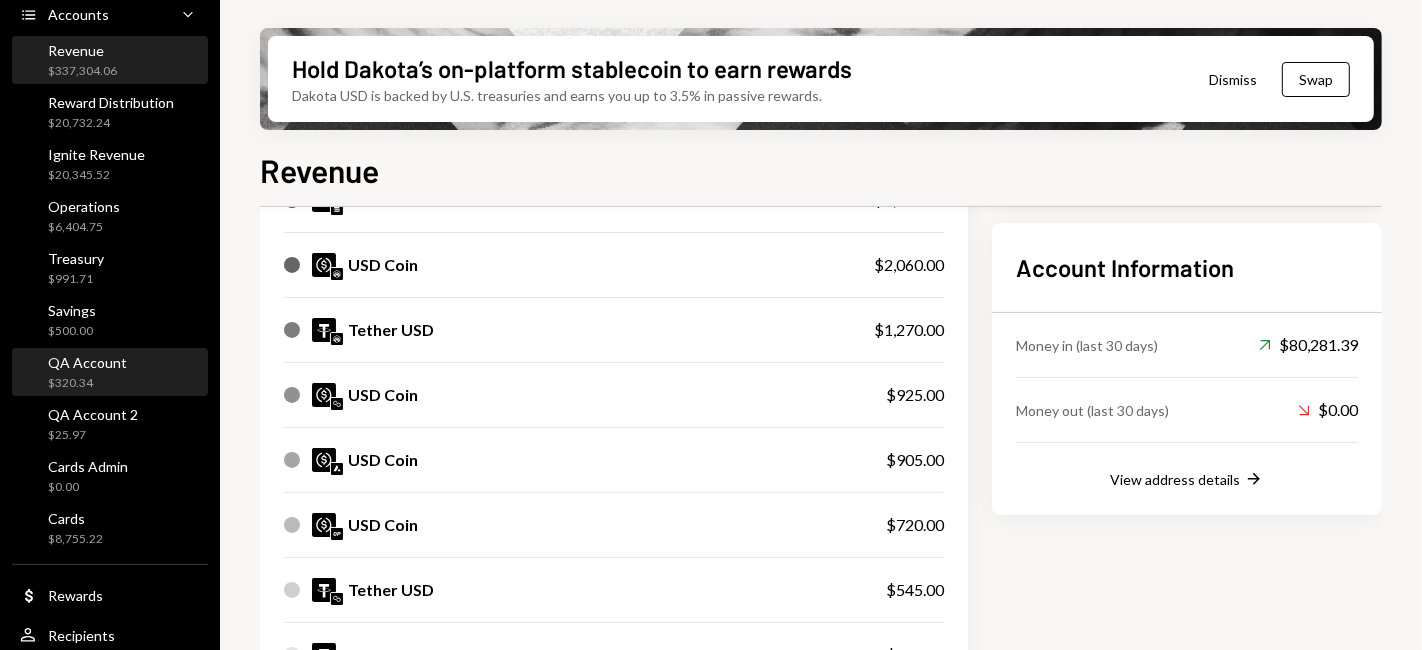 click on "QA Account $320.34" at bounding box center [110, 373] 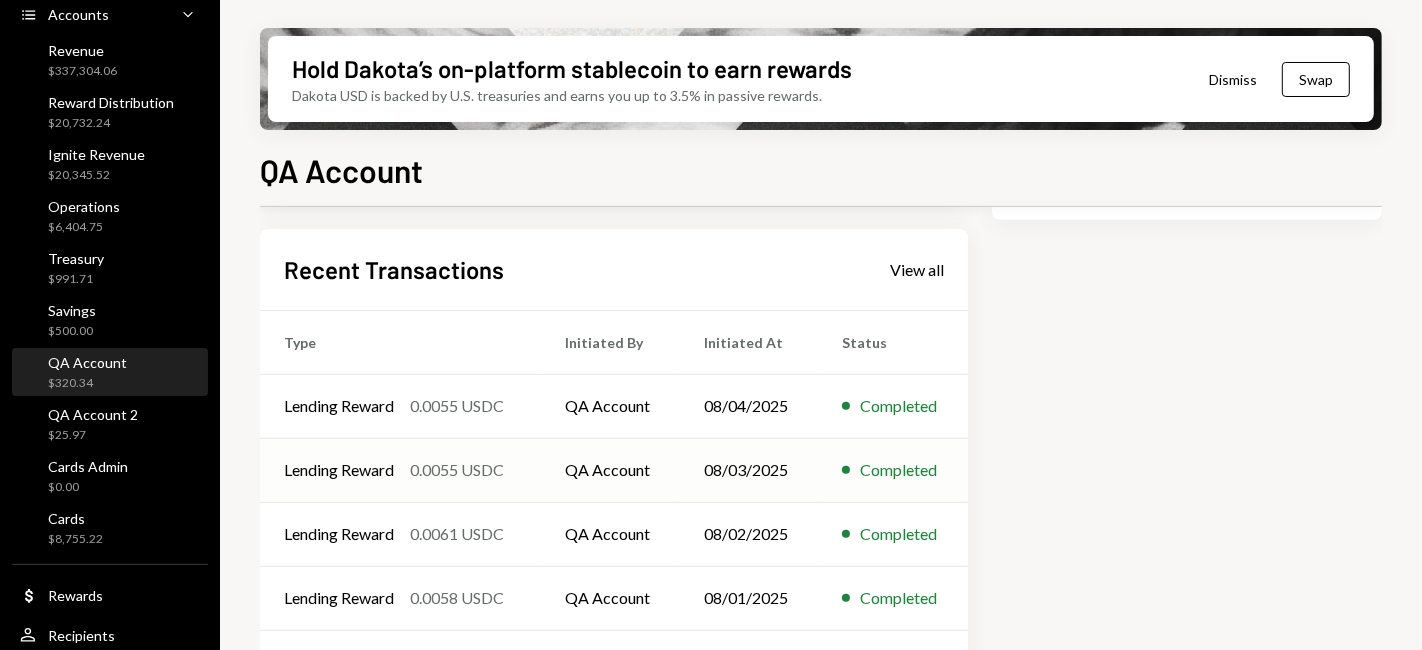 scroll, scrollTop: 908, scrollLeft: 0, axis: vertical 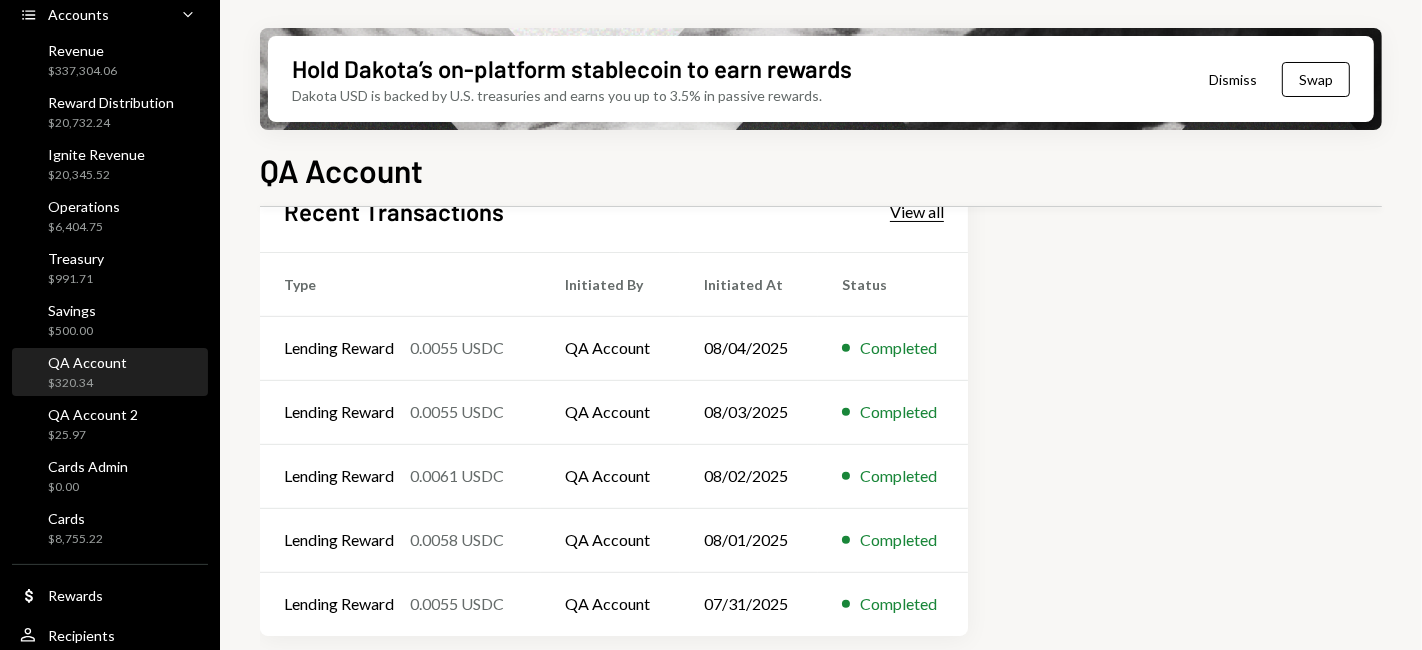 click on "View all" at bounding box center (917, 212) 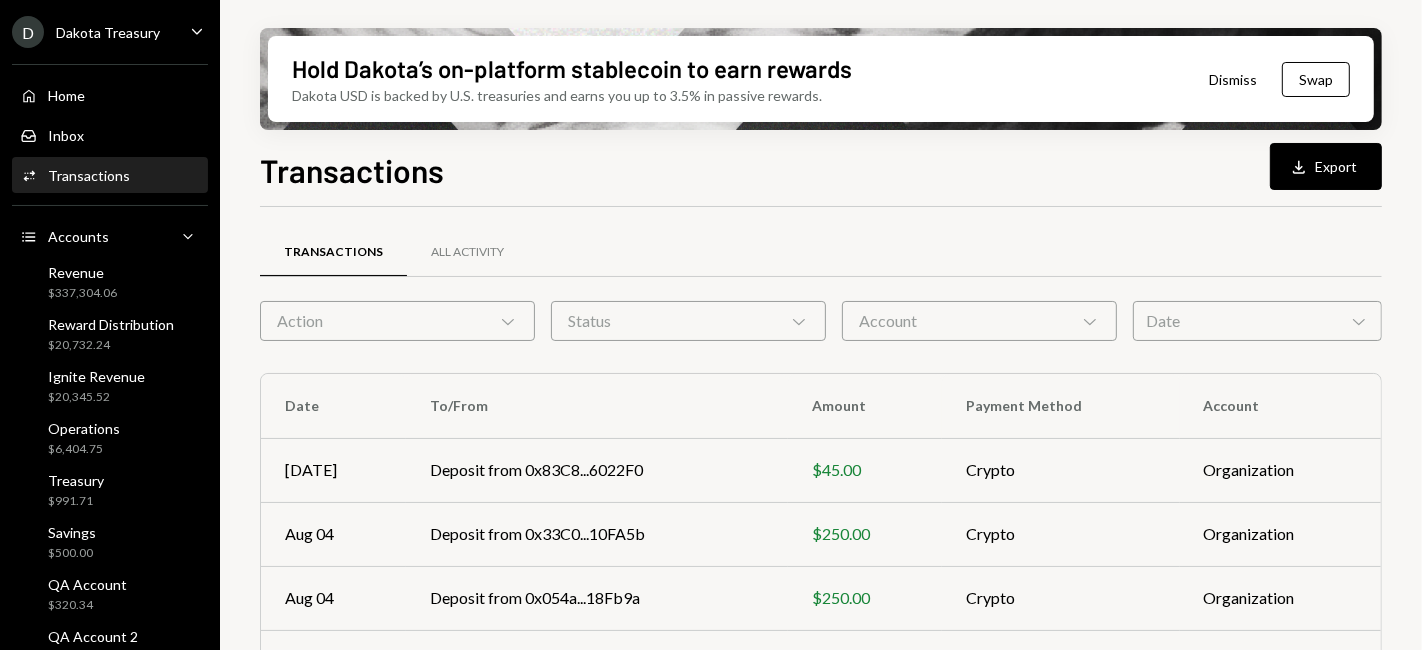 click on "Date Chevron Down" at bounding box center [1257, 321] 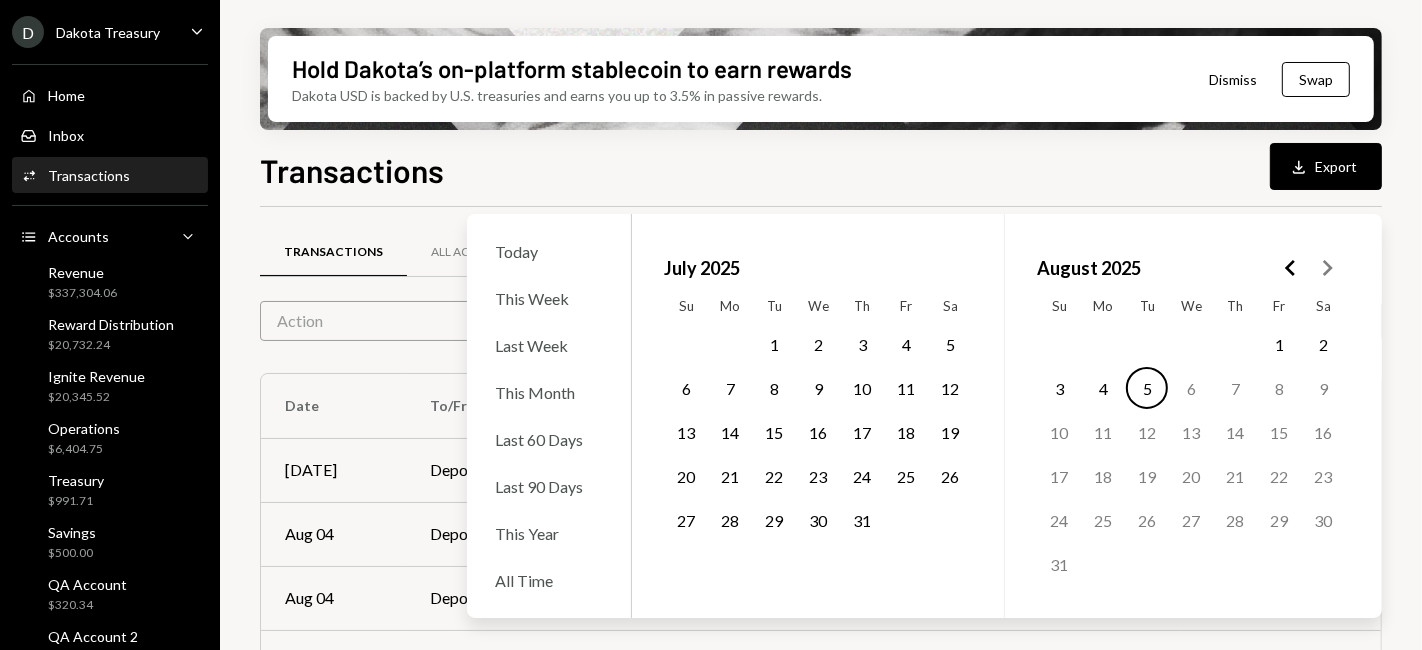 click on "1" at bounding box center [774, 344] 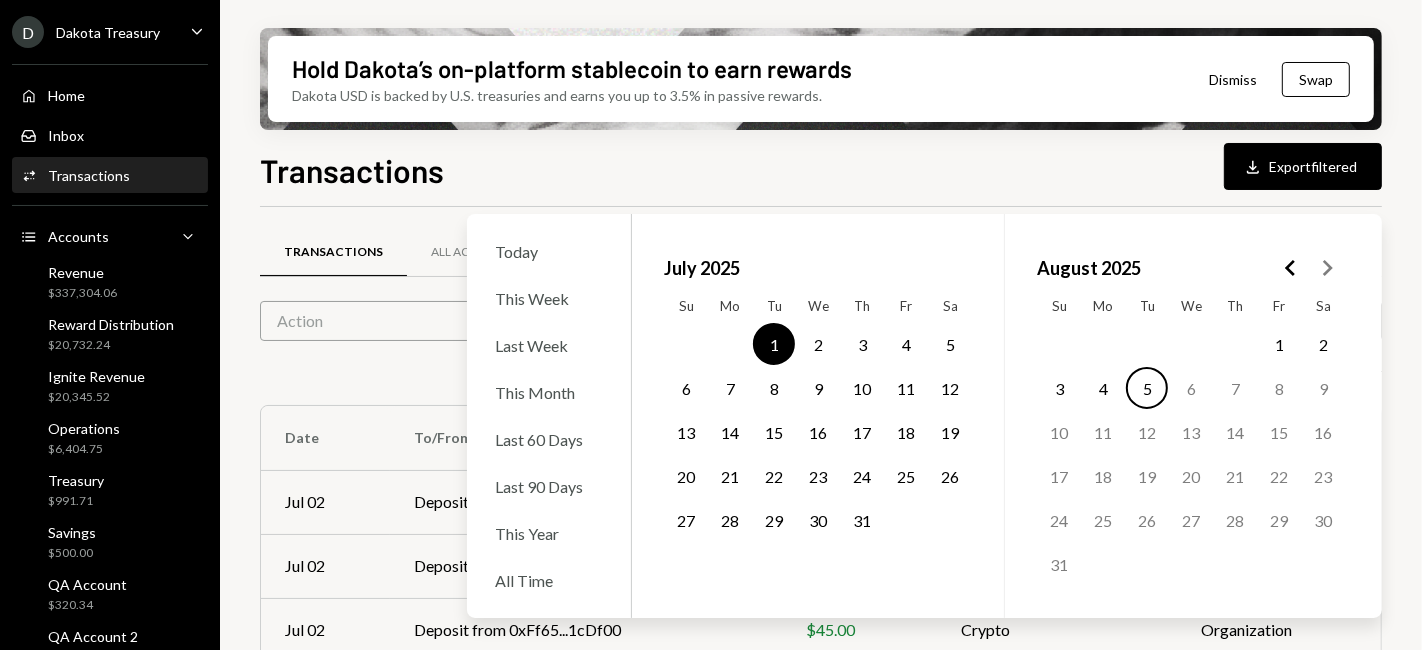 click on "31" at bounding box center [862, 520] 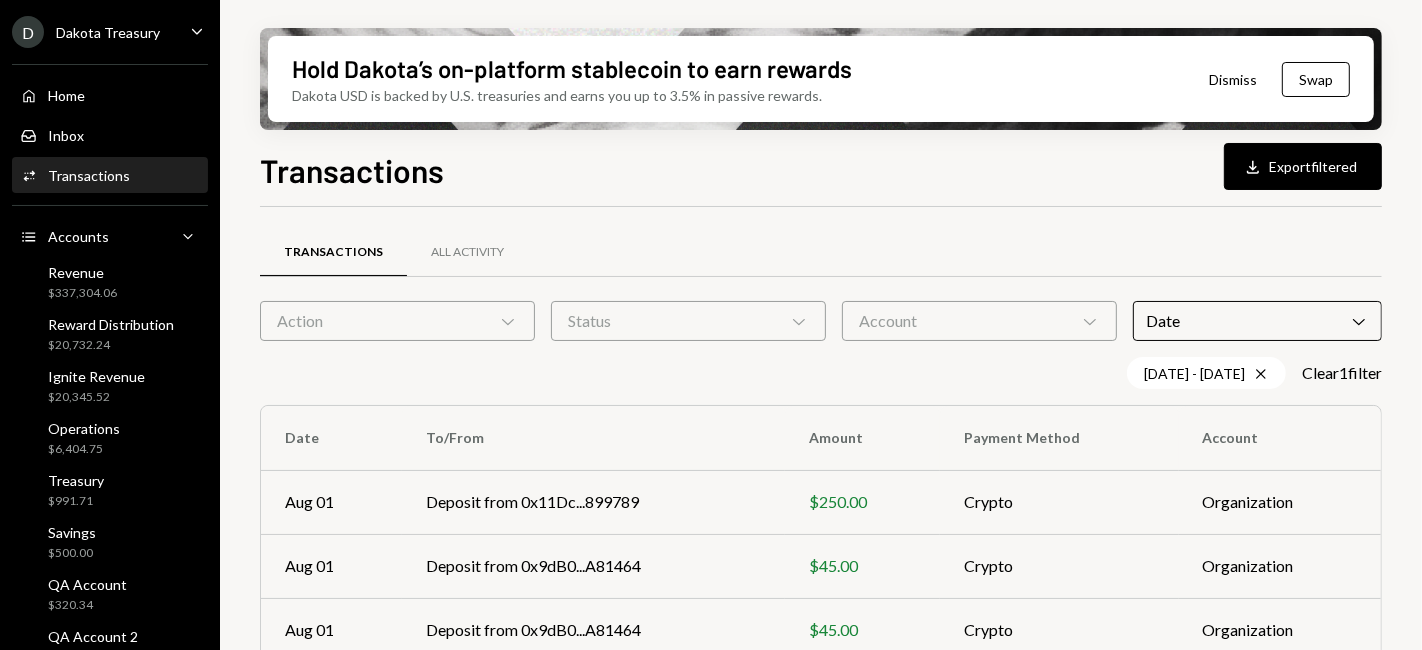 click on "Transactions All Activity" at bounding box center (821, 264) 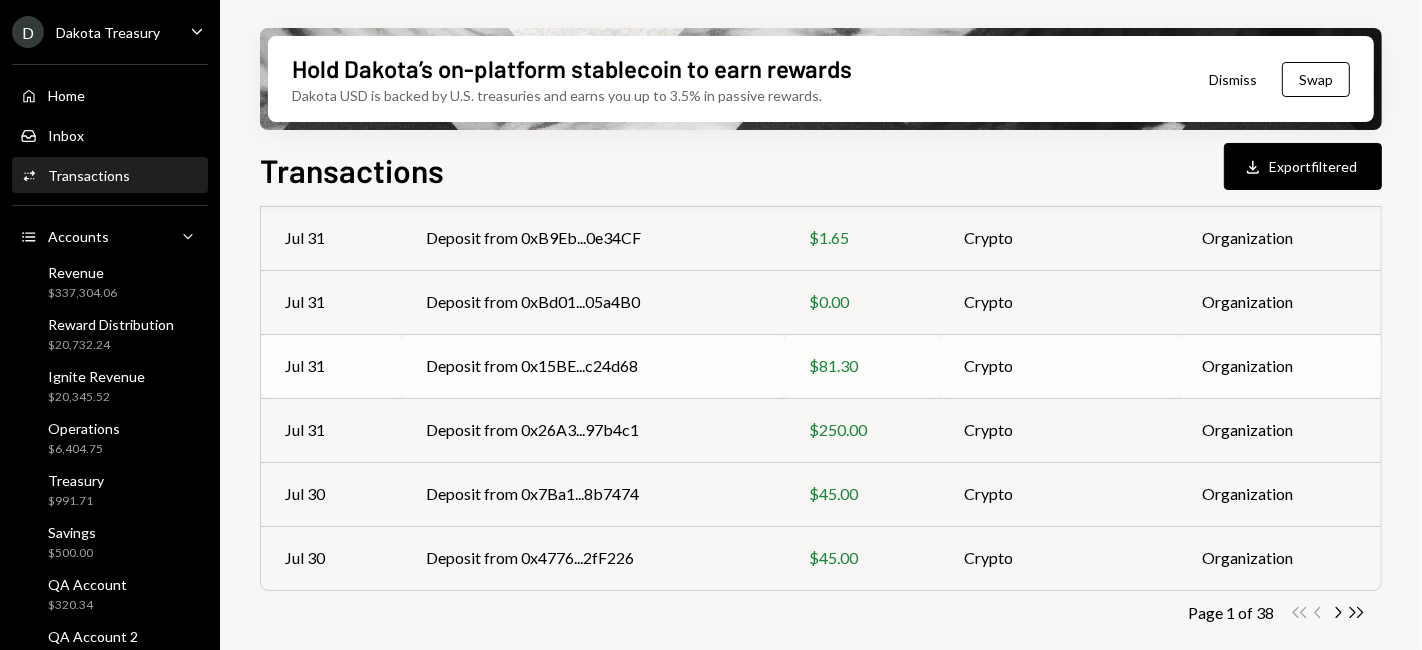 scroll, scrollTop: 0, scrollLeft: 0, axis: both 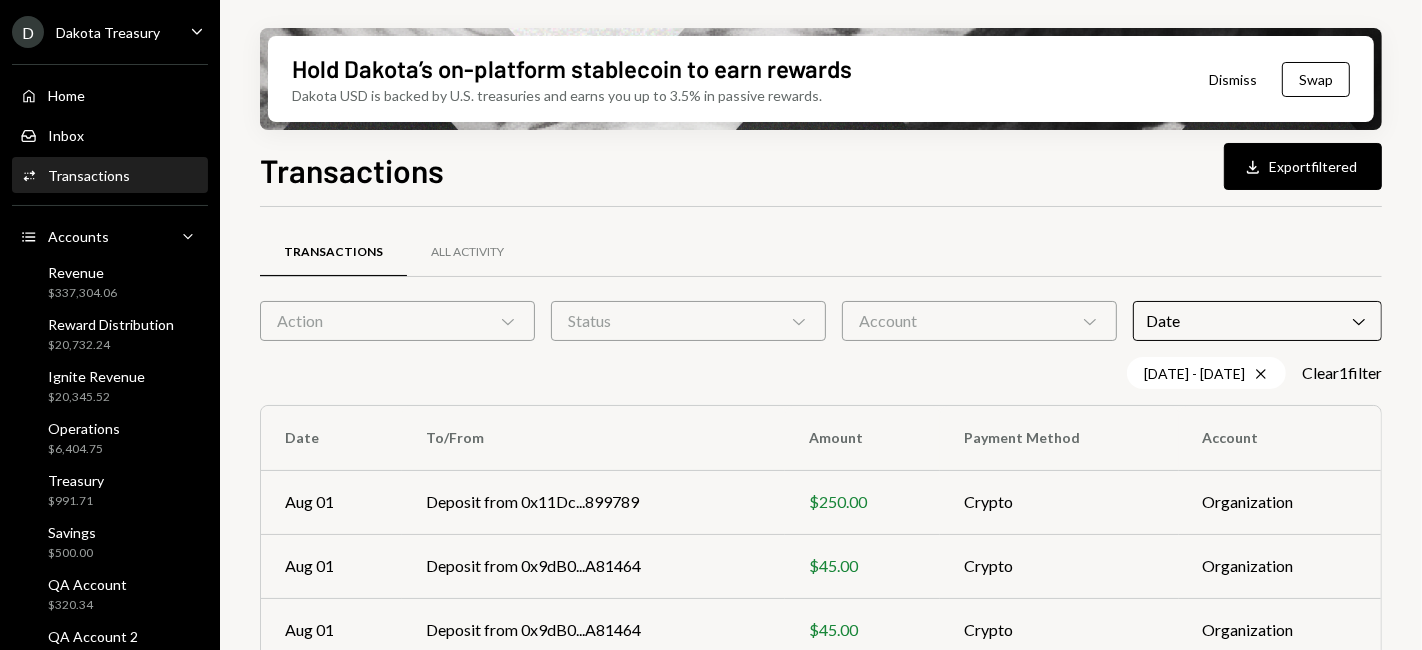 click on "Action Chevron Down" at bounding box center (397, 321) 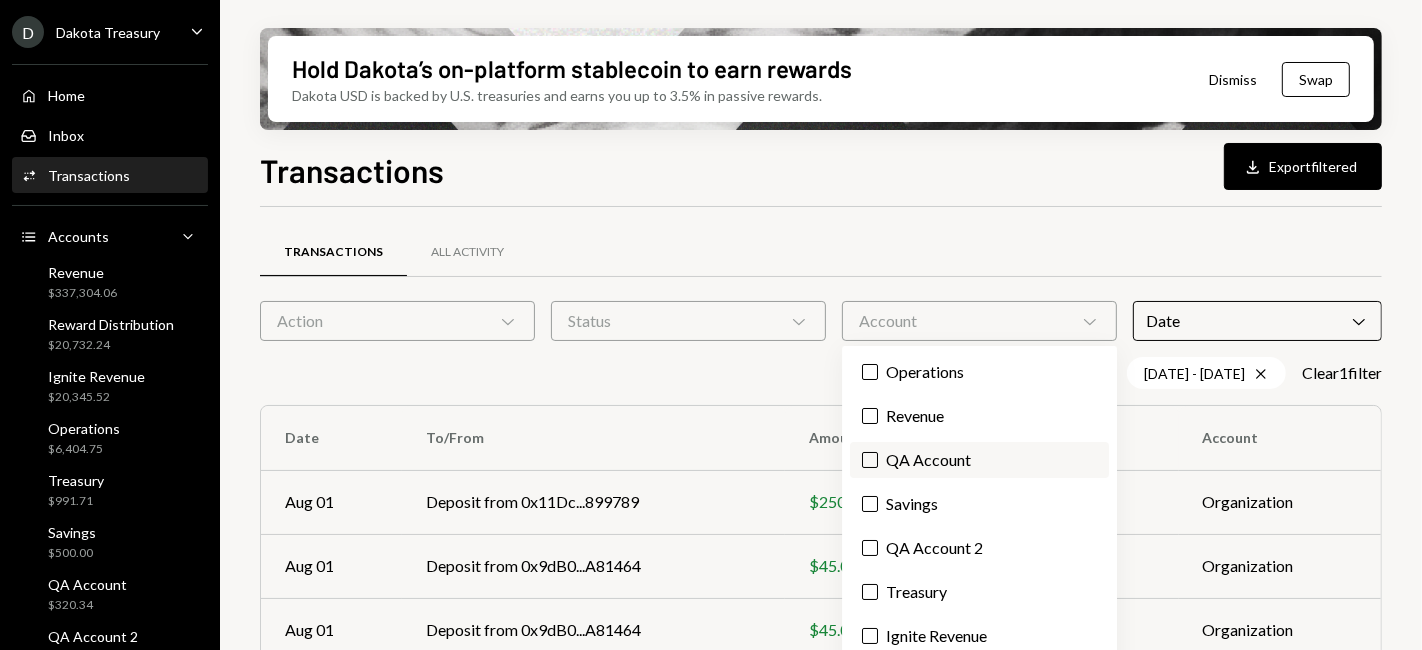 click on "QA Account" at bounding box center [979, 460] 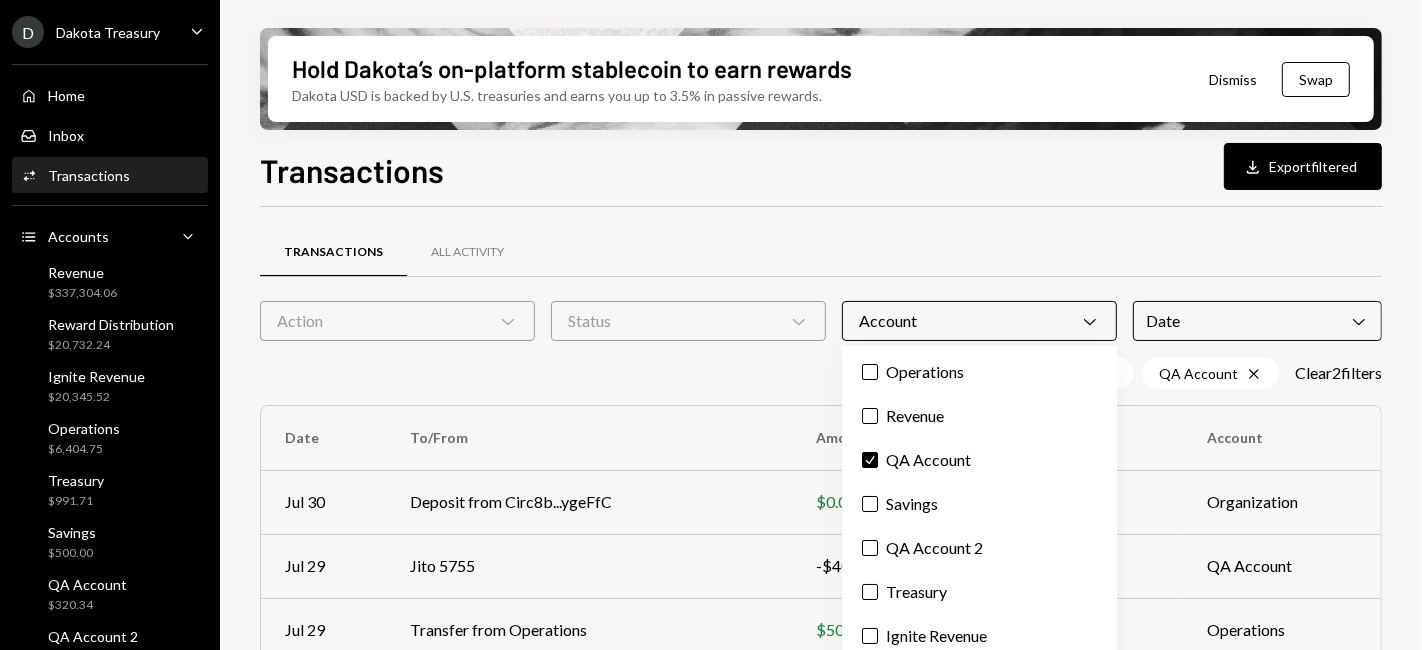click on "Transactions Download Export  filtered Transactions All Activity Action Chevron Down Status Chevron Down Account Chevron Down Date Chevron Down [DATE] - [DATE] Cross QA Account Cross Clear  2  filter s Date To/From Amount Payment Method Account Jul 30 Deposit from Circ8b...ygeFfC $0.00 Crypto Organization Jul 29 Jito 5755 -$400.00 Wire QA Account Jul 29 Transfer from Operations $500.00 Crypto Operations Jul 26 Withdraw to [FIRST] Metamask 1 -$20.01 Crypto QA Account Jul 23 Withdraw to [FIRST] Metamask 1 -$20.01 Crypto QA Account Jul 22 [FIRST] [LAST] (SEPA) [NUMBER] -$22.09 SEPA QA Account Jul 22 Withdraw to [FIRST] Metamask 1 -$20.01 Crypto QA Account Jul 22 Transfer from Revenue $100.00 Crypto Revenue Jul 22 Jito 5755 -$100.00 Wire QA Account Jul 22 Transfer from Operations $100.00 Crypto Operations Page 1 of 2 Double Arrow Left Chevron Left Chevron Right Double Arrow Right" at bounding box center (821, 457) 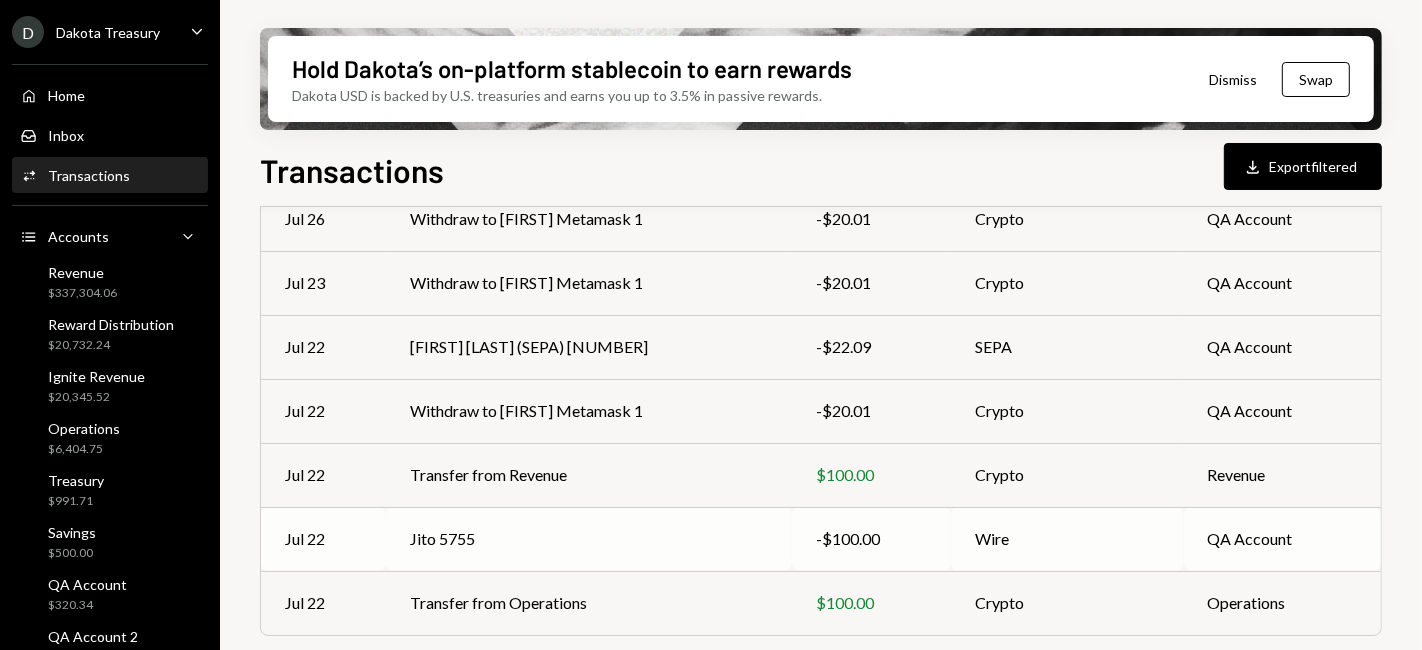 scroll, scrollTop: 520, scrollLeft: 0, axis: vertical 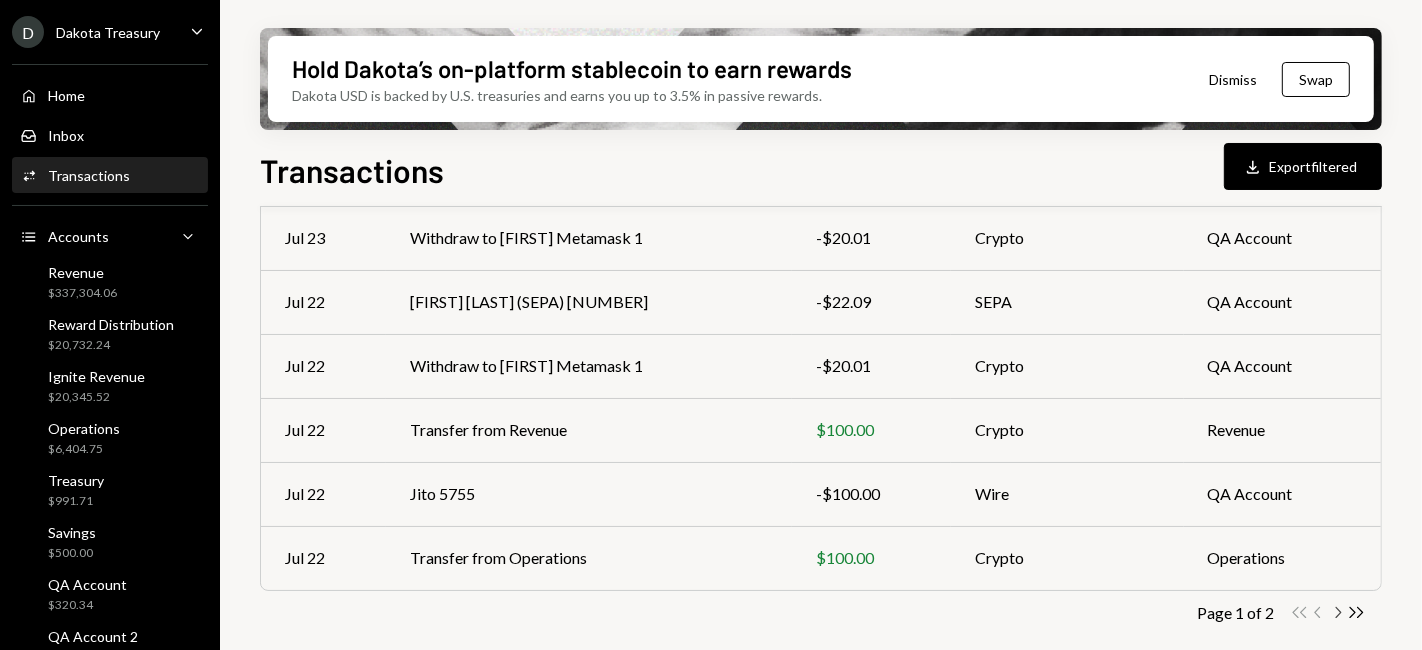 click on "Chevron Right" 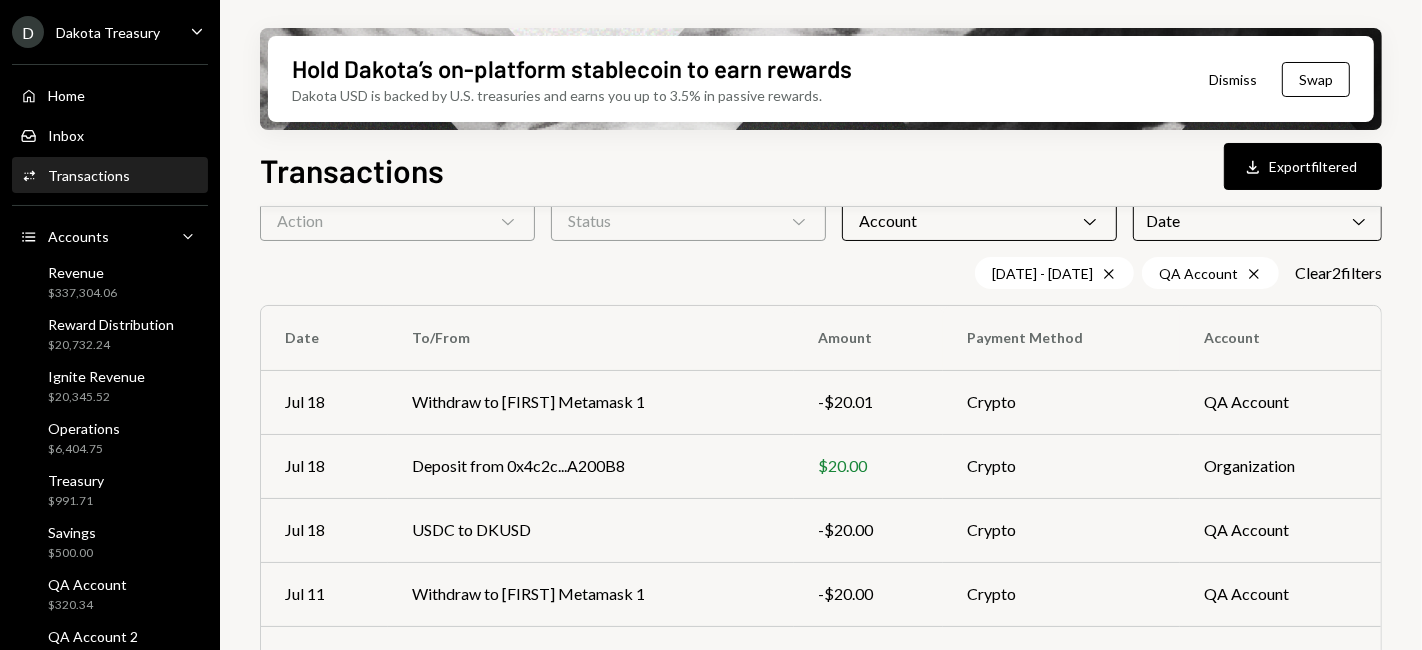 scroll, scrollTop: 0, scrollLeft: 0, axis: both 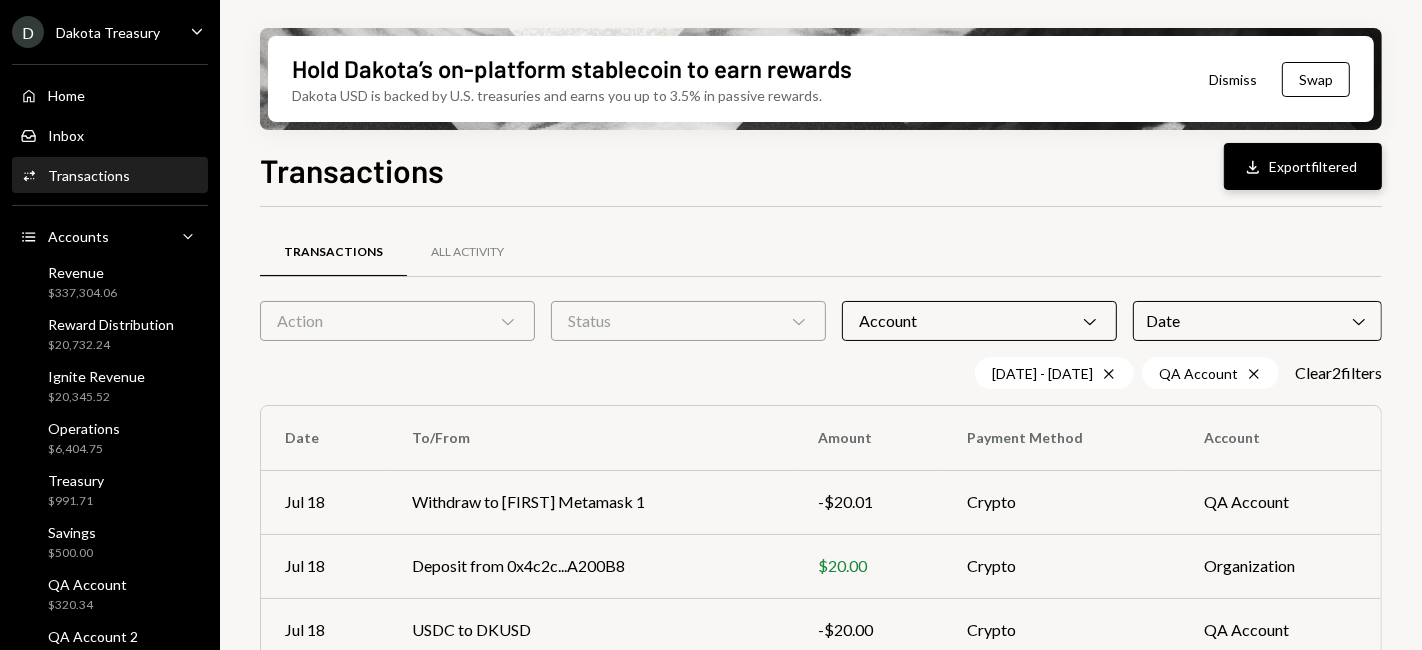 click on "Download Export  filtered" at bounding box center (1303, 166) 